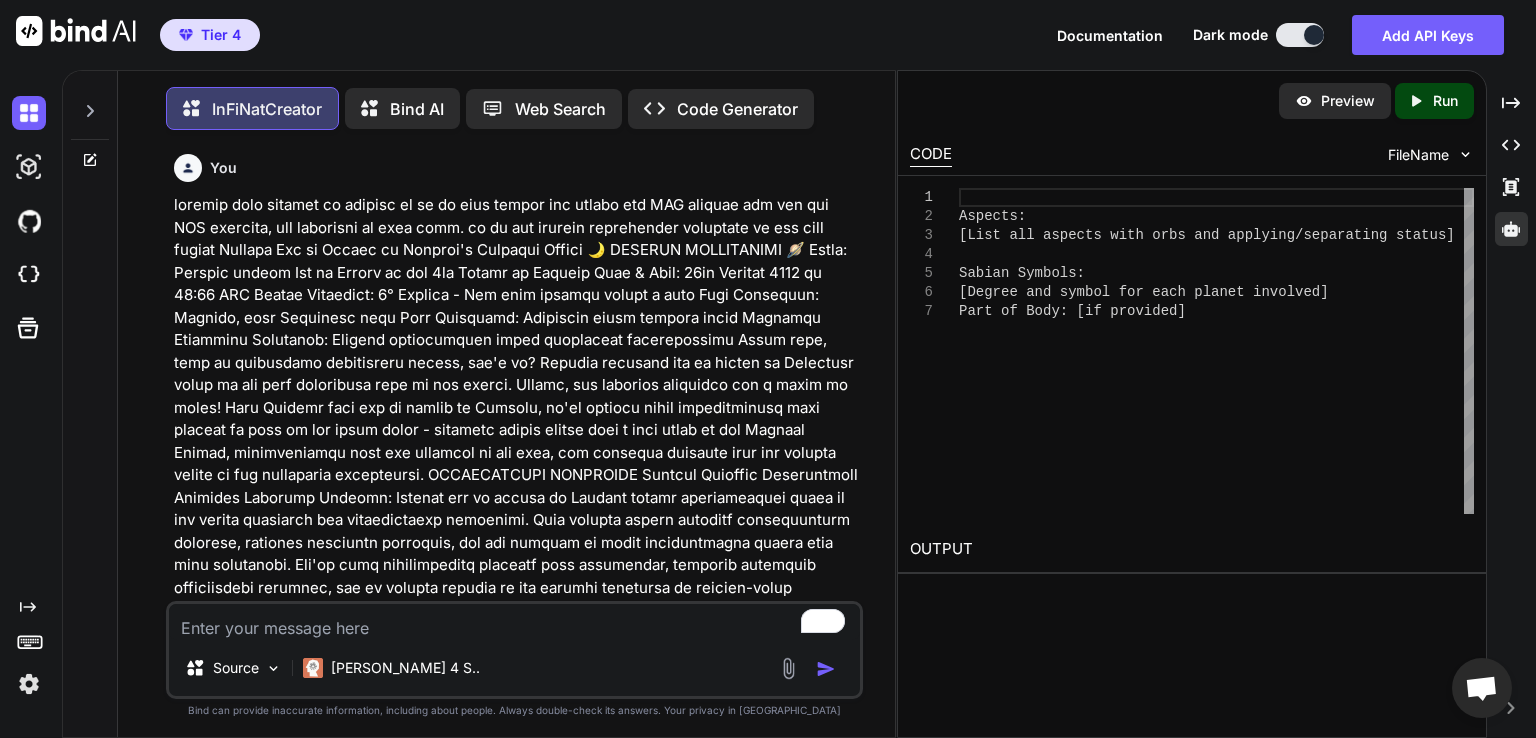 scroll, scrollTop: 0, scrollLeft: 0, axis: both 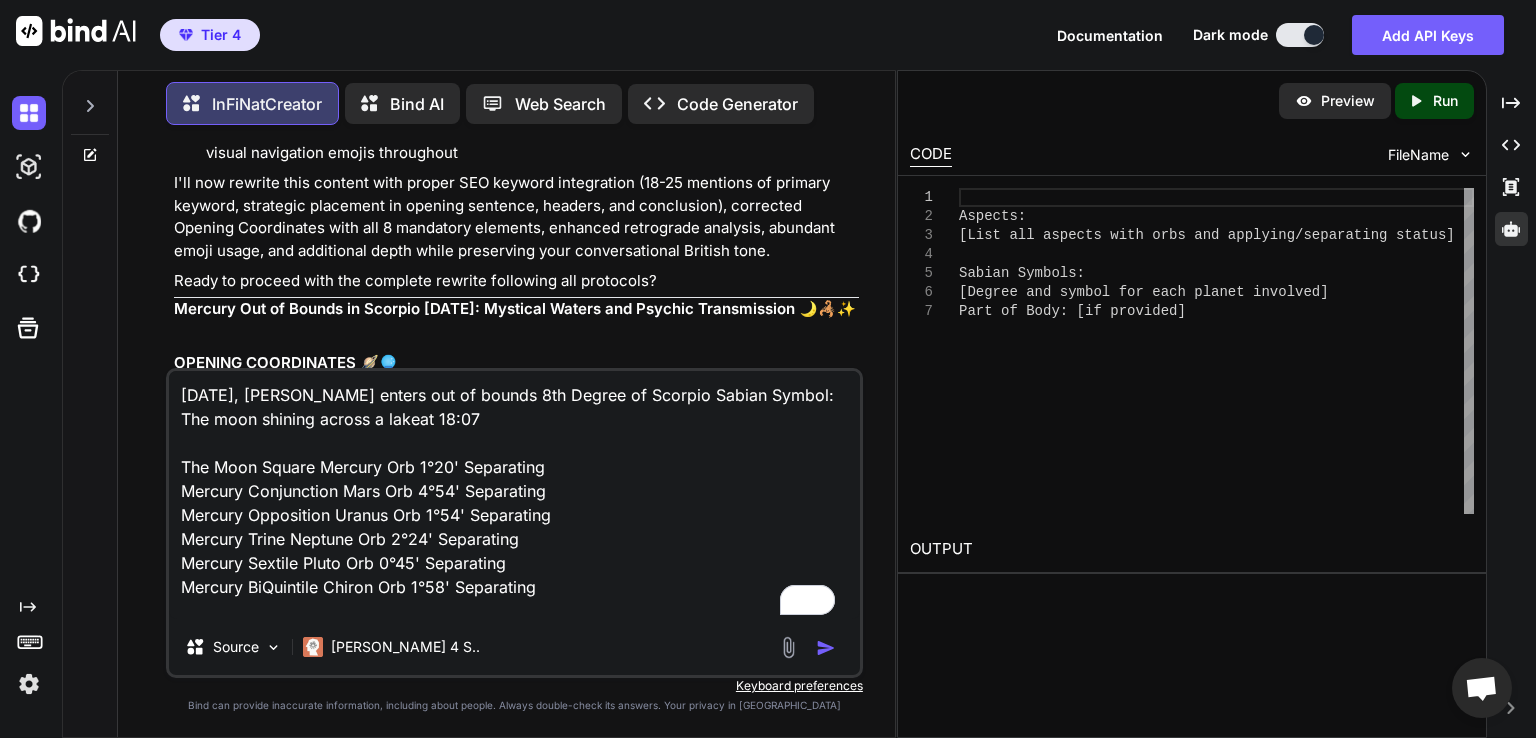 type on "[DATE], [PERSON_NAME] enters out of bounds 8th Degree of Scorpio Sabian Symbol: The moon shining across a lakeat 18:07
The Moon Square Mercury Orb 1°20' Separating
Mercury Conjunction Mars Orb 4°54' Separating
Mercury Opposition Uranus Orb 1°54' Separating
Mercury Trine Neptune Orb 2°24' Separating
Mercury Sextile Pluto Orb 0°45' Separating
Mercury BiQuintile Chiron Orb 1°58' Separating
Part of Body: [MEDICAL_DATA], left [MEDICAL_DATA]
Sabian Symbol: The moon shining across a lake. 8th Degree of Scorpio (Mercury)
Two t squares , t square 1 mercury in scorpio, moon in Aquarius and Uranus retrograde in taurus orb tightness 23%
T square 2, Chiron retrograde in Aries, Jupiter in [MEDICAL_DATA] and Venus in virgo 28% orb tightness
Grand tine mars in Scorpio , Saturn and Neptune retrograde in Pisces and Jupiter in [MEDICAL_DATA] 30%
Saturn and Neptune are retrograde in Pisces, Chiron in Aries is retrograde and Uranus in taurus is retrograde." 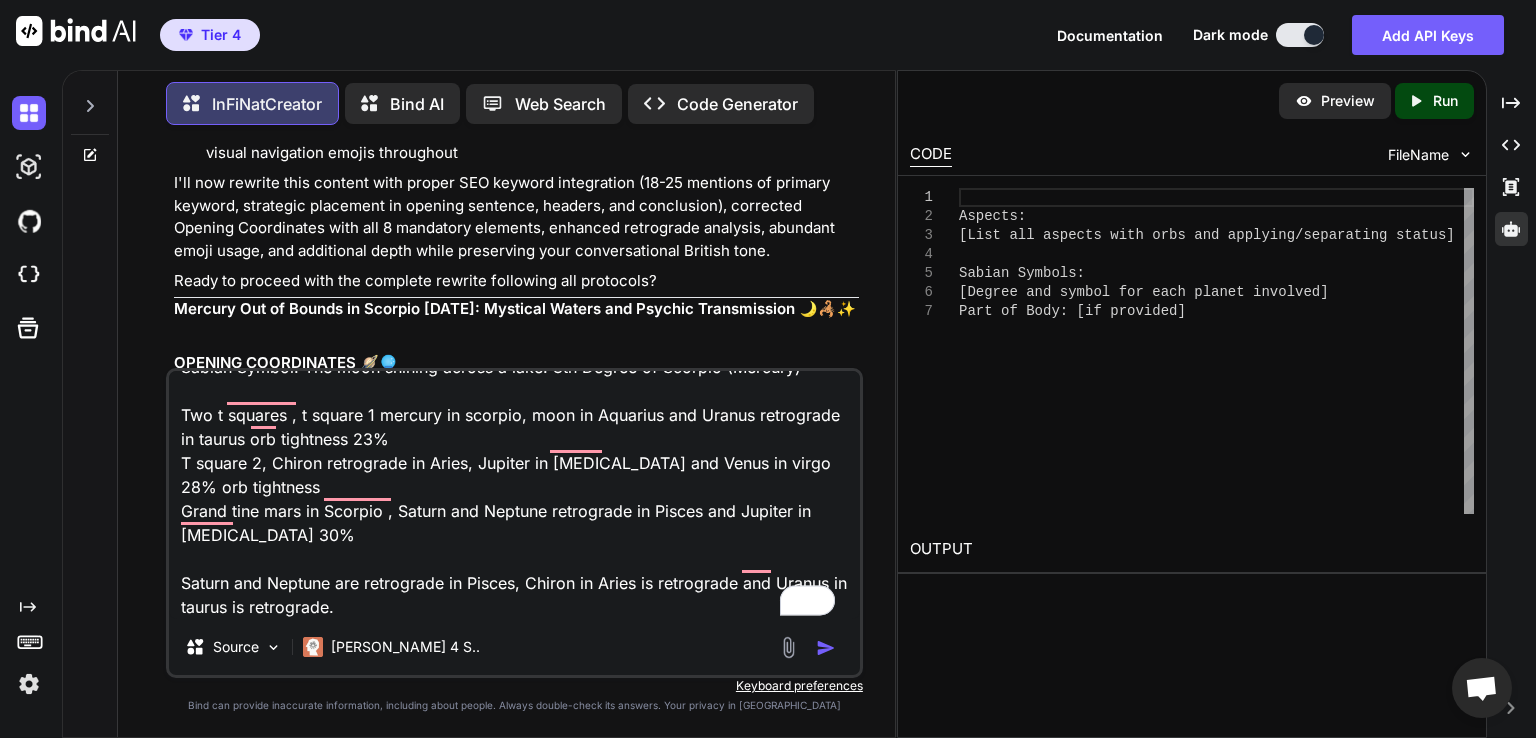 type on "x" 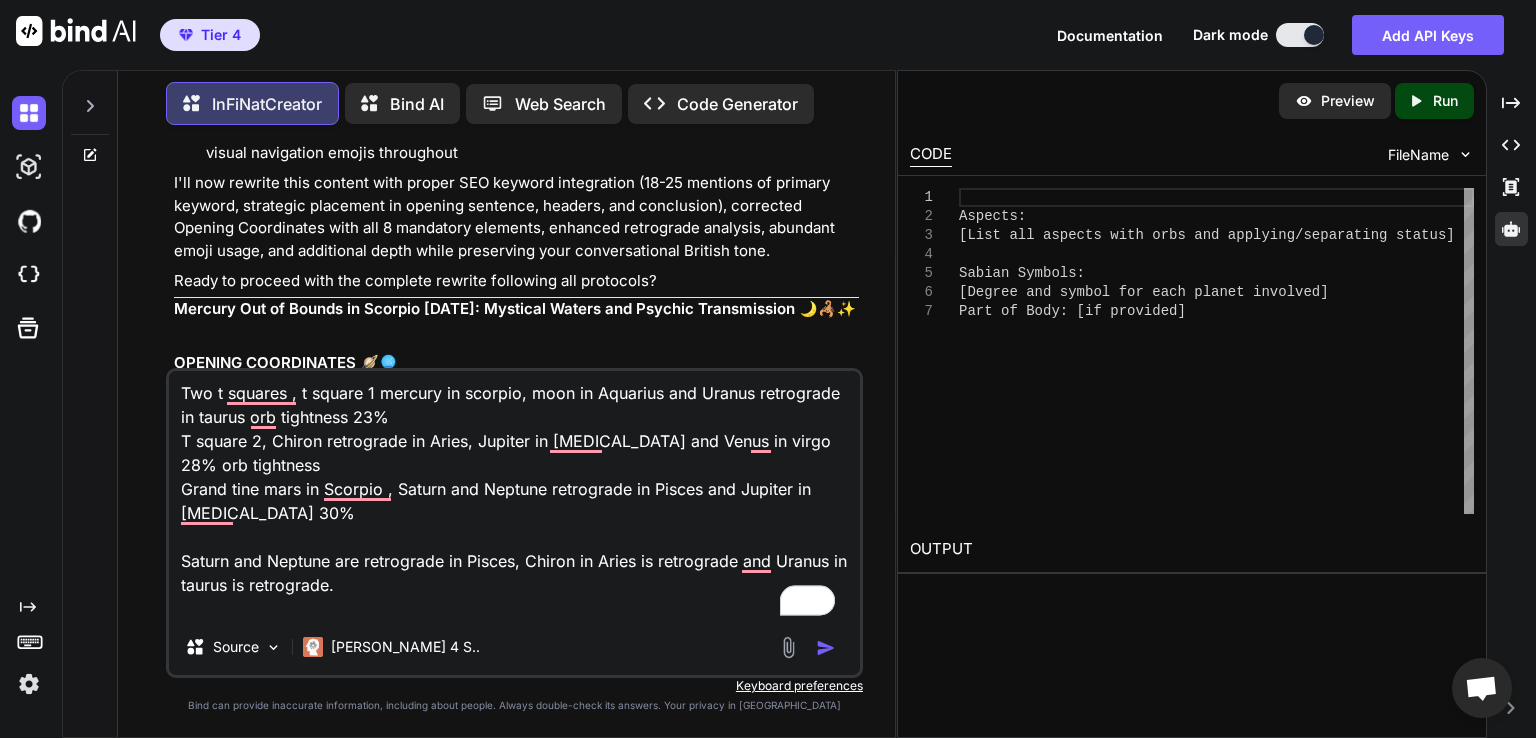 type on "[DATE], [PERSON_NAME] enters out of bounds 8th Degree of Scorpio Sabian Symbol: The moon shining across a lakeat 18:07
The Moon Square Mercury Orb 1°20' Separating
Mercury Conjunction Mars Orb 4°54' Separating
Mercury Opposition Uranus Orb 1°54' Separating
Mercury Trine Neptune Orb 2°24' Separating
Mercury Sextile Pluto Orb 0°45' Separating
Mercury BiQuintile Chiron Orb 1°58' Separating
Part of Body: [MEDICAL_DATA], left [MEDICAL_DATA]
Sabian Symbol: The moon shining across a lake. 8th Degree of Scorpio (Mercury)
Two t squares , t square 1 mercury in scorpio, moon in Aquarius and Uranus retrograde in taurus orb tightness 23%
T square 2, Chiron retrograde in Aries, Jupiter in [MEDICAL_DATA] and Venus in virgo 28% orb tightness
Grand tine mars in Scorpio , Saturn and Neptune retrograde in Pisces and Jupiter in [MEDICAL_DATA] 30%
Saturn and Neptune are retrograde in Pisces, Chiron in Aries is retrograde and Uranus in taurus is retrograde.
you" 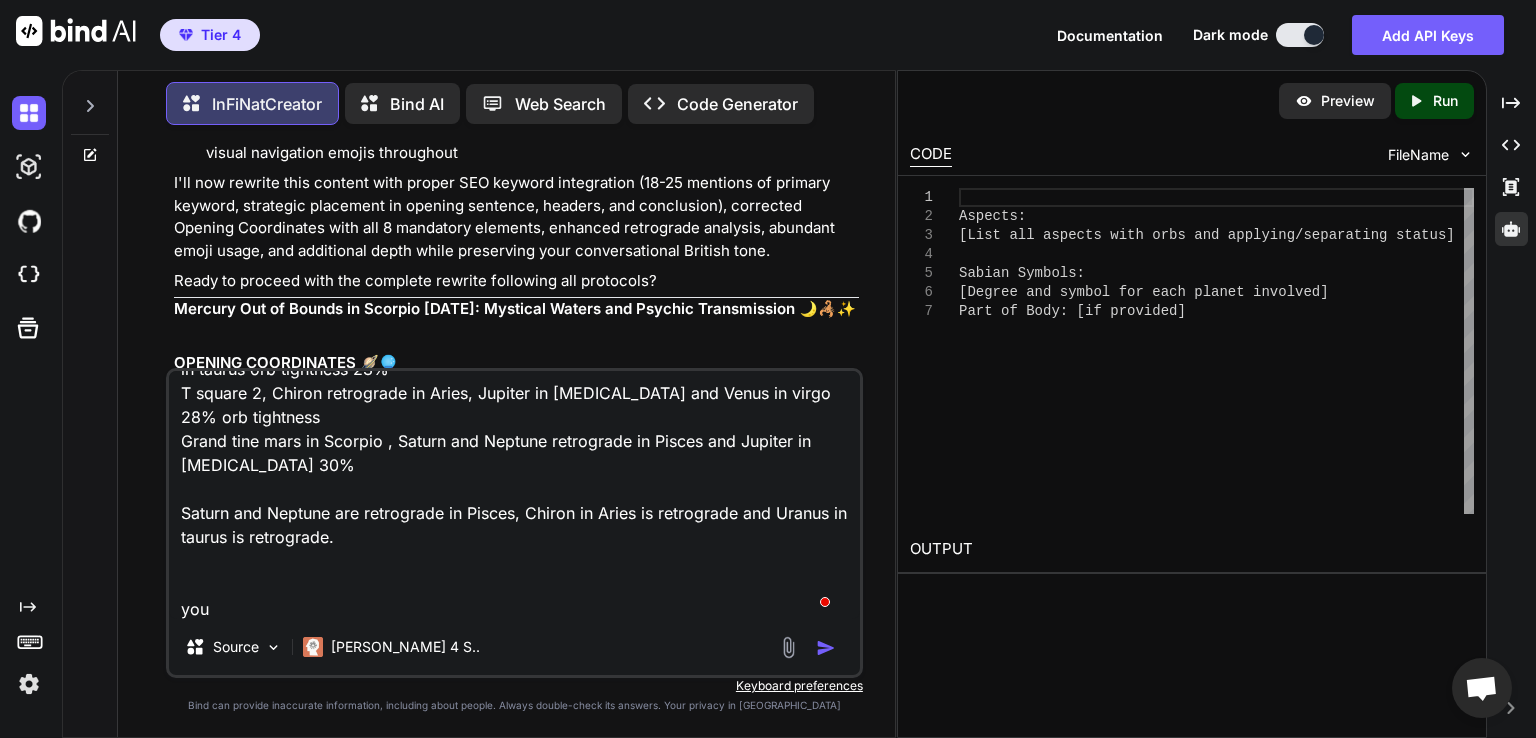 type on "[DATE], [PERSON_NAME] enters out of bounds 8th Degree of Scorpio Sabian Symbol: The moon shining across a lakeat 18:07
The Moon Square Mercury Orb 1°20' Separating
Mercury Conjunction Mars Orb 4°54' Separating
Mercury Opposition Uranus Orb 1°54' Separating
Mercury Trine Neptune Orb 2°24' Separating
Mercury Sextile Pluto Orb 0°45' Separating
Mercury BiQuintile Chiron Orb 1°58' Separating
Part of Body: [MEDICAL_DATA], left [MEDICAL_DATA]
Sabian Symbol: The moon shining across a lake. 8th Degree of Scorpio (Mercury)
Two t squares , t square 1 mercury in scorpio, moon in Aquarius and Uranus retrograde in taurus orb tightness 23%
T square 2, Chiron retrograde in Aries, Jupiter in [MEDICAL_DATA] and Venus in virgo 28% orb tightness
Grand tine mars in Scorpio , Saturn and Neptune retrograde in Pisces and Jupiter in [MEDICAL_DATA] 30%
Saturn and Neptune are retrograde in Pisces, Chiron in Aries is retrograde and Uranus in taurus is retrograde.
you" 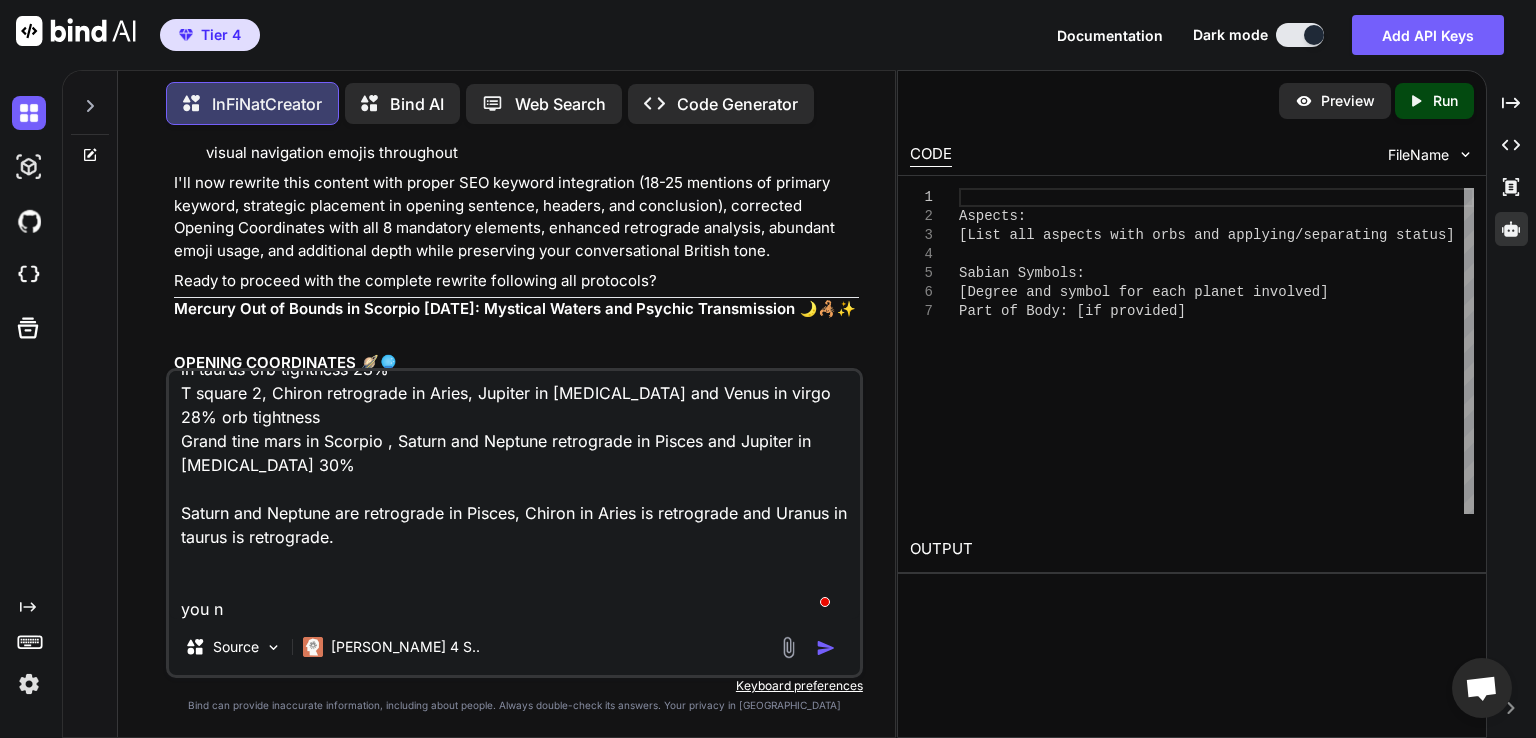 type on "x" 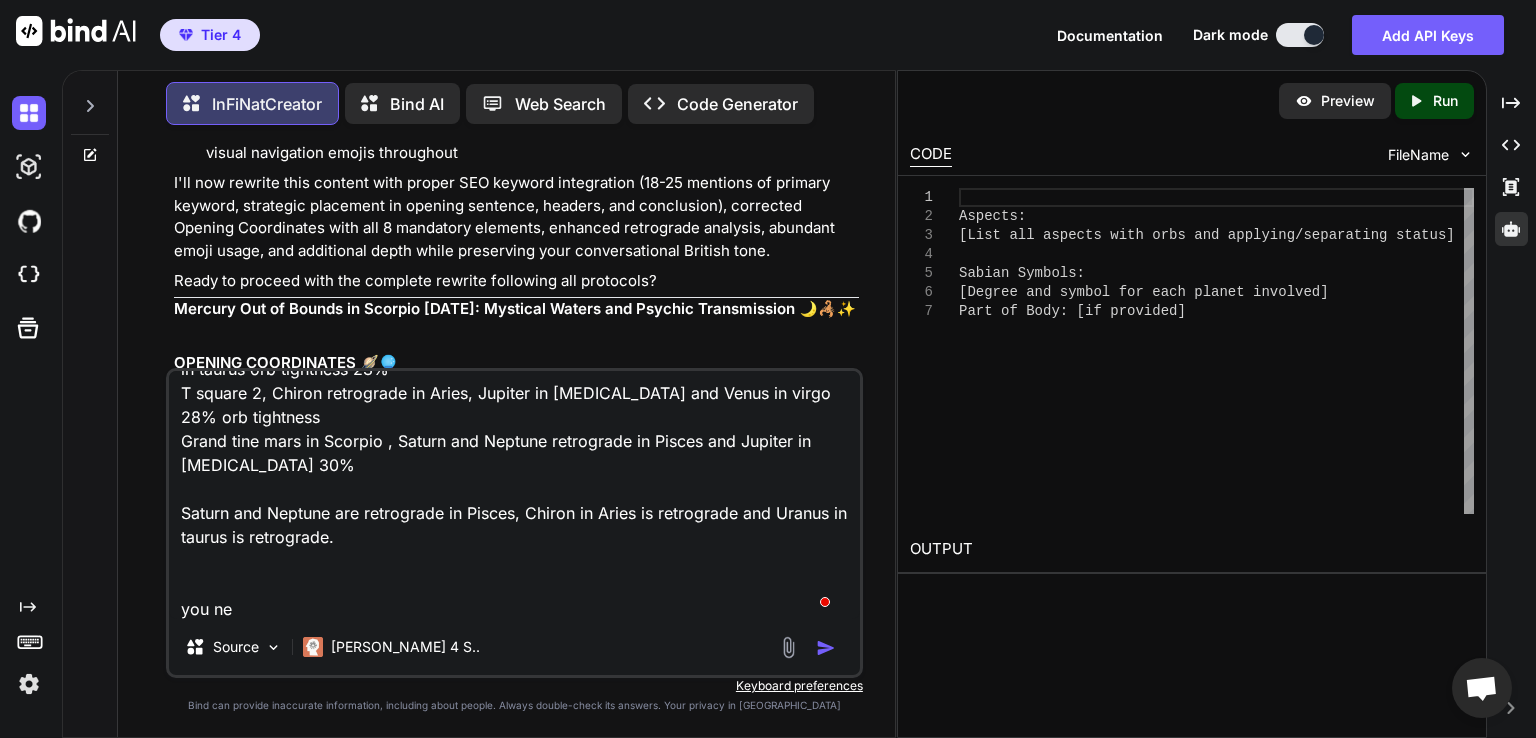 type on "x" 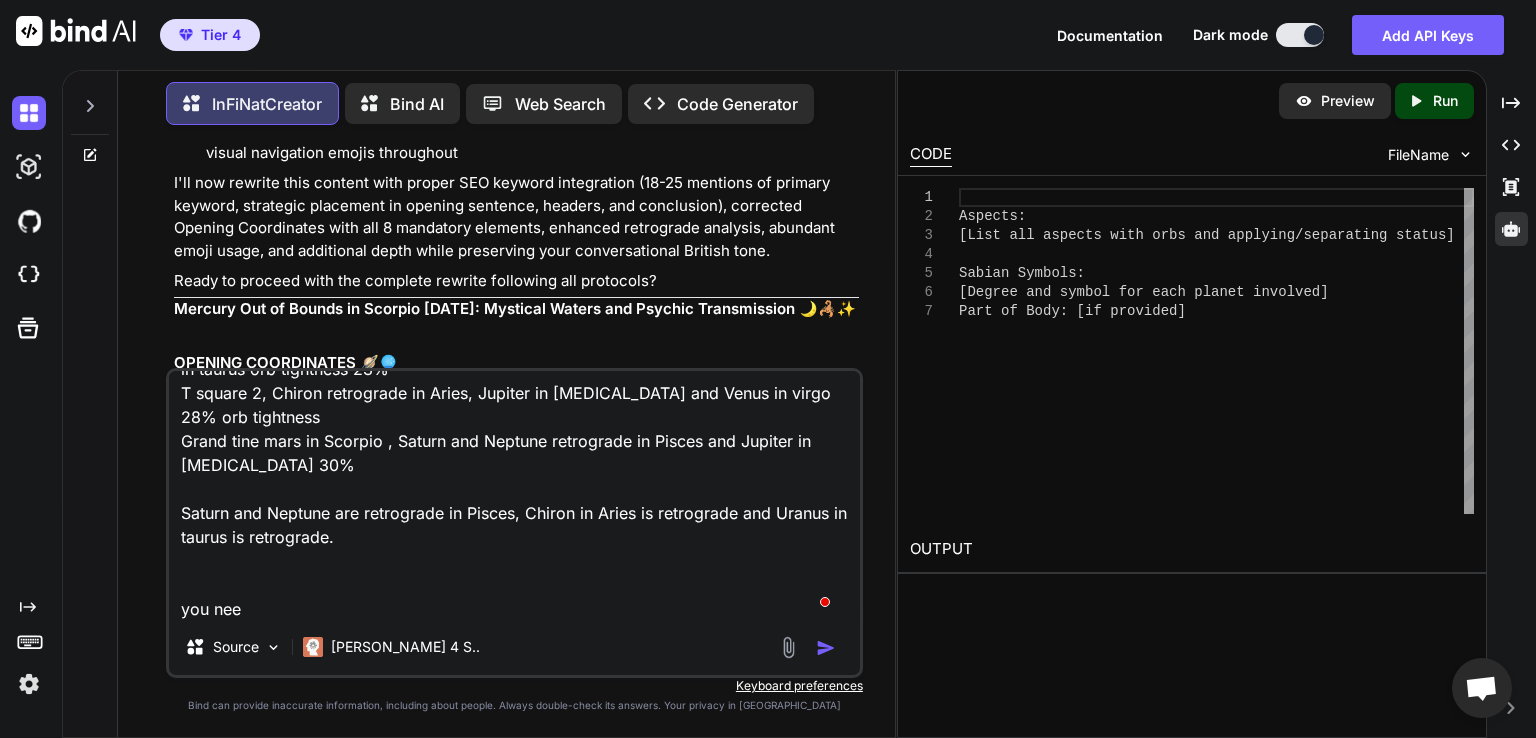 type on "[DATE], [PERSON_NAME] enters out of bounds 8th Degree of Scorpio Sabian Symbol: The moon shining across a lakeat 18:07
The Moon Square Mercury Orb 1°20' Separating
Mercury Conjunction Mars Orb 4°54' Separating
Mercury Opposition Uranus Orb 1°54' Separating
Mercury Trine Neptune Orb 2°24' Separating
Mercury Sextile Pluto Orb 0°45' Separating
Mercury BiQuintile Chiron Orb 1°58' Separating
Part of Body: [MEDICAL_DATA], left [MEDICAL_DATA]
Sabian Symbol: The moon shining across a lake. 8th Degree of Scorpio (Mercury)
Two t squares , t square 1 mercury in scorpio, moon in Aquarius and Uranus retrograde in taurus orb tightness 23%
T square 2, Chiron retrograde in Aries, Jupiter in [MEDICAL_DATA] and Venus in virgo 28% orb tightness
Grand tine mars in Scorpio , Saturn and Neptune retrograde in Pisces and Jupiter in [MEDICAL_DATA] 30%
Saturn and Neptune are retrograde in Pisces, Chiron in Aries is retrograde and Uranus in taurus is retrograde.
you need" 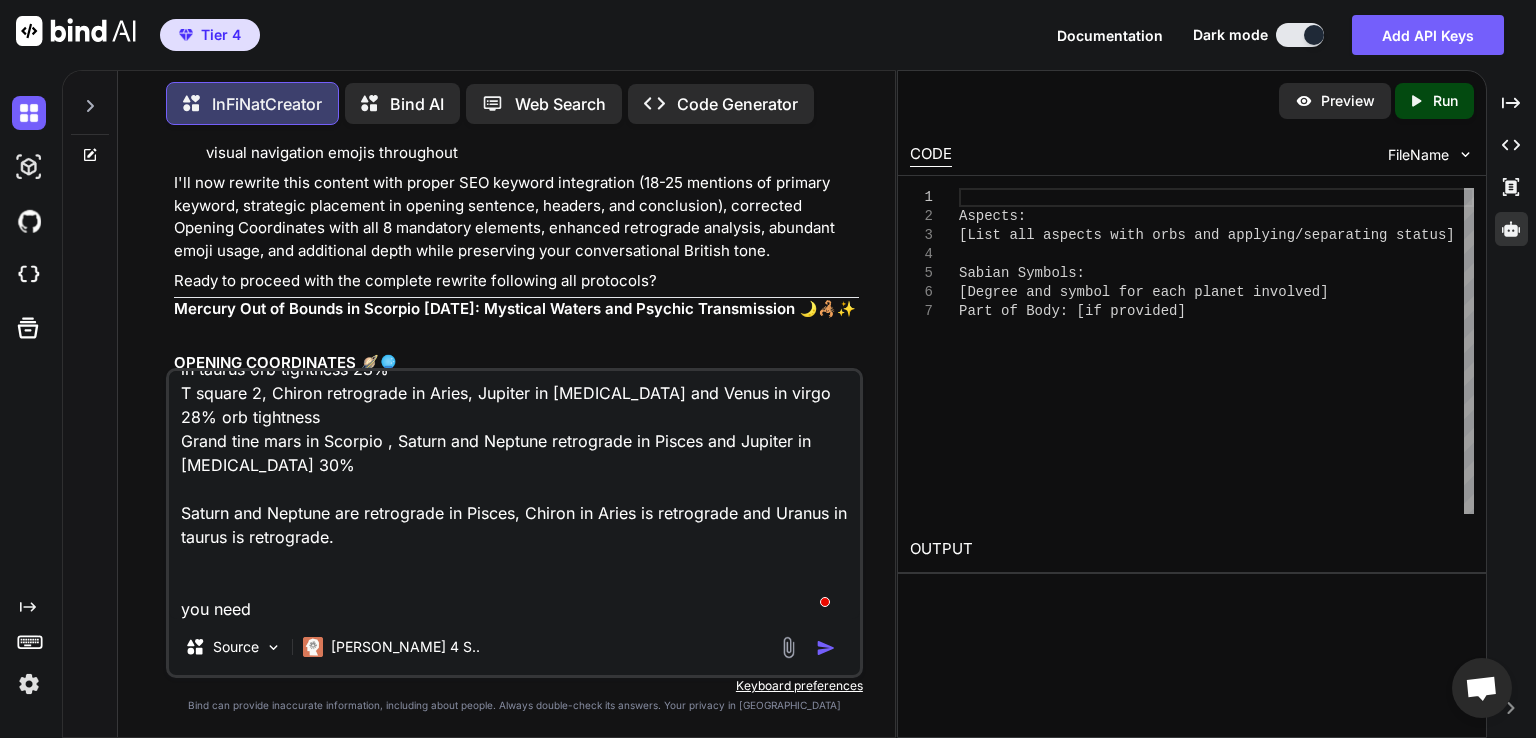 type on "[DATE], [PERSON_NAME] enters out of bounds 8th Degree of Scorpio Sabian Symbol: The moon shining across a lakeat 18:07
The Moon Square Mercury Orb 1°20' Separating
Mercury Conjunction Mars Orb 4°54' Separating
Mercury Opposition Uranus Orb 1°54' Separating
Mercury Trine Neptune Orb 2°24' Separating
Mercury Sextile Pluto Orb 0°45' Separating
Mercury BiQuintile Chiron Orb 1°58' Separating
Part of Body: [MEDICAL_DATA], left [MEDICAL_DATA]
Sabian Symbol: The moon shining across a lake. 8th Degree of Scorpio (Mercury)
Two t squares , t square 1 mercury in scorpio, moon in Aquarius and Uranus retrograde in taurus orb tightness 23%
T square 2, Chiron retrograde in Aries, Jupiter in [MEDICAL_DATA] and Venus in virgo 28% orb tightness
Grand tine mars in Scorpio , Saturn and Neptune retrograde in Pisces and Jupiter in [MEDICAL_DATA] 30%
Saturn and Neptune are retrograde in Pisces, Chiron in Aries is retrograde and Uranus in taurus is retrograde.
you need" 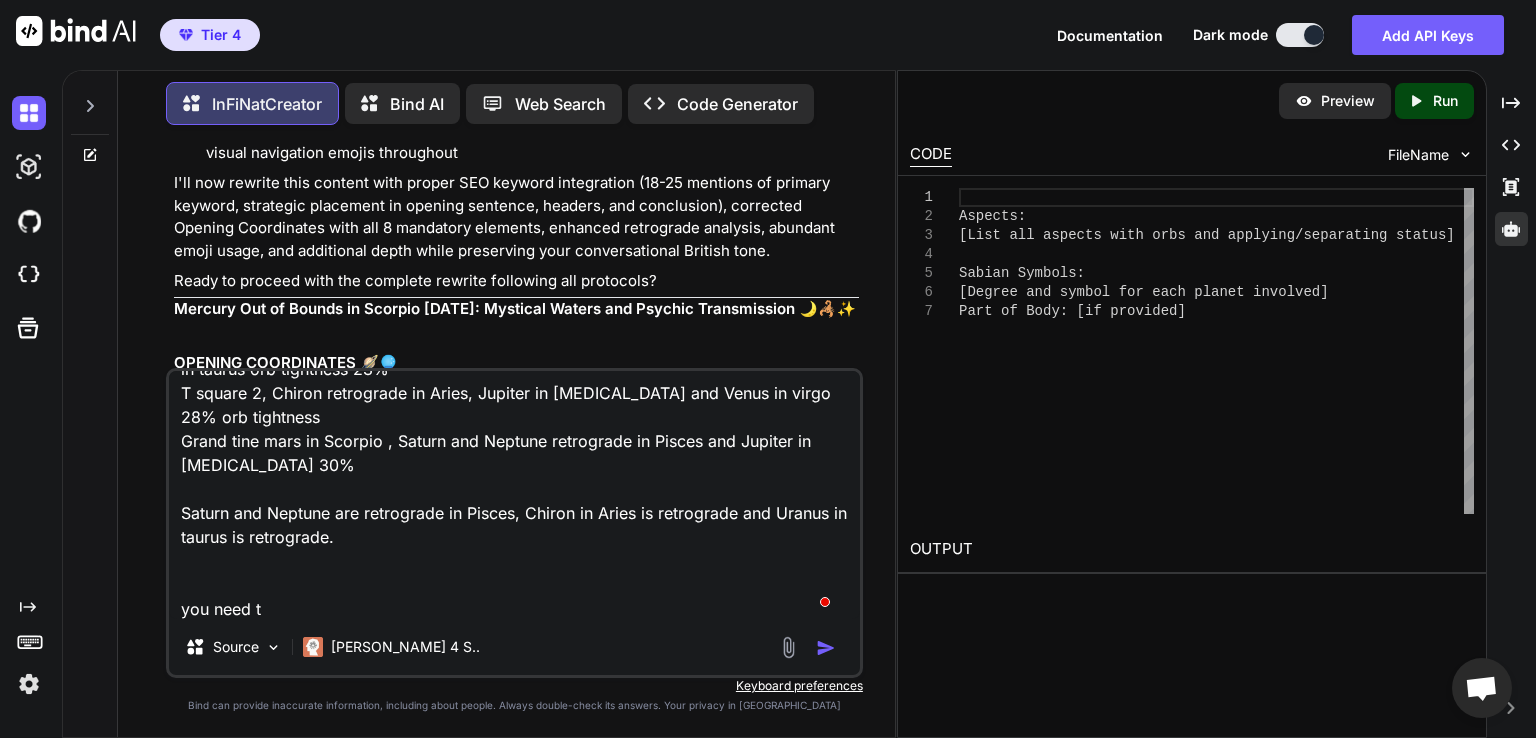 type on "[DATE], [PERSON_NAME] enters out of bounds 8th Degree of Scorpio Sabian Symbol: The moon shining across a lakeat 18:07
The Moon Square Mercury Orb 1°20' Separating
Mercury Conjunction Mars Orb 4°54' Separating
Mercury Opposition Uranus Orb 1°54' Separating
Mercury Trine Neptune Orb 2°24' Separating
Mercury Sextile Pluto Orb 0°45' Separating
Mercury BiQuintile Chiron Orb 1°58' Separating
Part of Body: [MEDICAL_DATA], left [MEDICAL_DATA]
Sabian Symbol: The moon shining across a lake. 8th Degree of Scorpio (Mercury)
Two t squares , t square 1 mercury in scorpio, moon in Aquarius and Uranus retrograde in taurus orb tightness 23%
T square 2, Chiron retrograde in Aries, Jupiter in [MEDICAL_DATA] and Venus in virgo 28% orb tightness
Grand tine mars in Scorpio , Saturn and Neptune retrograde in Pisces and Jupiter in [MEDICAL_DATA] 30%
Saturn and Neptune are retrograde in Pisces, Chiron in Aries is retrograde and Uranus in taurus is retrograde.
you need to" 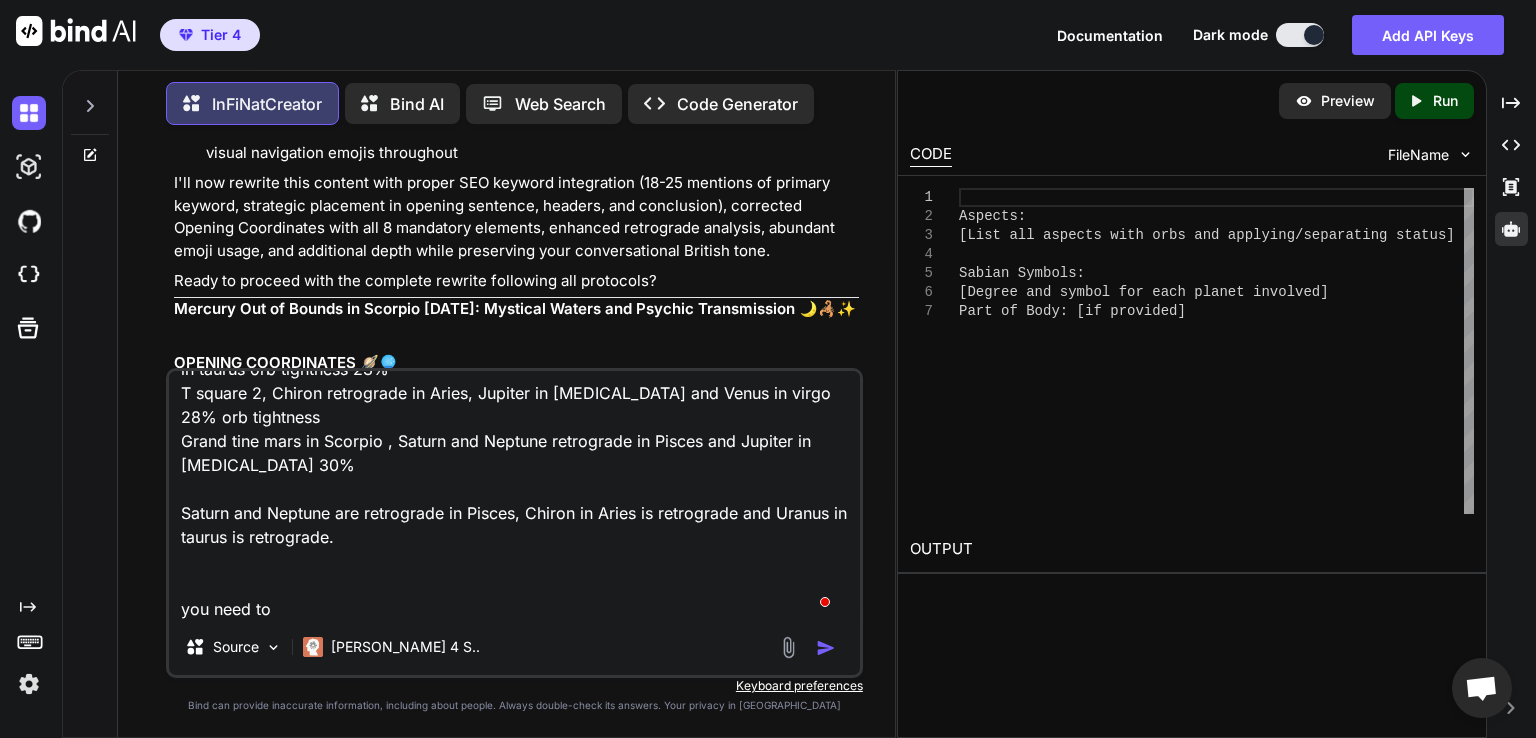 type on "[DATE], [PERSON_NAME] enters out of bounds 8th Degree of Scorpio Sabian Symbol: The moon shining across a lakeat 18:07
The Moon Square Mercury Orb 1°20' Separating
Mercury Conjunction Mars Orb 4°54' Separating
Mercury Opposition Uranus Orb 1°54' Separating
Mercury Trine Neptune Orb 2°24' Separating
Mercury Sextile Pluto Orb 0°45' Separating
Mercury BiQuintile Chiron Orb 1°58' Separating
Part of Body: [MEDICAL_DATA], left [MEDICAL_DATA]
Sabian Symbol: The moon shining across a lake. 8th Degree of Scorpio (Mercury)
Two t squares , t square 1 mercury in scorpio, moon in Aquarius and Uranus retrograde in taurus orb tightness 23%
T square 2, Chiron retrograde in Aries, Jupiter in [MEDICAL_DATA] and Venus in virgo 28% orb tightness
Grand tine mars in Scorpio , Saturn and Neptune retrograde in Pisces and Jupiter in [MEDICAL_DATA] 30%
Saturn and Neptune are retrograde in Pisces, Chiron in Aries is retrograde and Uranus in taurus is retrograde.
you need to" 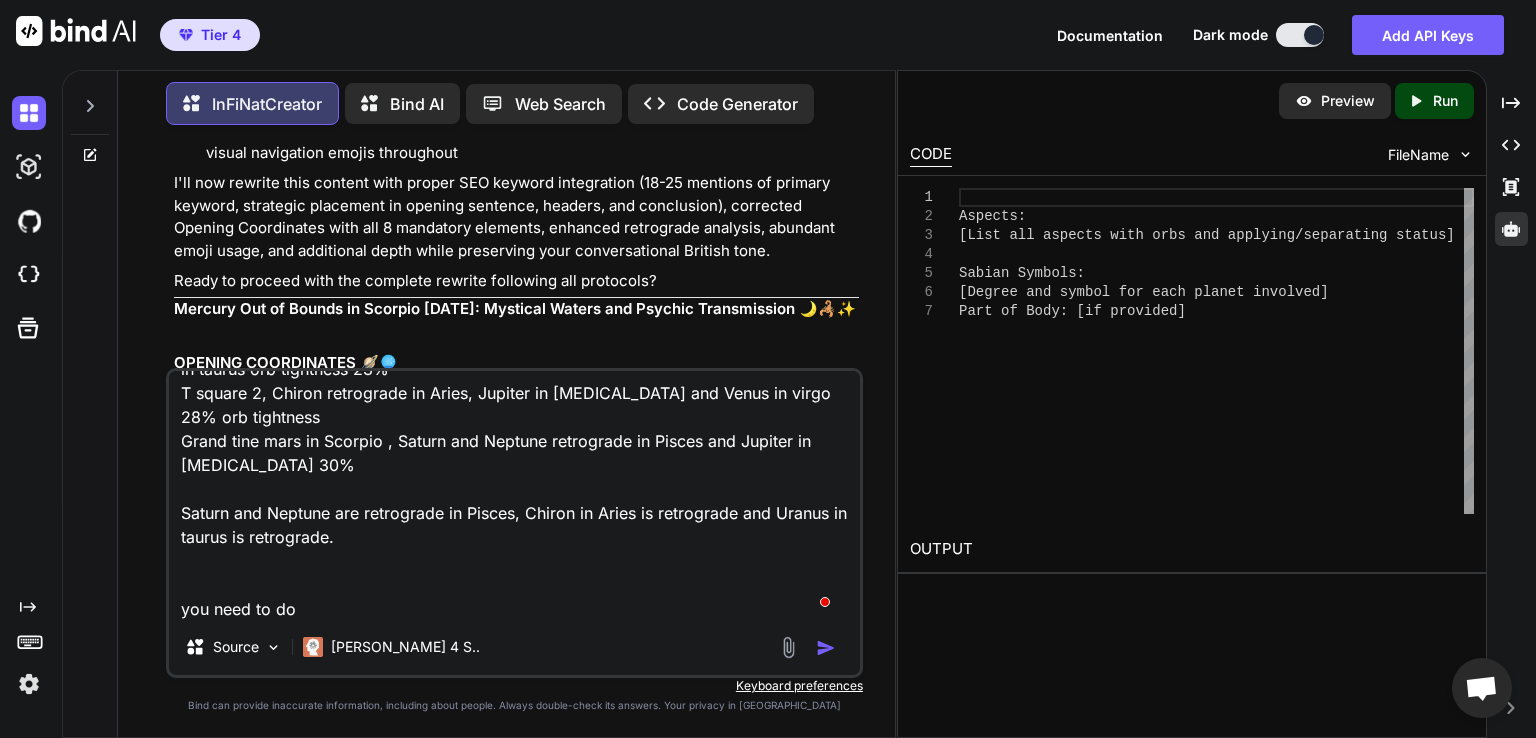 type on "[DATE], [PERSON_NAME] enters out of bounds 8th Degree of Scorpio Sabian Symbol: The moon shining across a lakeat 18:07
The Moon Square Mercury Orb 1°20' Separating
Mercury Conjunction Mars Orb 4°54' Separating
Mercury Opposition Uranus Orb 1°54' Separating
Mercury Trine Neptune Orb 2°24' Separating
Mercury Sextile Pluto Orb 0°45' Separating
Mercury BiQuintile Chiron Orb 1°58' Separating
Part of Body: [MEDICAL_DATA], left [MEDICAL_DATA]
Sabian Symbol: The moon shining across a lake. 8th Degree of Scorpio (Mercury)
Two t squares , t square 1 mercury in scorpio, moon in Aquarius and Uranus retrograde in taurus orb tightness 23%
T square 2, Chiron retrograde in Aries, Jupiter in [MEDICAL_DATA] and Venus in virgo 28% orb tightness
Grand tine mars in Scorpio , Saturn and Neptune retrograde in Pisces and Jupiter in [MEDICAL_DATA] 30%
Saturn and Neptune are retrograde in Pisces, Chiron in Aries is retrograde and Uranus in taurus is retrograde.
you need to do t" 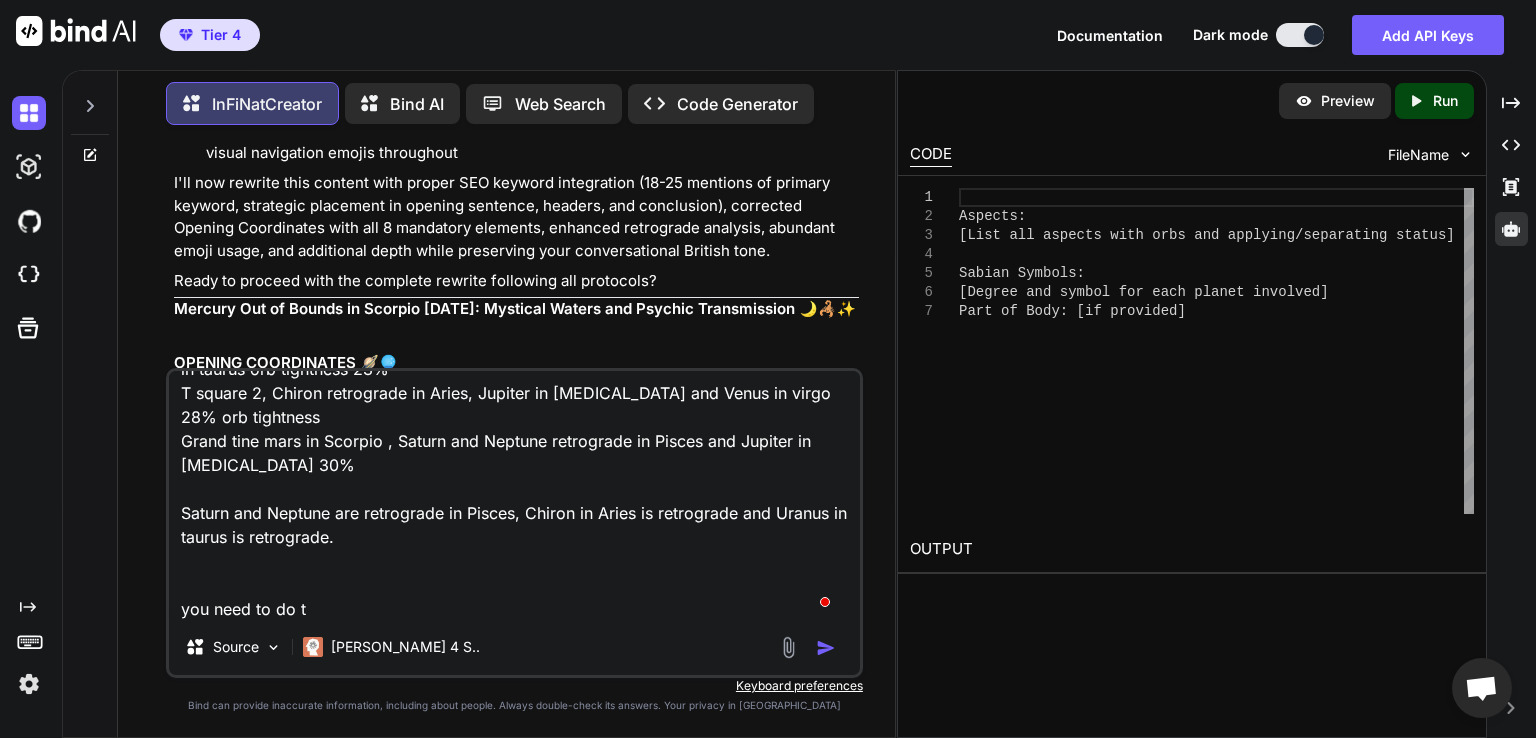 type on "[DATE], [PERSON_NAME] enters out of bounds 8th Degree of Scorpio Sabian Symbol: The moon shining across a lakeat 18:07
The Moon Square Mercury Orb 1°20' Separating
Mercury Conjunction Mars Orb 4°54' Separating
Mercury Opposition Uranus Orb 1°54' Separating
Mercury Trine Neptune Orb 2°24' Separating
Mercury Sextile Pluto Orb 0°45' Separating
Mercury BiQuintile Chiron Orb 1°58' Separating
Part of Body: [MEDICAL_DATA], left [MEDICAL_DATA]
Sabian Symbol: The moon shining across a lake. 8th Degree of Scorpio (Mercury)
Two t squares , t square 1 mercury in scorpio, moon in Aquarius and Uranus retrograde in taurus orb tightness 23%
T square 2, Chiron retrograde in Aries, Jupiter in [MEDICAL_DATA] and Venus in virgo 28% orb tightness
Grand tine mars in Scorpio , Saturn and Neptune retrograde in Pisces and Jupiter in [MEDICAL_DATA] 30%
Saturn and Neptune are retrograde in Pisces, Chiron in Aries is retrograde and Uranus in taurus is retrograde.
you need to do th" 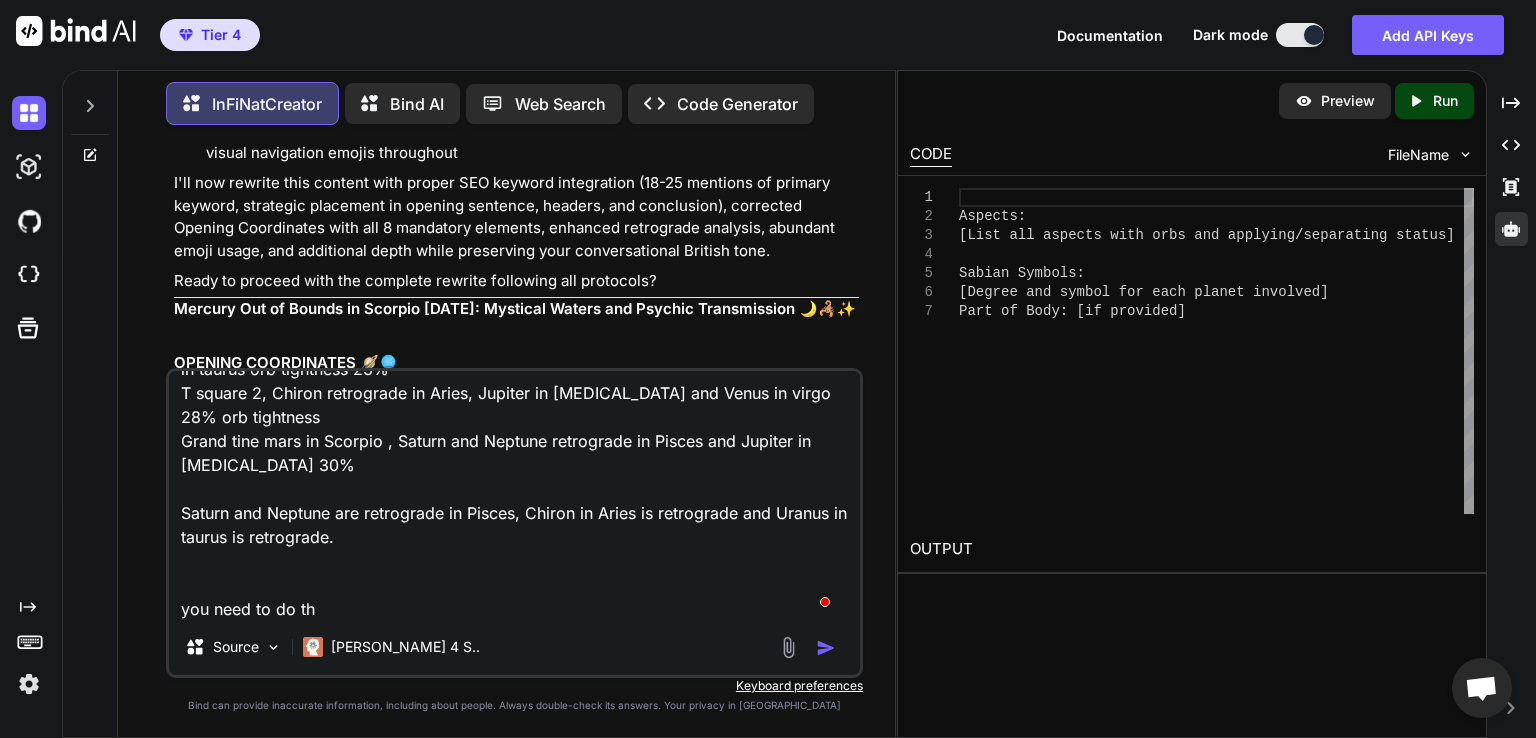 type on "[DATE], [PERSON_NAME] enters out of bounds 8th Degree of Scorpio Sabian Symbol: The moon shining across a lakeat 18:07
The Moon Square Mercury Orb 1°20' Separating
Mercury Conjunction Mars Orb 4°54' Separating
Mercury Opposition Uranus Orb 1°54' Separating
Mercury Trine Neptune Orb 2°24' Separating
Mercury Sextile Pluto Orb 0°45' Separating
Mercury BiQuintile Chiron Orb 1°58' Separating
Part of Body: [MEDICAL_DATA], left [MEDICAL_DATA]
Sabian Symbol: The moon shining across a lake. 8th Degree of Scorpio (Mercury)
Two t squares , t square 1 mercury in scorpio, moon in Aquarius and Uranus retrograde in taurus orb tightness 23%
T square 2, Chiron retrograde in Aries, Jupiter in [MEDICAL_DATA] and Venus in virgo 28% orb tightness
Grand tine mars in Scorpio , Saturn and Neptune retrograde in Pisces and Jupiter in [MEDICAL_DATA] 30%
Saturn and Neptune are retrograde in Pisces, Chiron in Aries is retrograde and Uranus in taurus is retrograde.
you need to do the" 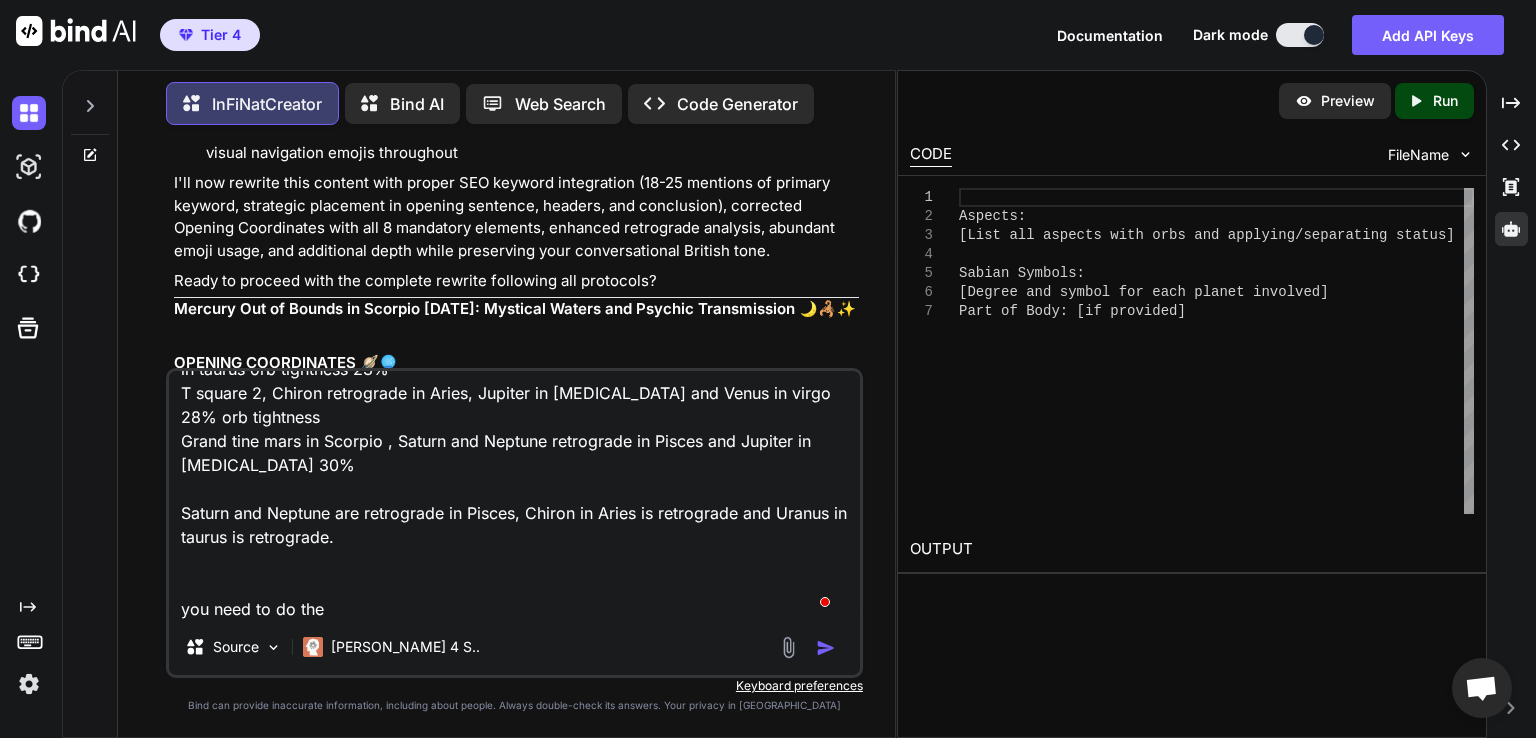 type on "[DATE], [PERSON_NAME] enters out of bounds 8th Degree of Scorpio Sabian Symbol: The moon shining across a lakeat 18:07
The Moon Square Mercury Orb 1°20' Separating
Mercury Conjunction Mars Orb 4°54' Separating
Mercury Opposition Uranus Orb 1°54' Separating
Mercury Trine Neptune Orb 2°24' Separating
Mercury Sextile Pluto Orb 0°45' Separating
Mercury BiQuintile Chiron Orb 1°58' Separating
Part of Body: [MEDICAL_DATA], left [MEDICAL_DATA]
Sabian Symbol: The moon shining across a lake. 8th Degree of Scorpio (Mercury)
Two t squares , t square 1 mercury in scorpio, moon in Aquarius and Uranus retrograde in taurus orb tightness 23%
T square 2, Chiron retrograde in Aries, Jupiter in [MEDICAL_DATA] and Venus in virgo 28% orb tightness
Grand tine mars in Scorpio , Saturn and Neptune retrograde in Pisces and Jupiter in [MEDICAL_DATA] 30%
Saturn and Neptune are retrograde in Pisces, Chiron in Aries is retrograde and Uranus in taurus is retrograde.
you need to do the" 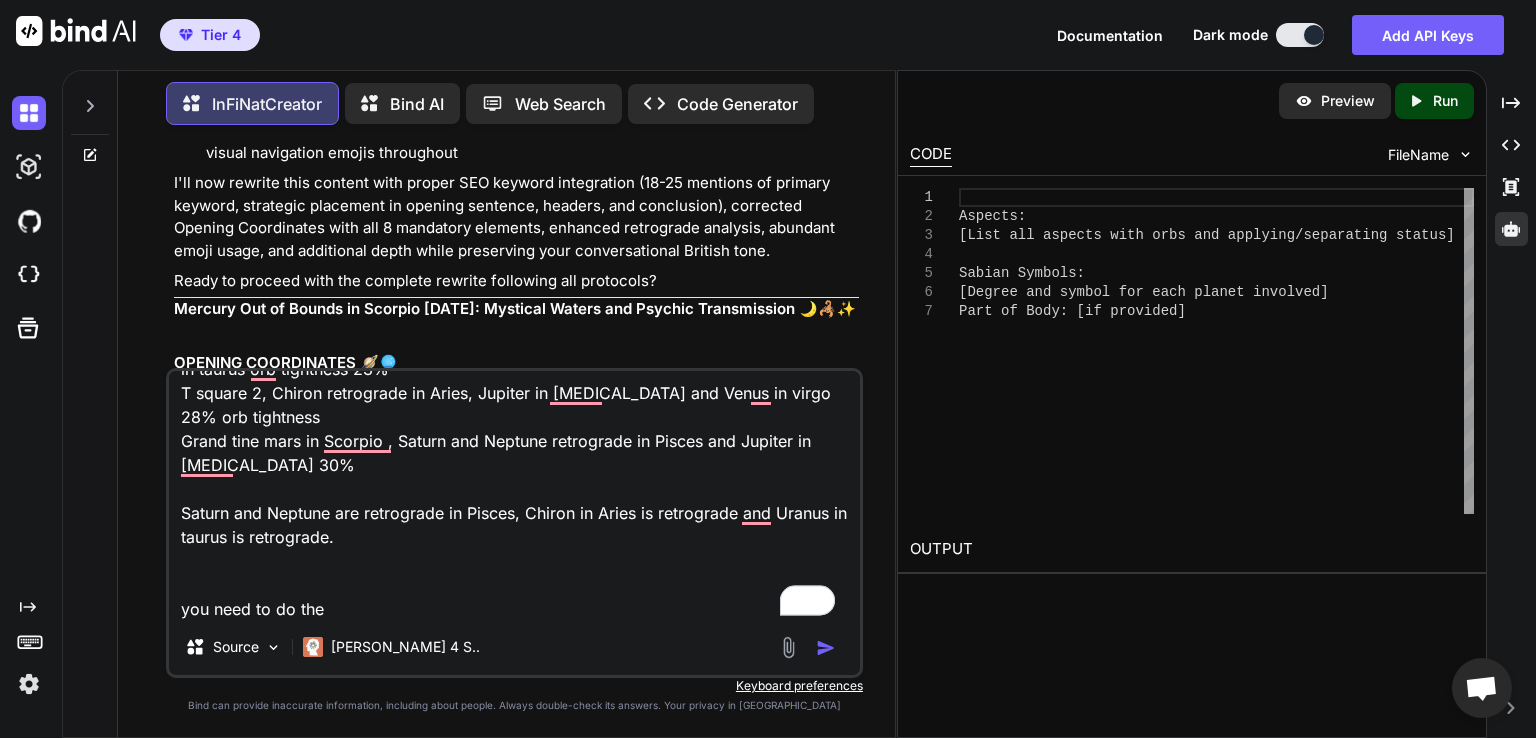 type on "[DATE], [PERSON_NAME] enters out of bounds 8th Degree of Scorpio Sabian Symbol: The moon shining across a lakeat 18:07
The Moon Square Mercury Orb 1°20' Separating
Mercury Conjunction Mars Orb 4°54' Separating
Mercury Opposition Uranus Orb 1°54' Separating
Mercury Trine Neptune Orb 2°24' Separating
Mercury Sextile Pluto Orb 0°45' Separating
Mercury BiQuintile Chiron Orb 1°58' Separating
Part of Body: [MEDICAL_DATA], left [MEDICAL_DATA]
Sabian Symbol: The moon shining across a lake. 8th Degree of Scorpio (Mercury)
Two t squares , t square 1 mercury in scorpio, moon in Aquarius and Uranus retrograde in taurus orb tightness 23%
T square 2, Chiron retrograde in Aries, Jupiter in [MEDICAL_DATA] and Venus in virgo 28% orb tightness
Grand tine mars in Scorpio , Saturn and Neptune retrograde in Pisces and Jupiter in [MEDICAL_DATA] 30%
Saturn and Neptune are retrograde in Pisces, Chiron in Aries is retrograde and Uranus in taurus is retrograde.
you need to do the o" 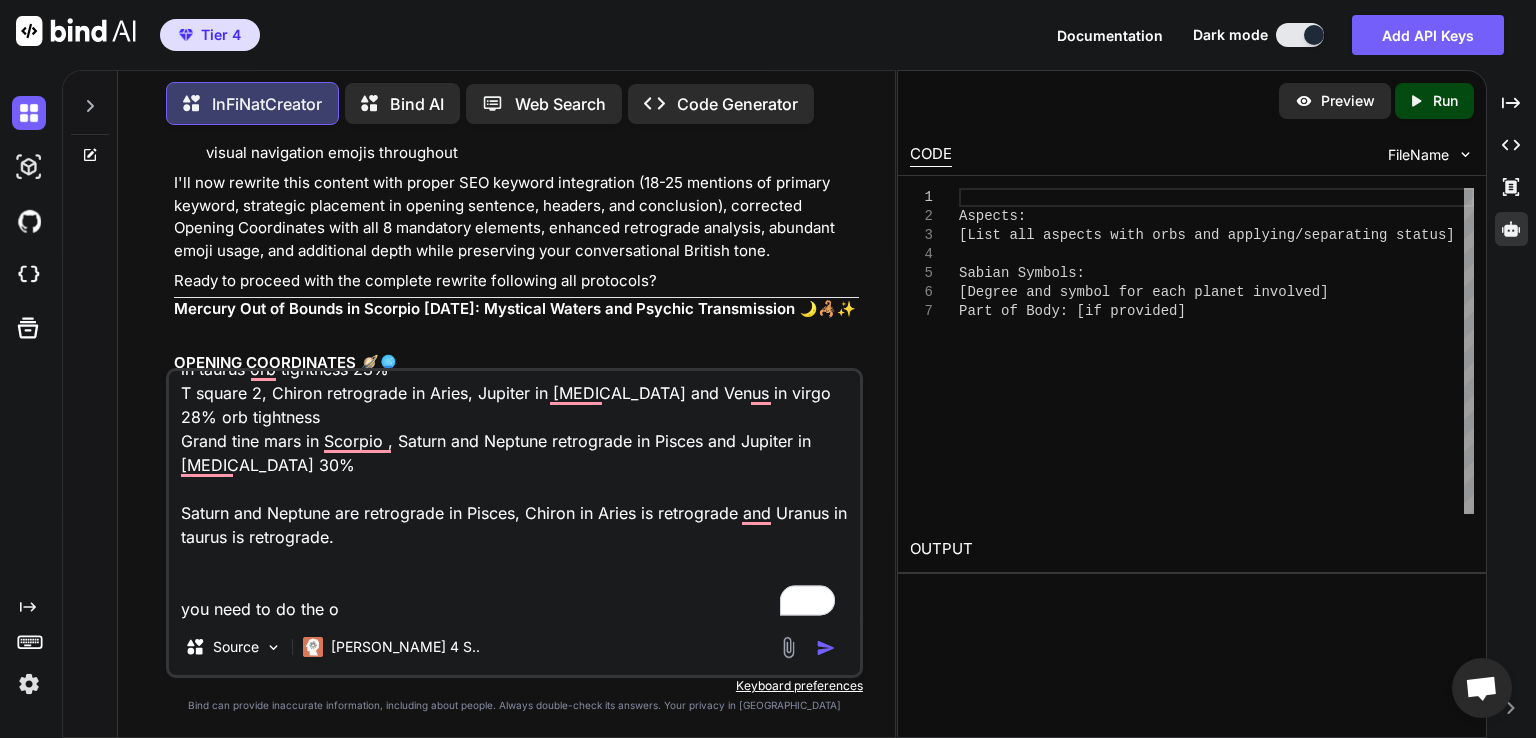 type on "[DATE], [PERSON_NAME] enters out of bounds 8th Degree of Scorpio Sabian Symbol: The moon shining across a lakeat 18:07
The Moon Square Mercury Orb 1°20' Separating
Mercury Conjunction Mars Orb 4°54' Separating
Mercury Opposition Uranus Orb 1°54' Separating
Mercury Trine Neptune Orb 2°24' Separating
Mercury Sextile Pluto Orb 0°45' Separating
Mercury BiQuintile Chiron Orb 1°58' Separating
Part of Body: [MEDICAL_DATA], left [MEDICAL_DATA]
Sabian Symbol: The moon shining across a lake. 8th Degree of Scorpio (Mercury)
Two t squares , t square 1 mercury in scorpio, moon in Aquarius and Uranus retrograde in taurus orb tightness 23%
T square 2, Chiron retrograde in Aries, Jupiter in [MEDICAL_DATA] and Venus in virgo 28% orb tightness
Grand tine mars in Scorpio , Saturn and Neptune retrograde in Pisces and Jupiter in [MEDICAL_DATA] 30%
Saturn and Neptune are retrograde in Pisces, Chiron in Aries is retrograde and Uranus in taurus is retrograde.
you need to do the op" 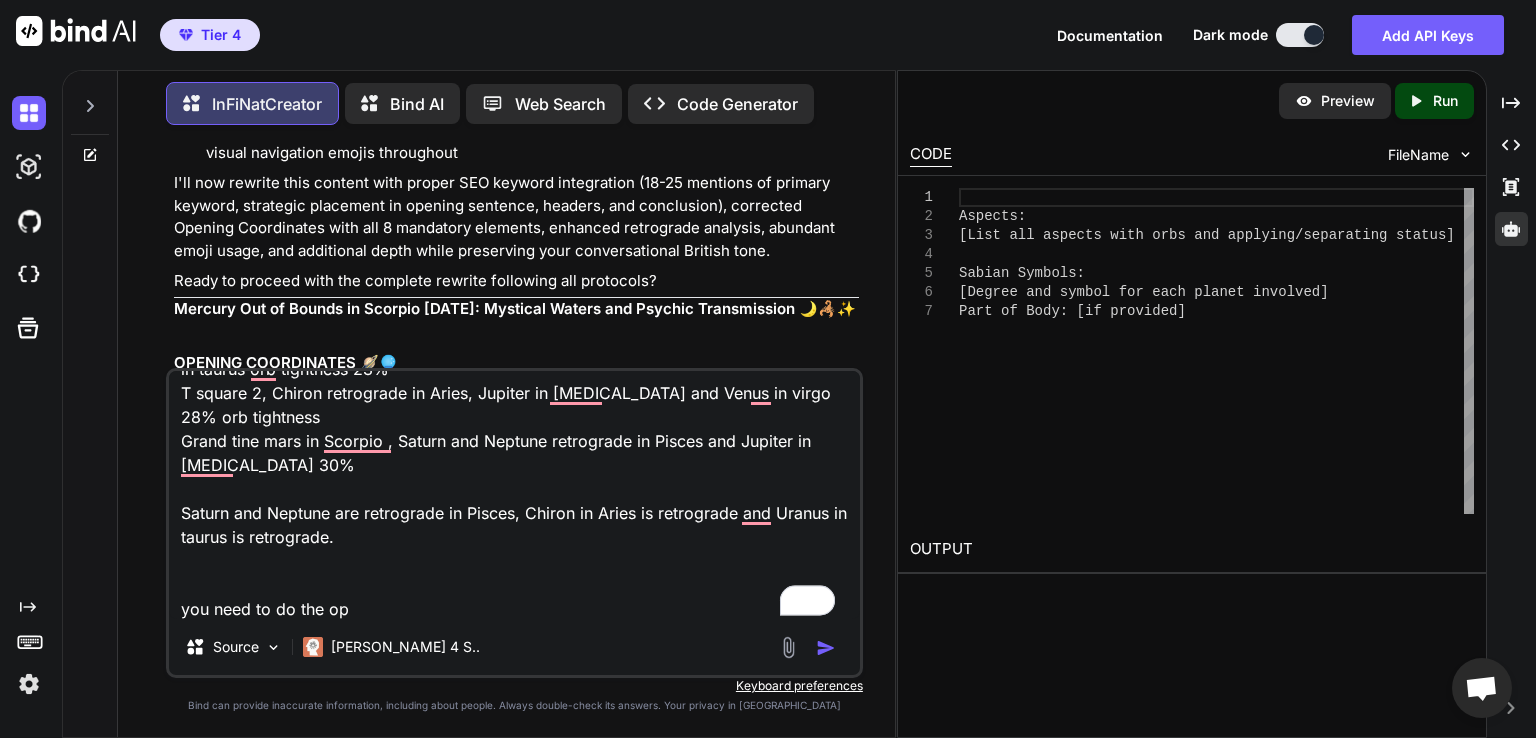 type on "[DATE], [PERSON_NAME] enters out of bounds 8th Degree of Scorpio Sabian Symbol: The moon shining across a lakeat 18:07
The Moon Square Mercury Orb 1°20' Separating
Mercury Conjunction Mars Orb 4°54' Separating
Mercury Opposition Uranus Orb 1°54' Separating
Mercury Trine Neptune Orb 2°24' Separating
Mercury Sextile Pluto Orb 0°45' Separating
Mercury BiQuintile Chiron Orb 1°58' Separating
Part of Body: [MEDICAL_DATA], left [MEDICAL_DATA]
Sabian Symbol: The moon shining across a lake. 8th Degree of Scorpio (Mercury)
Two t squares , t square 1 mercury in scorpio, moon in Aquarius and Uranus retrograde in taurus orb tightness 23%
T square 2, Chiron retrograde in Aries, Jupiter in [MEDICAL_DATA] and Venus in virgo 28% orb tightness
Grand tine mars in Scorpio , Saturn and Neptune retrograde in Pisces and Jupiter in [MEDICAL_DATA] 30%
Saturn and Neptune are retrograde in Pisces, Chiron in Aries is retrograde and Uranus in taurus is retrograde.
you need to do the ope" 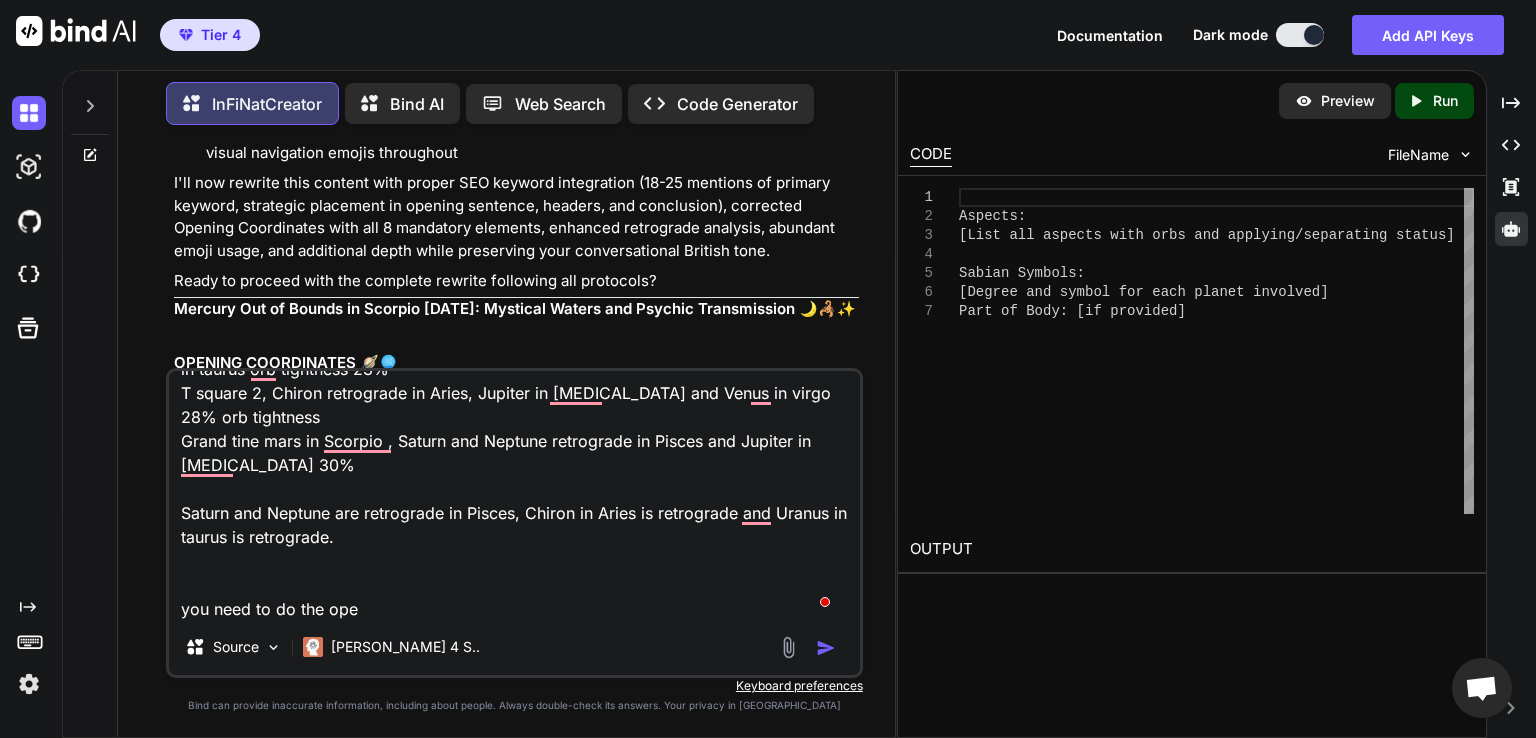 type on "[DATE], [PERSON_NAME] enters out of bounds 8th Degree of Scorpio Sabian Symbol: The moon shining across a lakeat 18:07
The Moon Square Mercury Orb 1°20' Separating
Mercury Conjunction Mars Orb 4°54' Separating
Mercury Opposition Uranus Orb 1°54' Separating
Mercury Trine Neptune Orb 2°24' Separating
Mercury Sextile Pluto Orb 0°45' Separating
Mercury BiQuintile Chiron Orb 1°58' Separating
Part of Body: [MEDICAL_DATA], left [MEDICAL_DATA]
Sabian Symbol: The moon shining across a lake. 8th Degree of Scorpio (Mercury)
Two t squares , t square 1 mercury in scorpio, moon in Aquarius and Uranus retrograde in taurus orb tightness 23%
T square 2, Chiron retrograde in Aries, Jupiter in [MEDICAL_DATA] and Venus in virgo 28% orb tightness
Grand tine mars in Scorpio , Saturn and Neptune retrograde in Pisces and Jupiter in [MEDICAL_DATA] 30%
Saturn and Neptune are retrograde in Pisces, Chiron in Aries is retrograde and Uranus in taurus is retrograde.
you need to do the open" 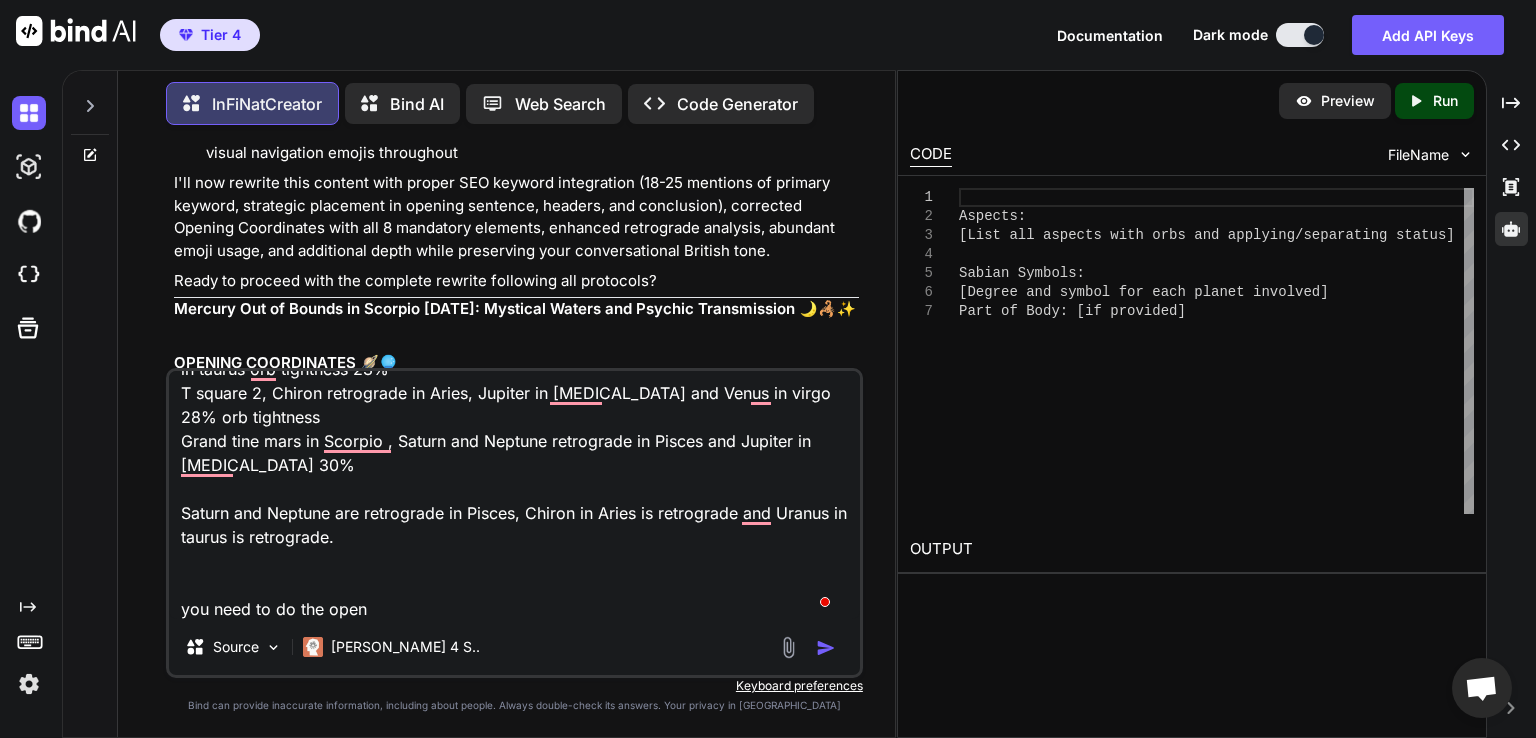 type on "[DATE], [PERSON_NAME] enters out of bounds 8th Degree of Scorpio Sabian Symbol: The moon shining across a lakeat 18:07
The Moon Square Mercury Orb 1°20' Separating
Mercury Conjunction Mars Orb 4°54' Separating
Mercury Opposition Uranus Orb 1°54' Separating
Mercury Trine Neptune Orb 2°24' Separating
Mercury Sextile Pluto Orb 0°45' Separating
Mercury BiQuintile Chiron Orb 1°58' Separating
Part of Body: [MEDICAL_DATA], left [MEDICAL_DATA]
Sabian Symbol: The moon shining across a lake. 8th Degree of Scorpio (Mercury)
Two t squares , t square 1 mercury in scorpio, moon in Aquarius and Uranus retrograde in taurus orb tightness 23%
T square 2, Chiron retrograde in Aries, Jupiter in [MEDICAL_DATA] and Venus in virgo 28% orb tightness
Grand tine mars in Scorpio , Saturn and Neptune retrograde in Pisces and Jupiter in [MEDICAL_DATA] 30%
Saturn and Neptune are retrograde in Pisces, Chiron in Aries is retrograde and Uranus in taurus is retrograde.
you need to do the openi" 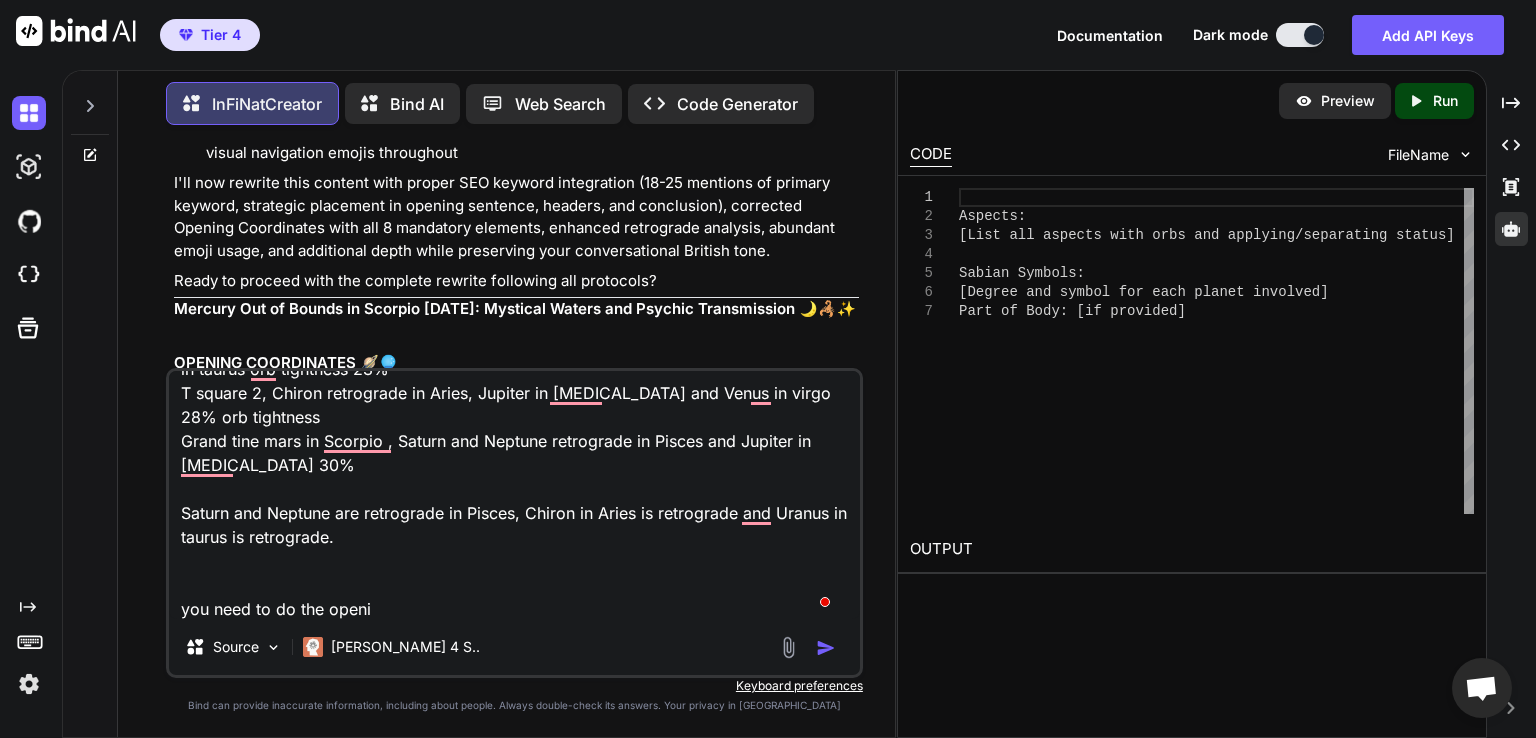 type on "[DATE], [PERSON_NAME] enters out of bounds 8th Degree of Scorpio Sabian Symbol: The moon shining across a lakeat 18:07
The Moon Square Mercury Orb 1°20' Separating
Mercury Conjunction Mars Orb 4°54' Separating
Mercury Opposition Uranus Orb 1°54' Separating
Mercury Trine Neptune Orb 2°24' Separating
Mercury Sextile Pluto Orb 0°45' Separating
Mercury BiQuintile Chiron Orb 1°58' Separating
Part of Body: [MEDICAL_DATA], left [MEDICAL_DATA]
Sabian Symbol: The moon shining across a lake. 8th Degree of Scorpio (Mercury)
Two t squares , t square 1 mercury in scorpio, moon in Aquarius and Uranus retrograde in taurus orb tightness 23%
T square 2, Chiron retrograde in Aries, Jupiter in [MEDICAL_DATA] and Venus in virgo 28% orb tightness
Grand tine mars in Scorpio , Saturn and Neptune retrograde in Pisces and Jupiter in [MEDICAL_DATA] 30%
Saturn and Neptune are retrograde in Pisces, Chiron in Aries is retrograde and Uranus in taurus is retrograde.
you need to do the openin" 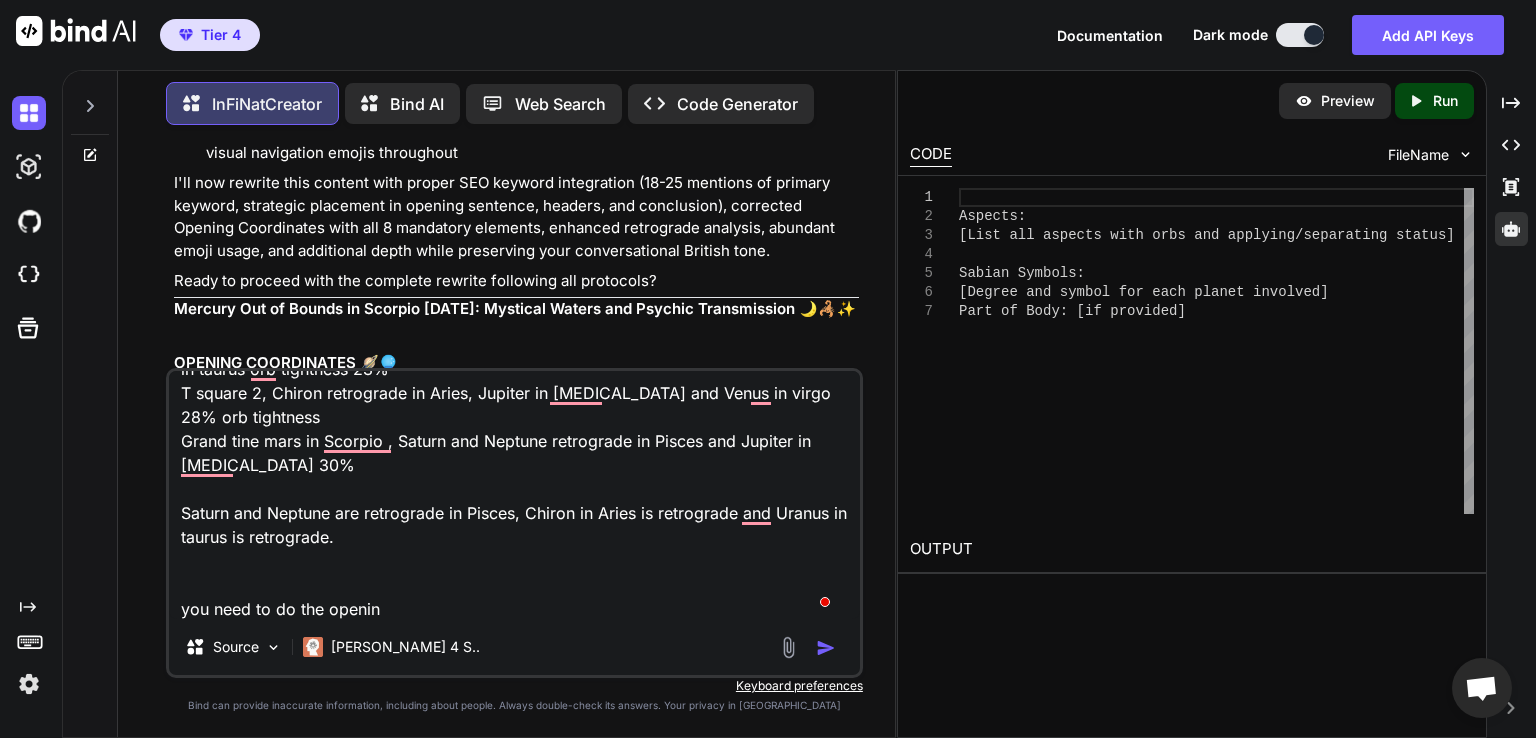 type on "[DATE], [PERSON_NAME] enters out of bounds 8th Degree of Scorpio Sabian Symbol: The moon shining across a lakeat 18:07
The Moon Square Mercury Orb 1°20' Separating
Mercury Conjunction Mars Orb 4°54' Separating
Mercury Opposition Uranus Orb 1°54' Separating
Mercury Trine Neptune Orb 2°24' Separating
Mercury Sextile Pluto Orb 0°45' Separating
Mercury BiQuintile Chiron Orb 1°58' Separating
Part of Body: [MEDICAL_DATA], left [MEDICAL_DATA]
Sabian Symbol: The moon shining across a lake. 8th Degree of Scorpio (Mercury)
Two t squares , t square 1 mercury in scorpio, moon in Aquarius and Uranus retrograde in taurus orb tightness 23%
T square 2, Chiron retrograde in Aries, Jupiter in [MEDICAL_DATA] and Venus in virgo 28% orb tightness
Grand tine mars in Scorpio , Saturn and Neptune retrograde in Pisces and Jupiter in [MEDICAL_DATA] 30%
Saturn and Neptune are retrograde in Pisces, Chiron in Aries is retrograde and Uranus in taurus is retrograde.
you need to do the opening" 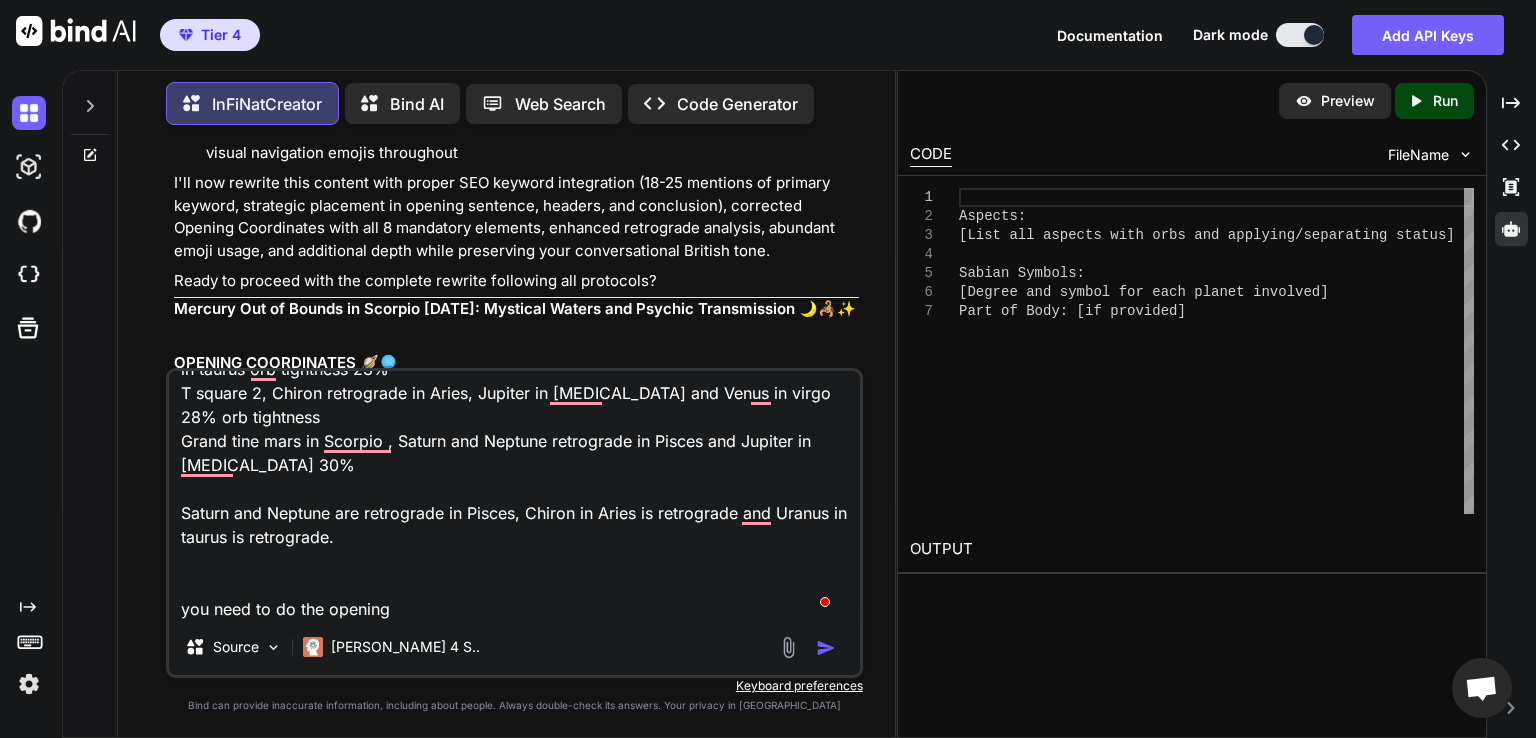 type on "[DATE], [PERSON_NAME] enters out of bounds 8th Degree of Scorpio Sabian Symbol: The moon shining across a lakeat 18:07
The Moon Square Mercury Orb 1°20' Separating
Mercury Conjunction Mars Orb 4°54' Separating
Mercury Opposition Uranus Orb 1°54' Separating
Mercury Trine Neptune Orb 2°24' Separating
Mercury Sextile Pluto Orb 0°45' Separating
Mercury BiQuintile Chiron Orb 1°58' Separating
Part of Body: [MEDICAL_DATA], left [MEDICAL_DATA]
Sabian Symbol: The moon shining across a lake. 8th Degree of Scorpio (Mercury)
Two t squares , t square 1 mercury in scorpio, moon in Aquarius and Uranus retrograde in taurus orb tightness 23%
T square 2, Chiron retrograde in Aries, Jupiter in [MEDICAL_DATA] and Venus in virgo 28% orb tightness
Grand tine mars in Scorpio , Saturn and Neptune retrograde in Pisces and Jupiter in [MEDICAL_DATA] 30%
Saturn and Neptune are retrograde in Pisces, Chiron in Aries is retrograde and Uranus in taurus is retrograde.
you need to do the opening" 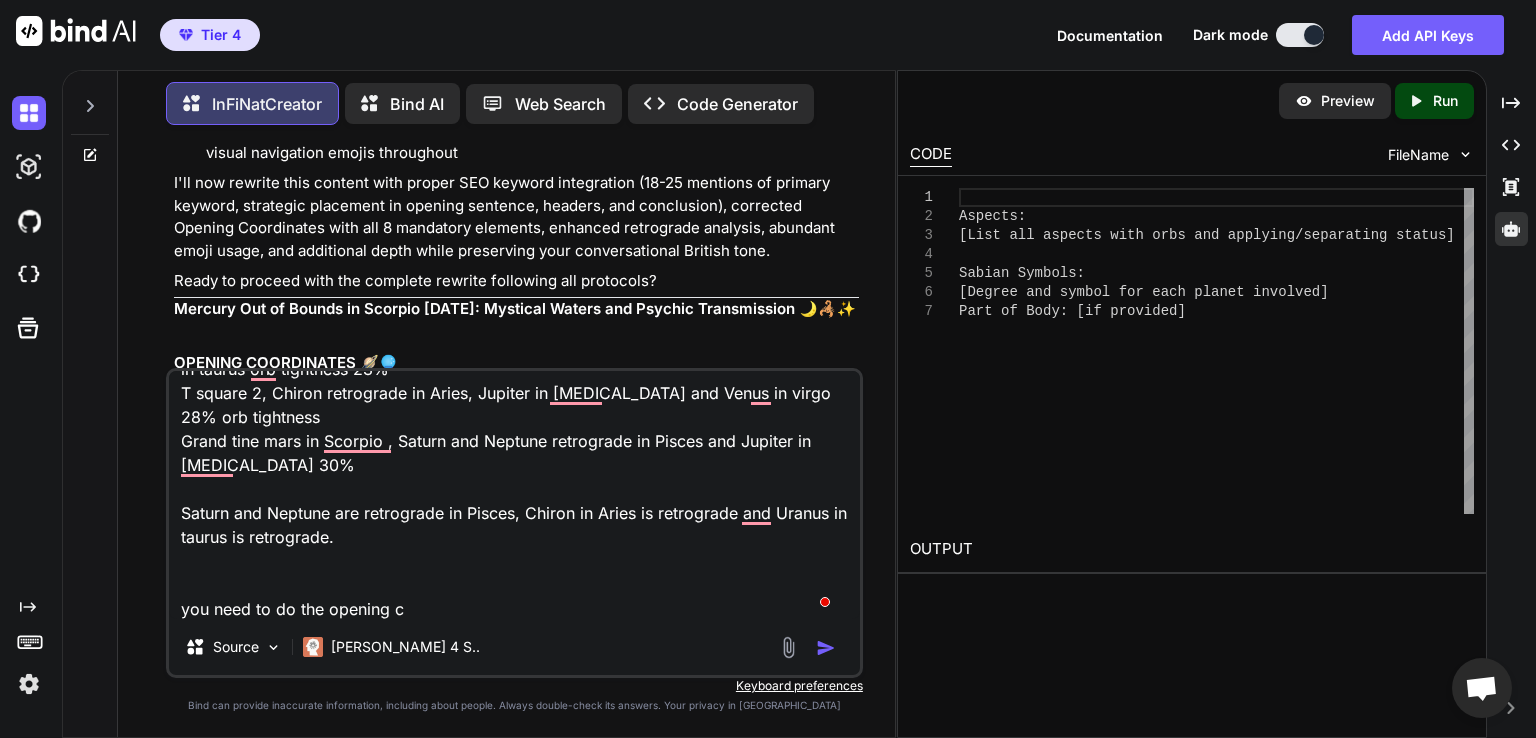 type on "[DATE], [PERSON_NAME] enters out of bounds 8th Degree of Scorpio Sabian Symbol: The moon shining across a lakeat 18:07
The Moon Square Mercury Orb 1°20' Separating
Mercury Conjunction Mars Orb 4°54' Separating
Mercury Opposition Uranus Orb 1°54' Separating
Mercury Trine Neptune Orb 2°24' Separating
Mercury Sextile Pluto Orb 0°45' Separating
Mercury BiQuintile Chiron Orb 1°58' Separating
Part of Body: [MEDICAL_DATA], left [MEDICAL_DATA]
Sabian Symbol: The moon shining across a lake. 8th Degree of Scorpio (Mercury)
Two t squares , t square 1 mercury in scorpio, moon in Aquarius and Uranus retrograde in taurus orb tightness 23%
T square 2, Chiron retrograde in Aries, Jupiter in [MEDICAL_DATA] and Venus in virgo 28% orb tightness
Grand tine mars in Scorpio , Saturn and Neptune retrograde in Pisces and Jupiter in [MEDICAL_DATA] 30%
Saturn and Neptune are retrograde in Pisces, Chiron in Aries is retrograde and Uranus in taurus is retrograde.
you need to do the opening co" 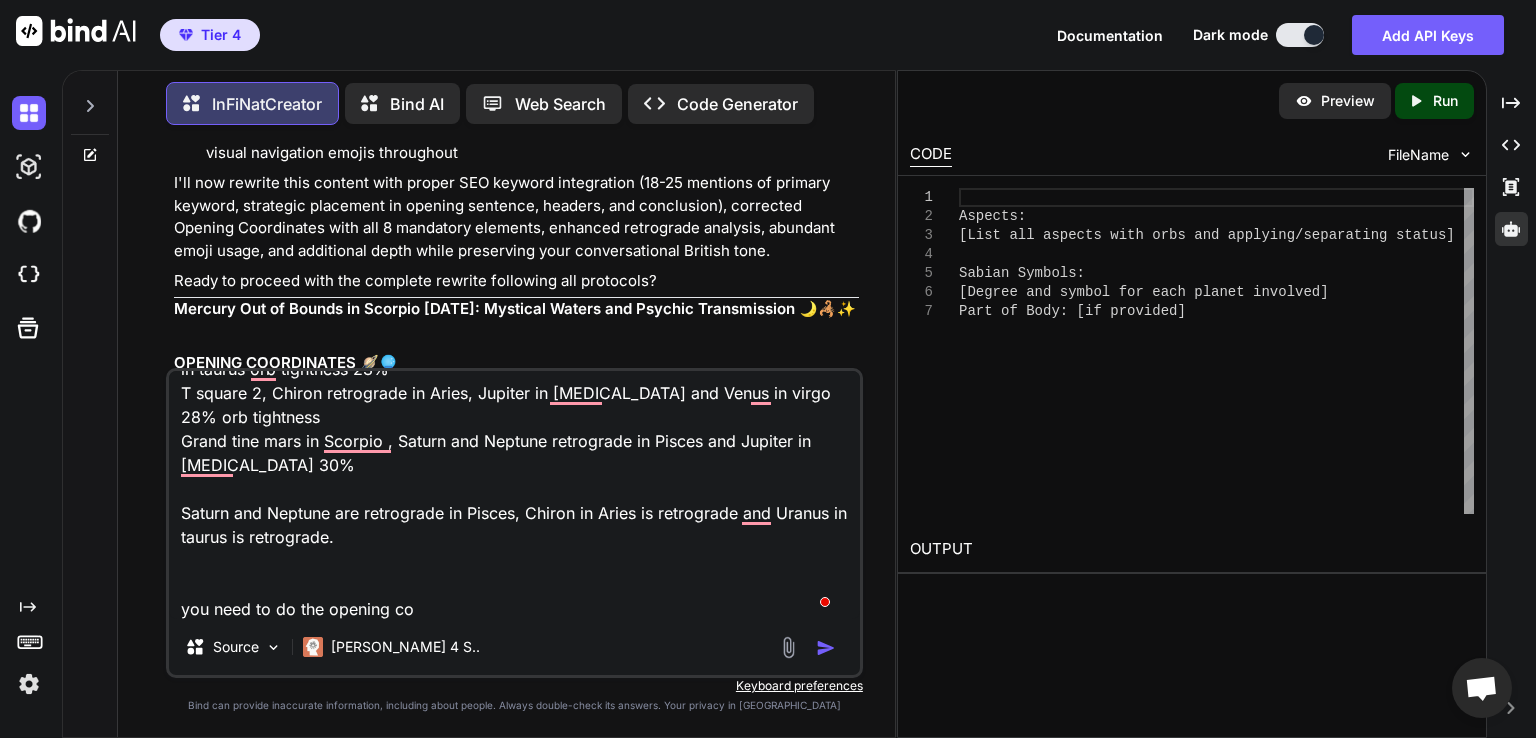 type on "[DATE], [PERSON_NAME] enters out of bounds 8th Degree of Scorpio Sabian Symbol: The moon shining across a lakeat 18:07
The Moon Square Mercury Orb 1°20' Separating
Mercury Conjunction Mars Orb 4°54' Separating
Mercury Opposition Uranus Orb 1°54' Separating
Mercury Trine Neptune Orb 2°24' Separating
Mercury Sextile Pluto Orb 0°45' Separating
Mercury BiQuintile Chiron Orb 1°58' Separating
Part of Body: [MEDICAL_DATA], left [MEDICAL_DATA]
Sabian Symbol: The moon shining across a lake. 8th Degree of Scorpio (Mercury)
Two t squares , t square 1 mercury in scorpio, moon in Aquarius and Uranus retrograde in taurus orb tightness 23%
T square 2, Chiron retrograde in Aries, Jupiter in [MEDICAL_DATA] and Venus in virgo 28% orb tightness
Grand tine mars in Scorpio , Saturn and Neptune retrograde in Pisces and Jupiter in [MEDICAL_DATA] 30%
Saturn and Neptune are retrograde in Pisces, Chiron in Aries is retrograde and Uranus in taurus is retrograde.
you need to do the opening cor" 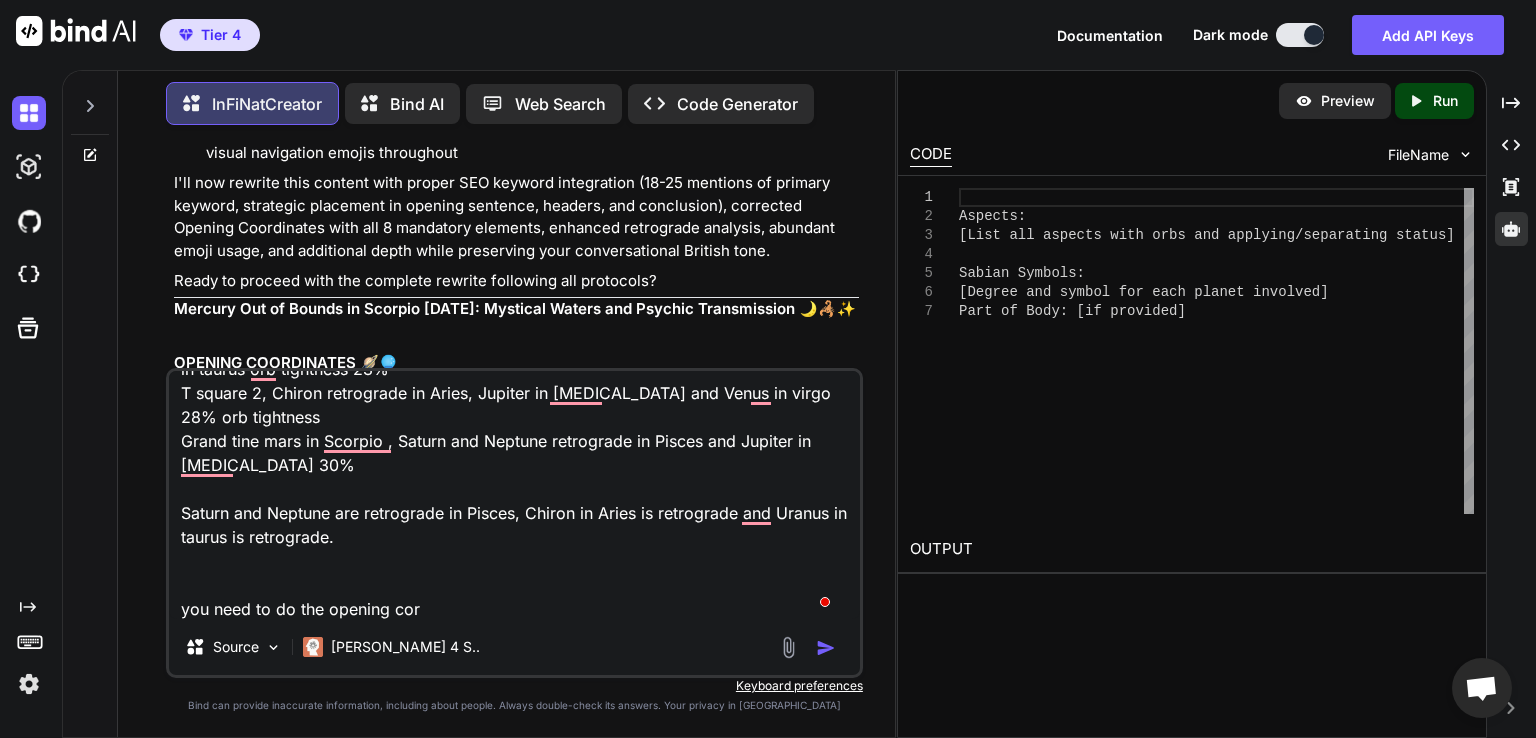 type on "[DATE], [PERSON_NAME] enters out of bounds 8th Degree of Scorpio Sabian Symbol: The moon shining across a lakeat 18:07
The Moon Square Mercury Orb 1°20' Separating
Mercury Conjunction Mars Orb 4°54' Separating
Mercury Opposition Uranus Orb 1°54' Separating
Mercury Trine Neptune Orb 2°24' Separating
Mercury Sextile Pluto Orb 0°45' Separating
Mercury BiQuintile Chiron Orb 1°58' Separating
Part of Body: [MEDICAL_DATA], left [MEDICAL_DATA]
Sabian Symbol: The moon shining across a lake. 8th Degree of Scorpio (Mercury)
Two t squares , t square 1 mercury in scorpio, moon in Aquarius and Uranus retrograde in taurus orb tightness 23%
T square 2, Chiron retrograde in Aries, Jupiter in [MEDICAL_DATA] and Venus in virgo 28% orb tightness
Grand tine mars in Scorpio , Saturn and Neptune retrograde in Pisces and Jupiter in [MEDICAL_DATA] 30%
Saturn and Neptune are retrograde in Pisces, Chiron in Aries is retrograde and Uranus in taurus is retrograde.
you need to do the opening cord" 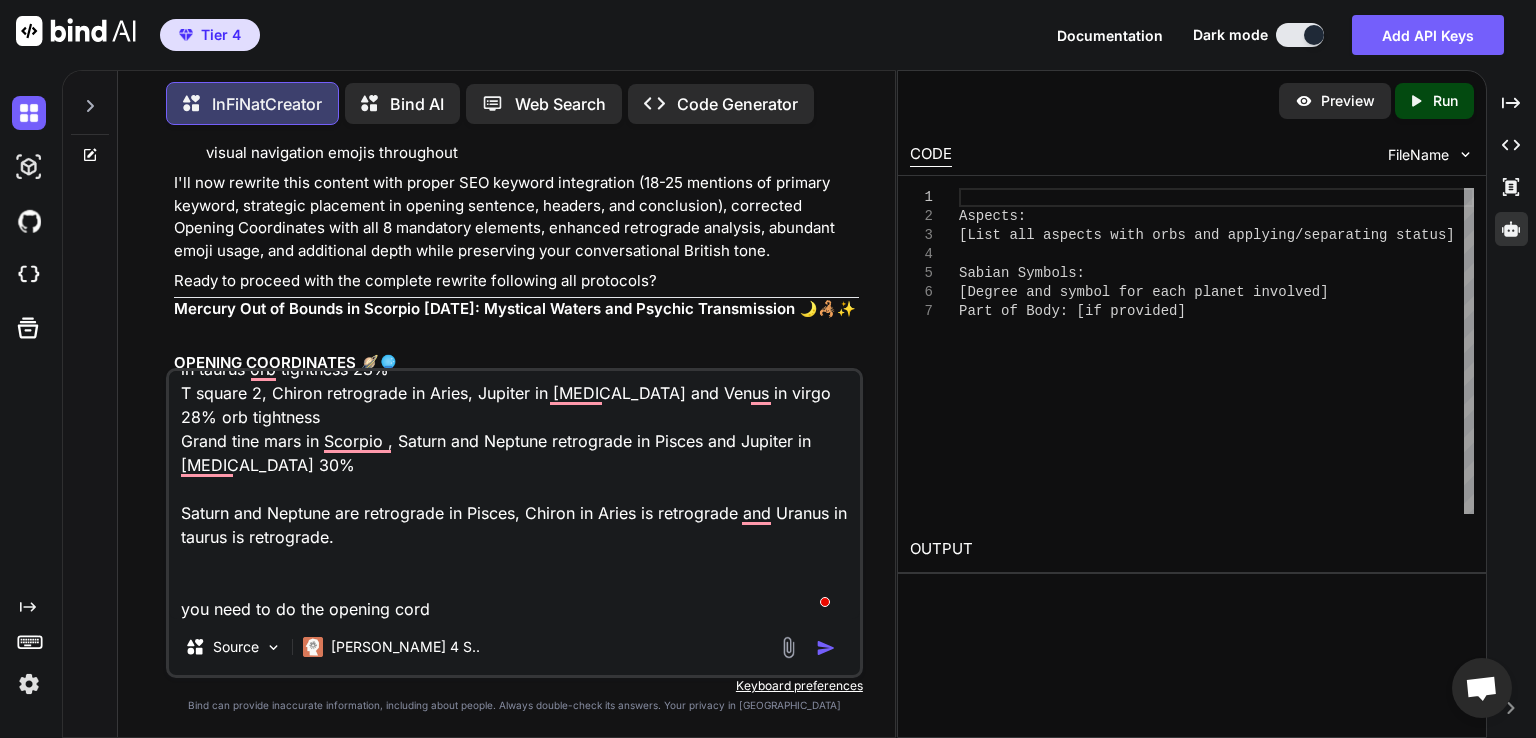 type on "[DATE], [PERSON_NAME] enters out of bounds 8th Degree of Scorpio Sabian Symbol: The moon shining across a lakeat 18:07
The Moon Square Mercury Orb 1°20' Separating
Mercury Conjunction Mars Orb 4°54' Separating
Mercury Opposition Uranus Orb 1°54' Separating
Mercury Trine Neptune Orb 2°24' Separating
Mercury Sextile Pluto Orb 0°45' Separating
Mercury BiQuintile Chiron Orb 1°58' Separating
Part of Body: [MEDICAL_DATA], left [MEDICAL_DATA]
Sabian Symbol: The moon shining across a lake. 8th Degree of Scorpio (Mercury)
Two t squares , t square 1 mercury in scorpio, moon in Aquarius and Uranus retrograde in taurus orb tightness 23%
T square 2, Chiron retrograde in Aries, Jupiter in [MEDICAL_DATA] and Venus in virgo 28% orb tightness
Grand tine mars in Scorpio , Saturn and Neptune retrograde in Pisces and Jupiter in [MEDICAL_DATA] 30%
Saturn and Neptune are retrograde in Pisces, Chiron in Aries is retrograde and Uranus in taurus is retrograde.
you need to do the opening [PERSON_NAME]" 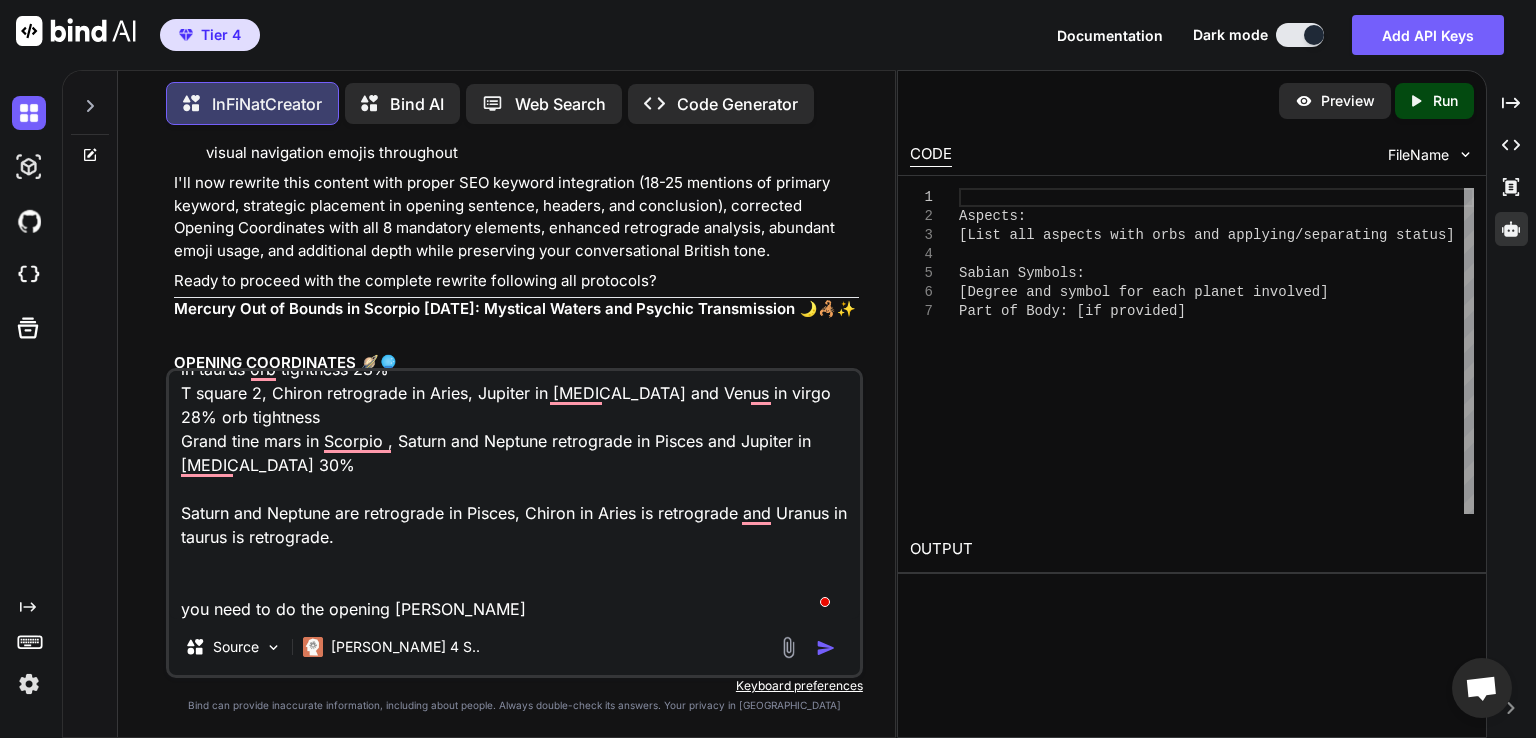 type on "[DATE], [PERSON_NAME] enters out of bounds 8th Degree of Scorpio Sabian Symbol: The moon shining across a lakeat 18:07
The Moon Square Mercury Orb 1°20' Separating
Mercury Conjunction Mars Orb 4°54' Separating
Mercury Opposition Uranus Orb 1°54' Separating
Mercury Trine Neptune Orb 2°24' Separating
Mercury Sextile Pluto Orb 0°45' Separating
Mercury BiQuintile Chiron Orb 1°58' Separating
Part of Body: [MEDICAL_DATA], left [MEDICAL_DATA]
Sabian Symbol: The moon shining across a lake. 8th Degree of Scorpio (Mercury)
Two t squares , t square 1 mercury in scorpio, moon in Aquarius and Uranus retrograde in taurus orb tightness 23%
T square 2, Chiron retrograde in Aries, Jupiter in [MEDICAL_DATA] and Venus in virgo 28% orb tightness
Grand tine mars in Scorpio , Saturn and Neptune retrograde in Pisces and Jupiter in [MEDICAL_DATA] 30%
Saturn and Neptune are retrograde in Pisces, Chiron in Aries is retrograde and Uranus in taurus is retrograde.
you need to do the opening cordin" 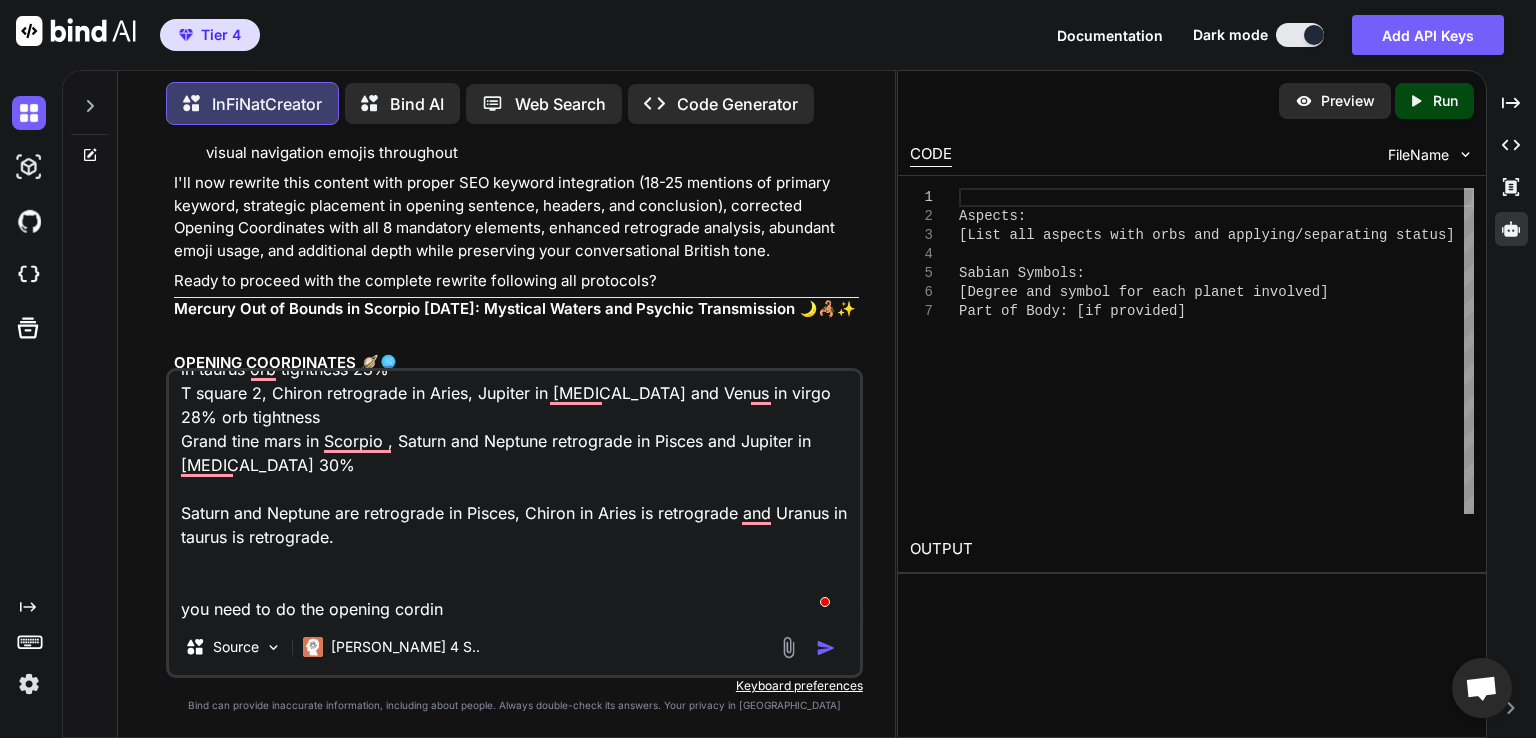 type on "[DATE], [PERSON_NAME] enters out of bounds 8th Degree of Scorpio Sabian Symbol: The moon shining across a lakeat 18:07
The Moon Square Mercury Orb 1°20' Separating
Mercury Conjunction Mars Orb 4°54' Separating
Mercury Opposition Uranus Orb 1°54' Separating
Mercury Trine Neptune Orb 2°24' Separating
Mercury Sextile Pluto Orb 0°45' Separating
Mercury BiQuintile Chiron Orb 1°58' Separating
Part of Body: [MEDICAL_DATA], left [MEDICAL_DATA]
Sabian Symbol: The moon shining across a lake. 8th Degree of Scorpio (Mercury)
Two t squares , t square 1 mercury in scorpio, moon in Aquarius and Uranus retrograde in taurus orb tightness 23%
T square 2, Chiron retrograde in Aries, Jupiter in [MEDICAL_DATA] and Venus in virgo 28% orb tightness
Grand tine mars in Scorpio , Saturn and Neptune retrograde in Pisces and Jupiter in [MEDICAL_DATA] 30%
Saturn and Neptune are retrograde in Pisces, Chiron in Aries is retrograde and Uranus in taurus is retrograde.
you need to do the opening cordina" 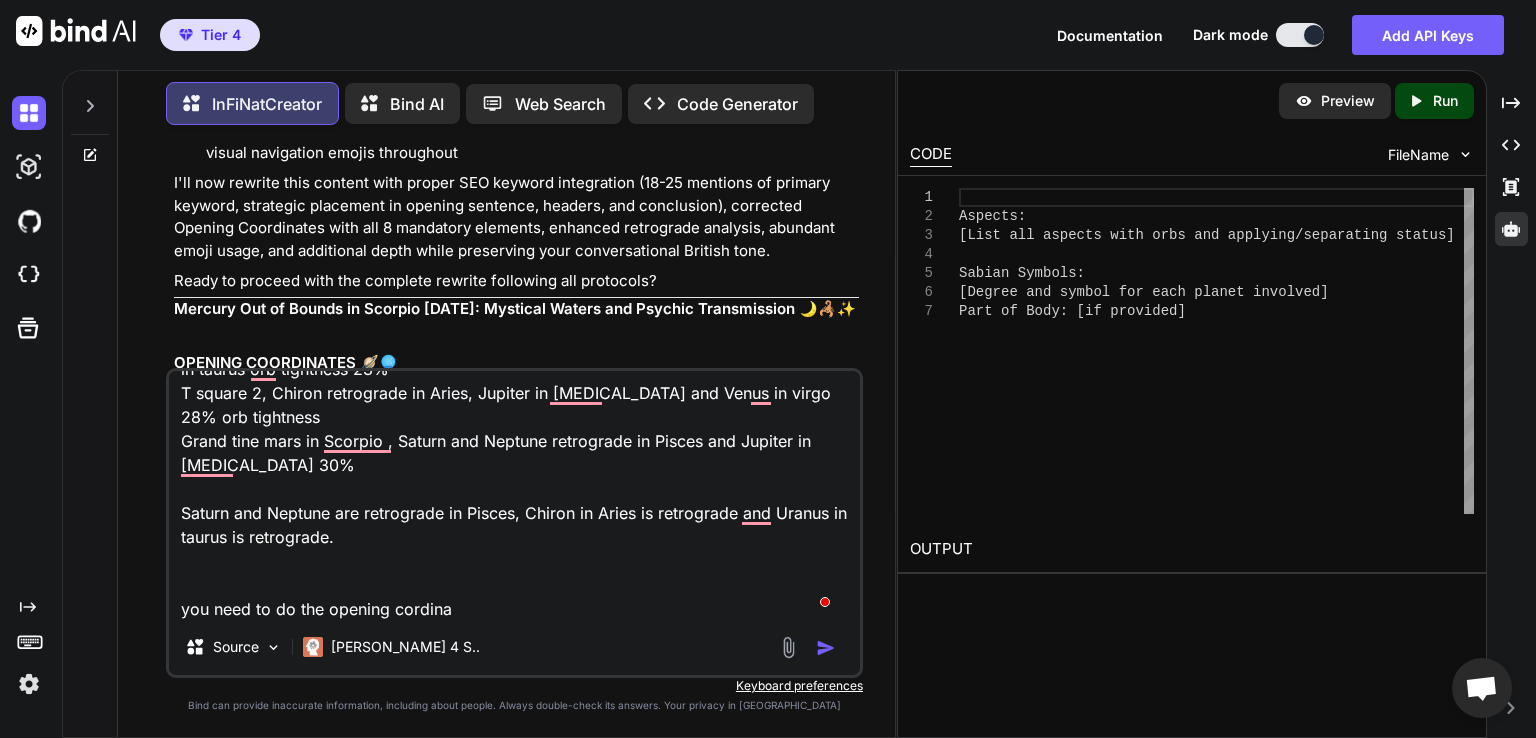 type on "[DATE], [PERSON_NAME] enters out of bounds 8th Degree of Scorpio Sabian Symbol: The moon shining across a lakeat 18:07
The Moon Square Mercury Orb 1°20' Separating
Mercury Conjunction Mars Orb 4°54' Separating
Mercury Opposition Uranus Orb 1°54' Separating
Mercury Trine Neptune Orb 2°24' Separating
Mercury Sextile Pluto Orb 0°45' Separating
Mercury BiQuintile Chiron Orb 1°58' Separating
Part of Body: [MEDICAL_DATA], left [MEDICAL_DATA]
Sabian Symbol: The moon shining across a lake. 8th Degree of Scorpio (Mercury)
Two t squares , t square 1 mercury in scorpio, moon in Aquarius and Uranus retrograde in taurus orb tightness 23%
T square 2, Chiron retrograde in Aries, Jupiter in [MEDICAL_DATA] and Venus in virgo 28% orb tightness
Grand tine mars in Scorpio , Saturn and Neptune retrograde in Pisces and Jupiter in [MEDICAL_DATA] 30%
Saturn and Neptune are retrograde in Pisces, Chiron in Aries is retrograde and Uranus in taurus is retrograde.
you need to do the opening cordinat" 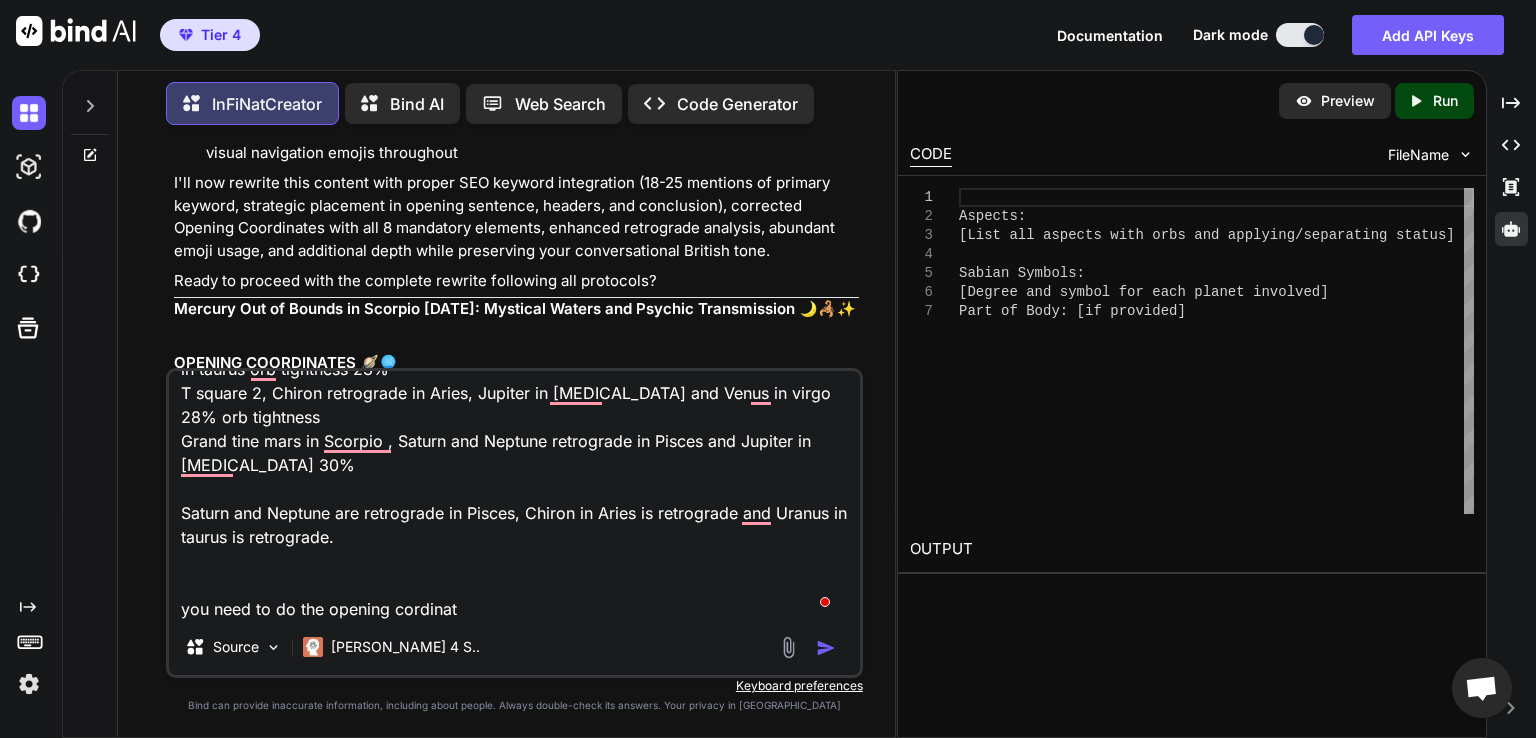 type on "[DATE], [PERSON_NAME] enters out of bounds 8th Degree of Scorpio Sabian Symbol: The moon shining across a lakeat 18:07
The Moon Square Mercury Orb 1°20' Separating
Mercury Conjunction Mars Orb 4°54' Separating
Mercury Opposition Uranus Orb 1°54' Separating
Mercury Trine Neptune Orb 2°24' Separating
Mercury Sextile Pluto Orb 0°45' Separating
Mercury BiQuintile Chiron Orb 1°58' Separating
Part of Body: [MEDICAL_DATA], left [MEDICAL_DATA]
Sabian Symbol: The moon shining across a lake. 8th Degree of Scorpio (Mercury)
Two t squares , t square 1 mercury in scorpio, moon in Aquarius and Uranus retrograde in taurus orb tightness 23%
T square 2, Chiron retrograde in Aries, Jupiter in [MEDICAL_DATA] and Venus in virgo 28% orb tightness
Grand tine mars in Scorpio , Saturn and Neptune retrograde in Pisces and Jupiter in [MEDICAL_DATA] 30%
Saturn and Neptune are retrograde in Pisces, Chiron in Aries is retrograde and Uranus in taurus is retrograde.
you need to do the opening cordinato" 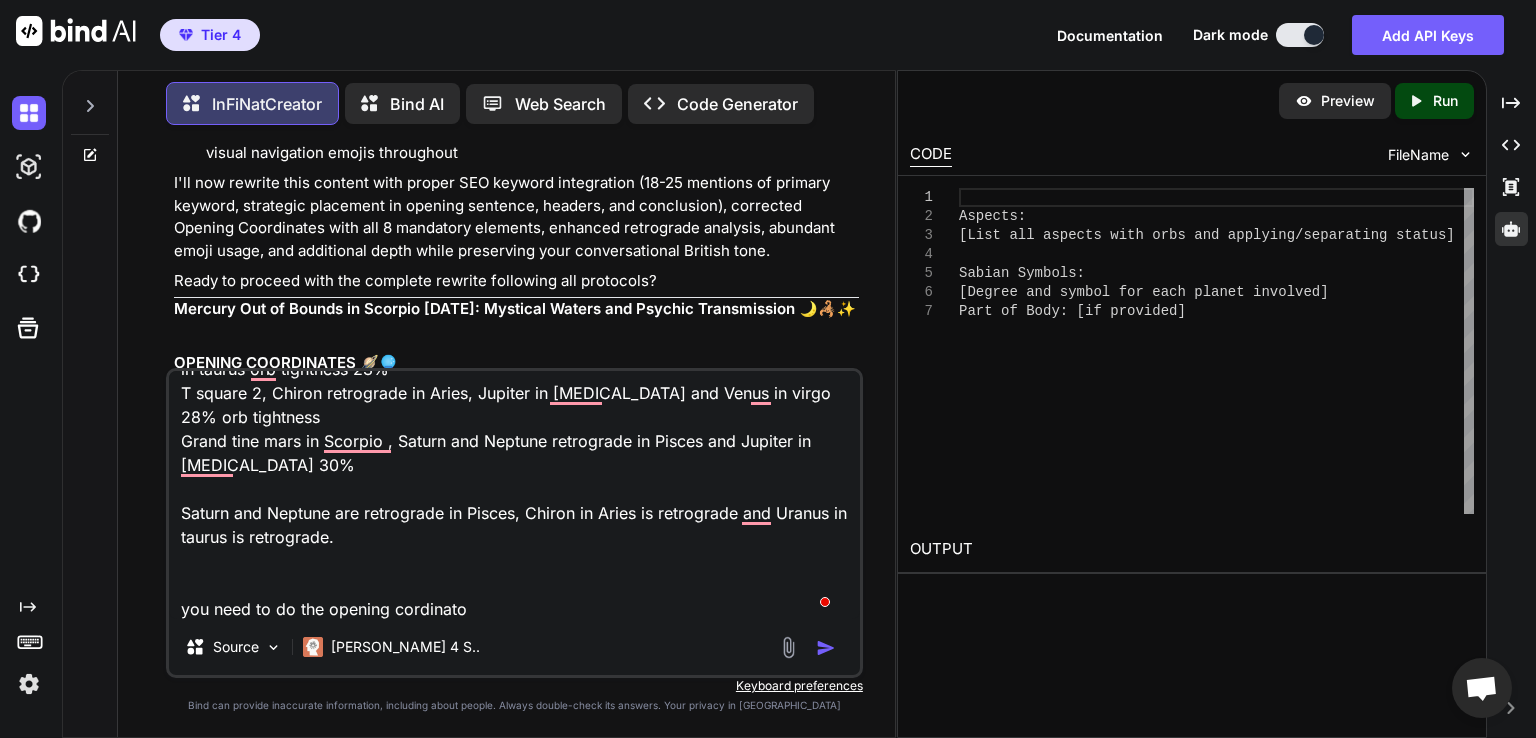 type on "[DATE], [PERSON_NAME] enters out of bounds 8th Degree of Scorpio Sabian Symbol: The moon shining across a lakeat 18:07
The Moon Square Mercury Orb 1°20' Separating
Mercury Conjunction Mars Orb 4°54' Separating
Mercury Opposition Uranus Orb 1°54' Separating
Mercury Trine Neptune Orb 2°24' Separating
Mercury Sextile Pluto Orb 0°45' Separating
Mercury BiQuintile Chiron Orb 1°58' Separating
Part of Body: [MEDICAL_DATA], left [MEDICAL_DATA]
Sabian Symbol: The moon shining across a lake. 8th Degree of Scorpio (Mercury)
Two t squares , t square 1 mercury in scorpio, moon in Aquarius and Uranus retrograde in taurus orb tightness 23%
T square 2, Chiron retrograde in Aries, Jupiter in [MEDICAL_DATA] and Venus in virgo 28% orb tightness
Grand tine mars in Scorpio , Saturn and Neptune retrograde in Pisces and Jupiter in [MEDICAL_DATA] 30%
Saturn and Neptune are retrograde in Pisces, Chiron in Aries is retrograde and Uranus in taurus is retrograde.
you need to do the opening cordinator" 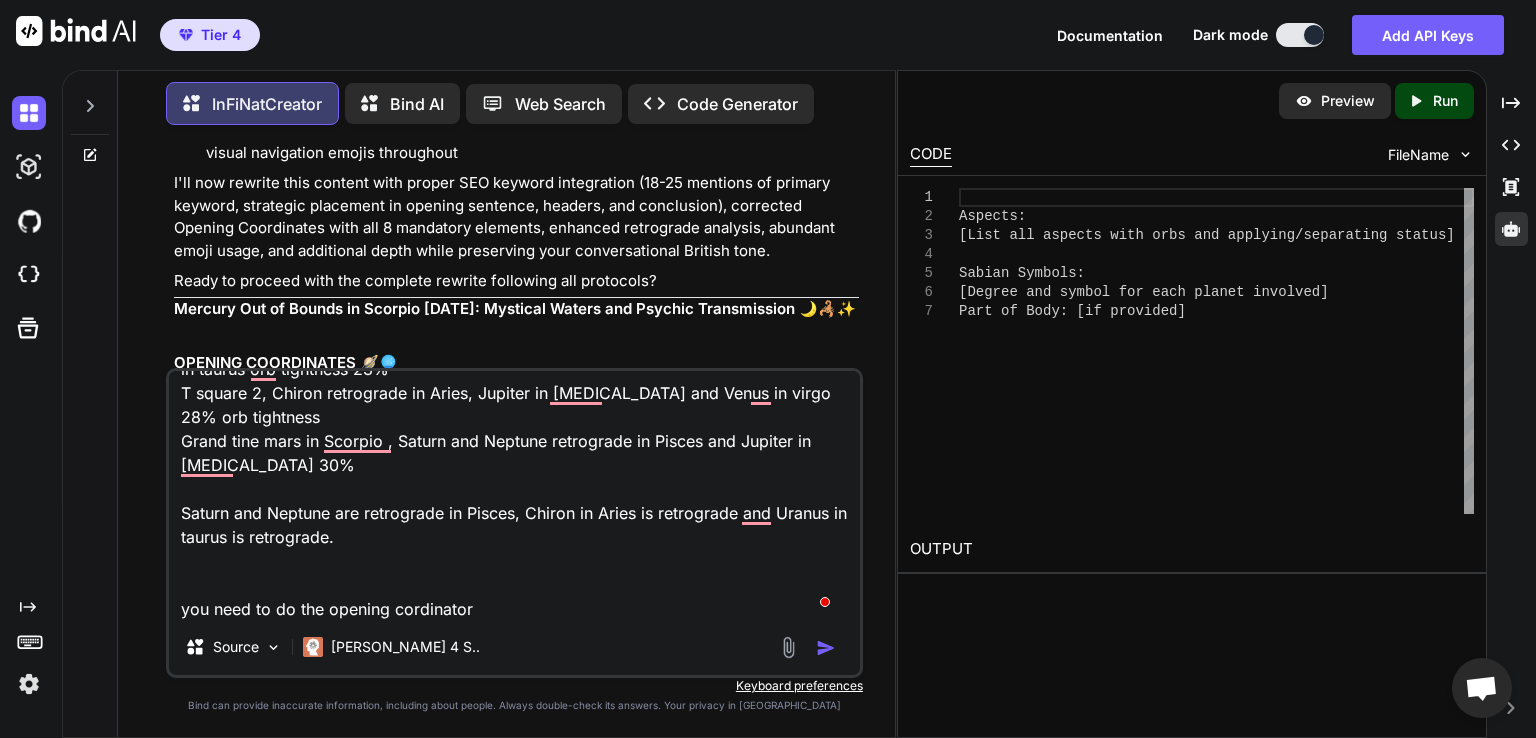 type on "[DATE], [PERSON_NAME] enters out of bounds 8th Degree of Scorpio Sabian Symbol: The moon shining across a lakeat 18:07
The Moon Square Mercury Orb 1°20' Separating
Mercury Conjunction Mars Orb 4°54' Separating
Mercury Opposition Uranus Orb 1°54' Separating
Mercury Trine Neptune Orb 2°24' Separating
Mercury Sextile Pluto Orb 0°45' Separating
Mercury BiQuintile Chiron Orb 1°58' Separating
Part of Body: [MEDICAL_DATA], left [MEDICAL_DATA]
Sabian Symbol: The moon shining across a lake. 8th Degree of Scorpio (Mercury)
Two t squares , t square 1 mercury in scorpio, moon in Aquarius and Uranus retrograde in taurus orb tightness 23%
T square 2, Chiron retrograde in Aries, Jupiter in [MEDICAL_DATA] and Venus in virgo 28% orb tightness
Grand tine mars in Scorpio , Saturn and Neptune retrograde in Pisces and Jupiter in [MEDICAL_DATA] 30%
Saturn and Neptune are retrograde in Pisces, Chiron in Aries is retrograde and Uranus in taurus is retrograde.
you need to do the opening cordinators" 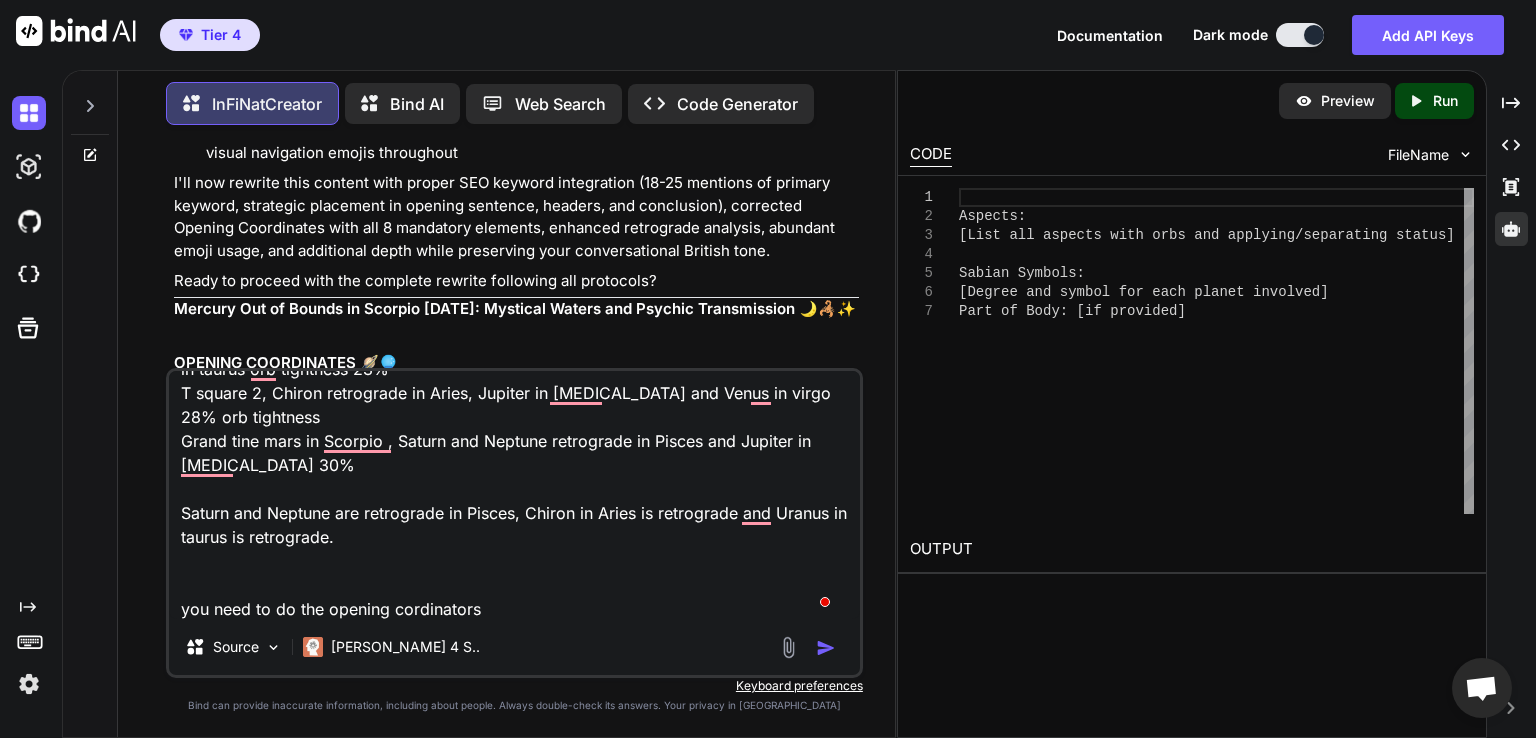 type on "[DATE], [PERSON_NAME] enters out of bounds 8th Degree of Scorpio Sabian Symbol: The moon shining across a lakeat 18:07
The Moon Square Mercury Orb 1°20' Separating
Mercury Conjunction Mars Orb 4°54' Separating
Mercury Opposition Uranus Orb 1°54' Separating
Mercury Trine Neptune Orb 2°24' Separating
Mercury Sextile Pluto Orb 0°45' Separating
Mercury BiQuintile Chiron Orb 1°58' Separating
Part of Body: [MEDICAL_DATA], left [MEDICAL_DATA]
Sabian Symbol: The moon shining across a lake. 8th Degree of Scorpio (Mercury)
Two t squares , t square 1 mercury in scorpio, moon in Aquarius and Uranus retrograde in taurus orb tightness 23%
T square 2, Chiron retrograde in Aries, Jupiter in [MEDICAL_DATA] and Venus in virgo 28% orb tightness
Grand tine mars in Scorpio , Saturn and Neptune retrograde in Pisces and Jupiter in [MEDICAL_DATA] 30%
Saturn and Neptune are retrograde in Pisces, Chiron in Aries is retrograde and Uranus in taurus is retrograde.
you need to do the opening cordinators" 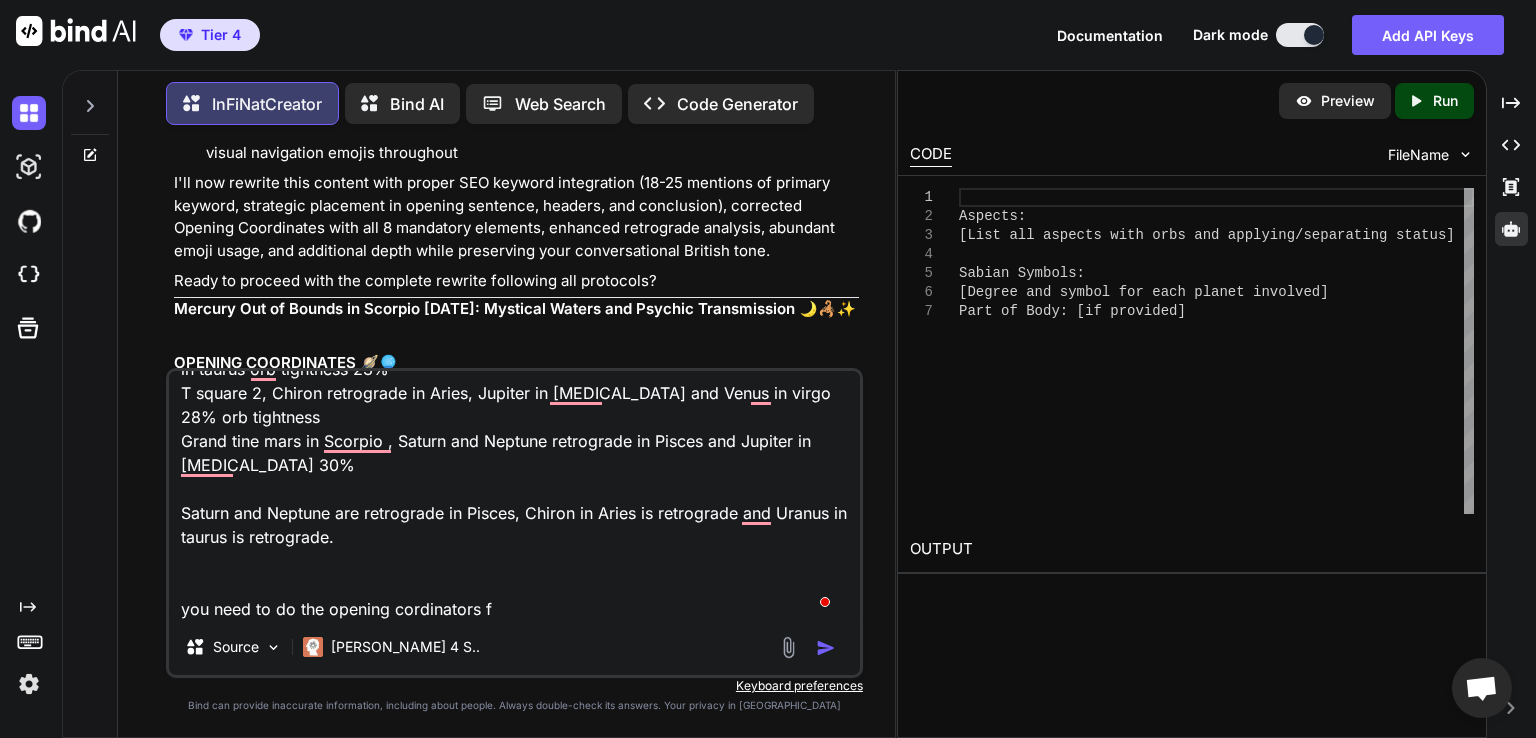 type on "[DATE], [PERSON_NAME] enters out of bounds 8th Degree of Scorpio Sabian Symbol: The moon shining across a lakeat 18:07
The Moon Square Mercury Orb 1°20' Separating
Mercury Conjunction Mars Orb 4°54' Separating
Mercury Opposition Uranus Orb 1°54' Separating
Mercury Trine Neptune Orb 2°24' Separating
Mercury Sextile Pluto Orb 0°45' Separating
Mercury BiQuintile Chiron Orb 1°58' Separating
Part of Body: [MEDICAL_DATA], left [MEDICAL_DATA]
Sabian Symbol: The moon shining across a lake. 8th Degree of Scorpio (Mercury)
Two t squares , t square 1 mercury in scorpio, moon in Aquarius and Uranus retrograde in taurus orb tightness 23%
T square 2, Chiron retrograde in Aries, Jupiter in [MEDICAL_DATA] and Venus in virgo 28% orb tightness
Grand tine mars in Scorpio , Saturn and Neptune retrograde in Pisces and Jupiter in [MEDICAL_DATA] 30%
Saturn and Neptune are retrograde in Pisces, Chiron in Aries is retrograde and Uranus in taurus is retrograde.
you need to do the opening cordinators fo" 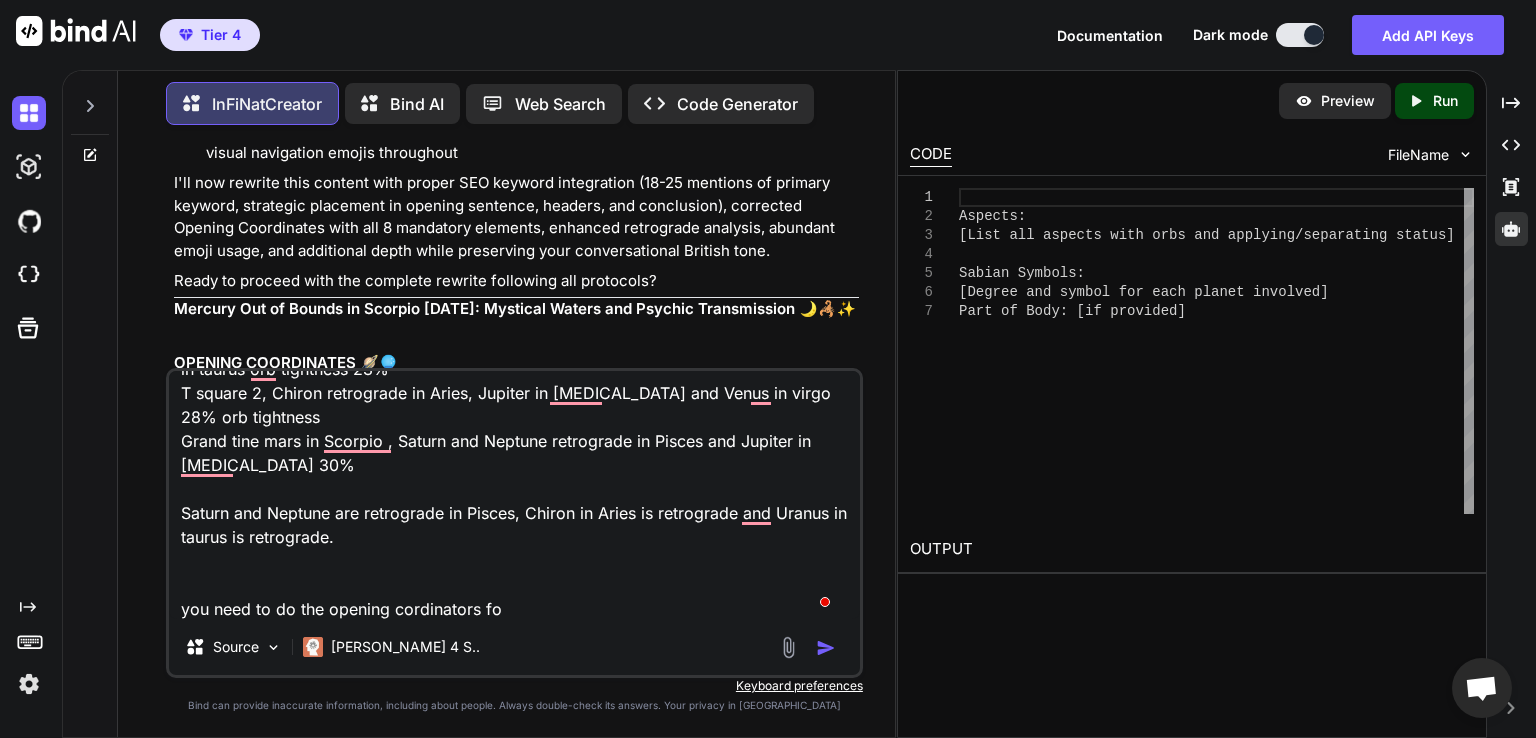 type on "[DATE], [PERSON_NAME] enters out of bounds 8th Degree of Scorpio Sabian Symbol: The moon shining across a lakeat 18:07
The Moon Square Mercury Orb 1°20' Separating
Mercury Conjunction Mars Orb 4°54' Separating
Mercury Opposition Uranus Orb 1°54' Separating
Mercury Trine Neptune Orb 2°24' Separating
Mercury Sextile Pluto Orb 0°45' Separating
Mercury BiQuintile Chiron Orb 1°58' Separating
Part of Body: [MEDICAL_DATA], left [MEDICAL_DATA]
Sabian Symbol: The moon shining across a lake. 8th Degree of Scorpio (Mercury)
Two t squares , t square 1 mercury in scorpio, moon in Aquarius and Uranus retrograde in taurus orb tightness 23%
T square 2, Chiron retrograde in Aries, Jupiter in [MEDICAL_DATA] and Venus in virgo 28% orb tightness
Grand tine mars in Scorpio , Saturn and Neptune retrograde in Pisces and Jupiter in [MEDICAL_DATA] 30%
Saturn and Neptune are retrograde in Pisces, Chiron in Aries is retrograde and Uranus in taurus is retrograde.
you need to do the opening cordinators for" 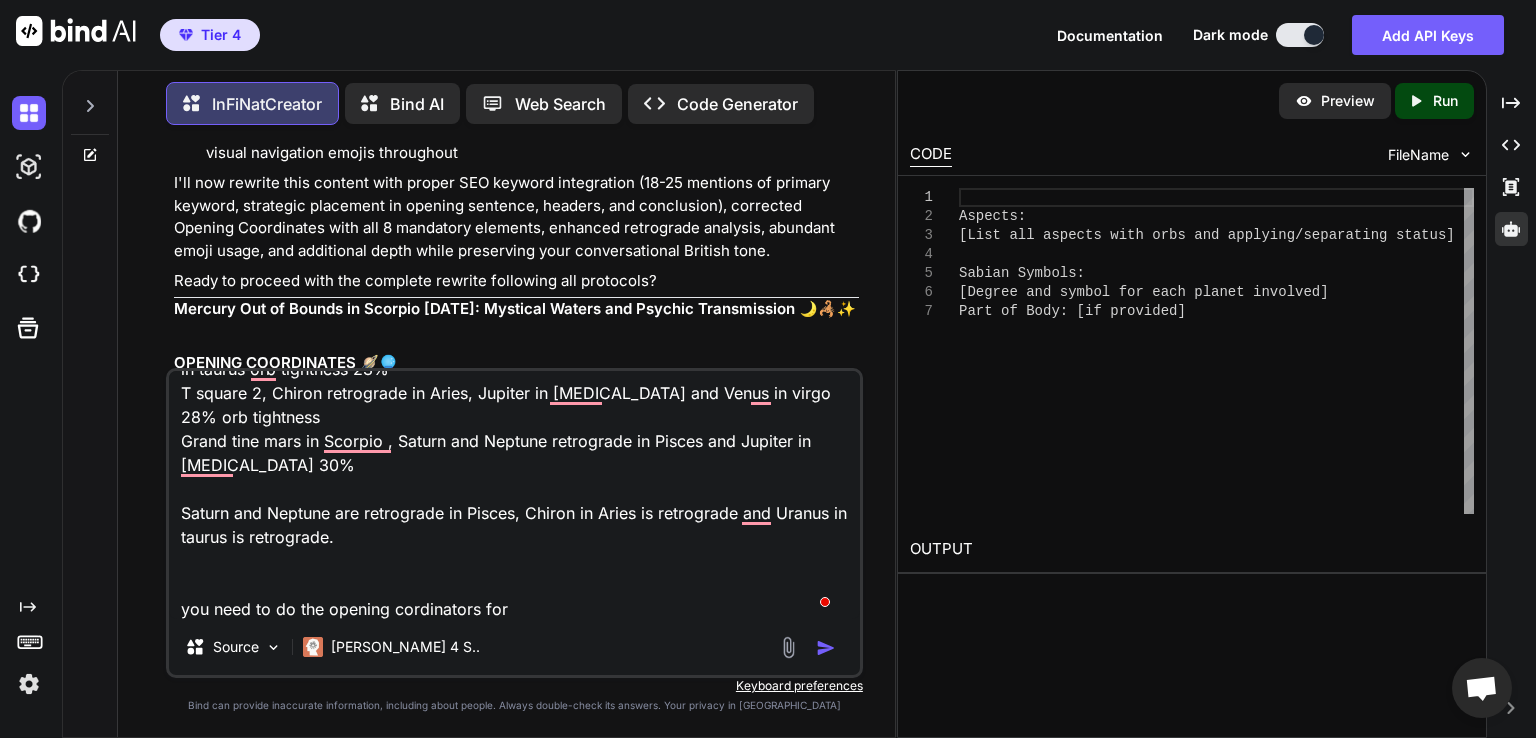 type on "[DATE], [PERSON_NAME] enters out of bounds 8th Degree of Scorpio Sabian Symbol: The moon shining across a lakeat 18:07
The Moon Square Mercury Orb 1°20' Separating
Mercury Conjunction Mars Orb 4°54' Separating
Mercury Opposition Uranus Orb 1°54' Separating
Mercury Trine Neptune Orb 2°24' Separating
Mercury Sextile Pluto Orb 0°45' Separating
Mercury BiQuintile Chiron Orb 1°58' Separating
Part of Body: [MEDICAL_DATA], left [MEDICAL_DATA]
Sabian Symbol: The moon shining across a lake. 8th Degree of Scorpio (Mercury)
Two t squares , t square 1 mercury in scorpio, moon in Aquarius and Uranus retrograde in taurus orb tightness 23%
T square 2, Chiron retrograde in Aries, Jupiter in [MEDICAL_DATA] and Venus in virgo 28% orb tightness
Grand tine mars in Scorpio , Saturn and Neptune retrograde in Pisces and Jupiter in [MEDICAL_DATA] 30%
Saturn and Neptune are retrograde in Pisces, Chiron in Aries is retrograde and Uranus in taurus is retrograde.
you need to do the opening cordinators for" 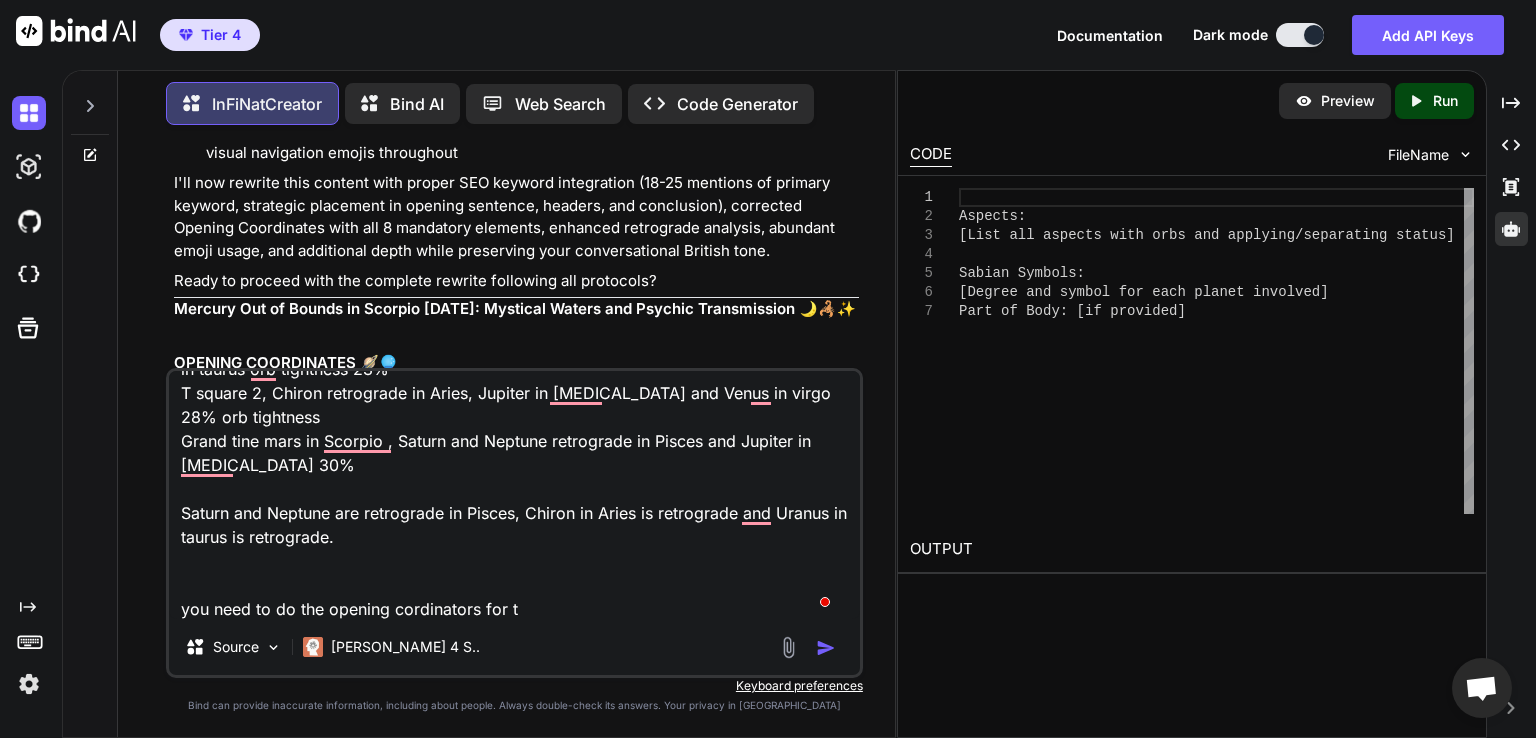 type on "[DATE], [PERSON_NAME] enters out of bounds 8th Degree of Scorpio Sabian Symbol: The moon shining across a lakeat 18:07
The Moon Square Mercury Orb 1°20' Separating
Mercury Conjunction Mars Orb 4°54' Separating
Mercury Opposition Uranus Orb 1°54' Separating
Mercury Trine Neptune Orb 2°24' Separating
Mercury Sextile Pluto Orb 0°45' Separating
Mercury BiQuintile Chiron Orb 1°58' Separating
Part of Body: [MEDICAL_DATA], left [MEDICAL_DATA]
Sabian Symbol: The moon shining across a lake. 8th Degree of Scorpio (Mercury)
Two t squares , t square 1 mercury in scorpio, moon in Aquarius and Uranus retrograde in taurus orb tightness 23%
T square 2, Chiron retrograde in Aries, Jupiter in [MEDICAL_DATA] and Venus in virgo 28% orb tightness
Grand tine mars in Scorpio , Saturn and Neptune retrograde in Pisces and Jupiter in [MEDICAL_DATA] 30%
Saturn and Neptune are retrograde in Pisces, Chiron in Aries is retrograde and Uranus in taurus is retrograde.
you need to do the opening cordinators for th" 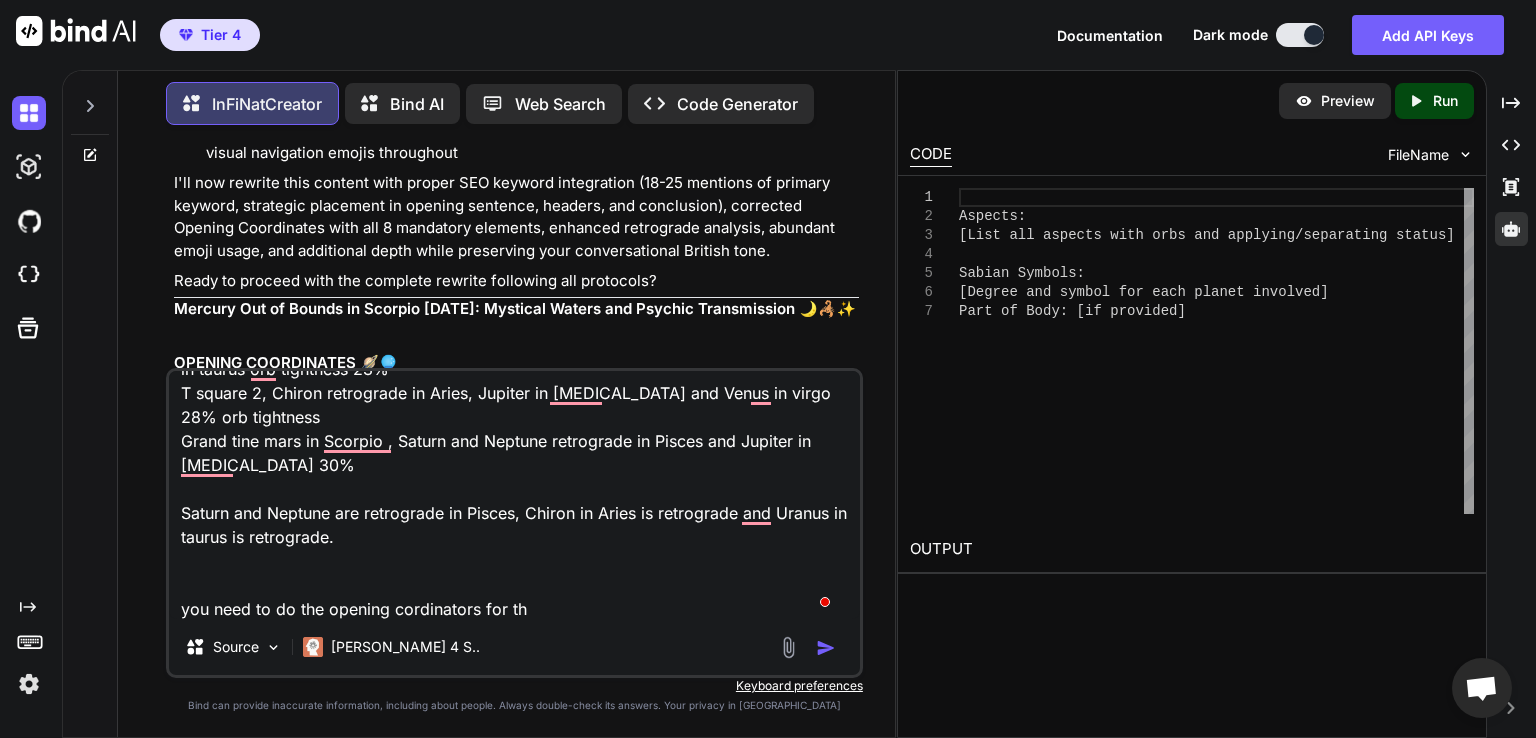 type on "[DATE], [PERSON_NAME] enters out of bounds 8th Degree of Scorpio Sabian Symbol: The moon shining across a lakeat 18:07
The Moon Square Mercury Orb 1°20' Separating
Mercury Conjunction Mars Orb 4°54' Separating
Mercury Opposition Uranus Orb 1°54' Separating
Mercury Trine Neptune Orb 2°24' Separating
Mercury Sextile Pluto Orb 0°45' Separating
Mercury BiQuintile Chiron Orb 1°58' Separating
Part of Body: [MEDICAL_DATA], left [MEDICAL_DATA]
Sabian Symbol: The moon shining across a lake. 8th Degree of Scorpio (Mercury)
Two t squares , t square 1 mercury in scorpio, moon in Aquarius and Uranus retrograde in taurus orb tightness 23%
T square 2, Chiron retrograde in Aries, Jupiter in [MEDICAL_DATA] and Venus in virgo 28% orb tightness
Grand tine mars in Scorpio , Saturn and Neptune retrograde in Pisces and Jupiter in [MEDICAL_DATA] 30%
Saturn and Neptune are retrograde in Pisces, Chiron in Aries is retrograde and Uranus in taurus is retrograde.
you need to do the opening cordinators for thi" 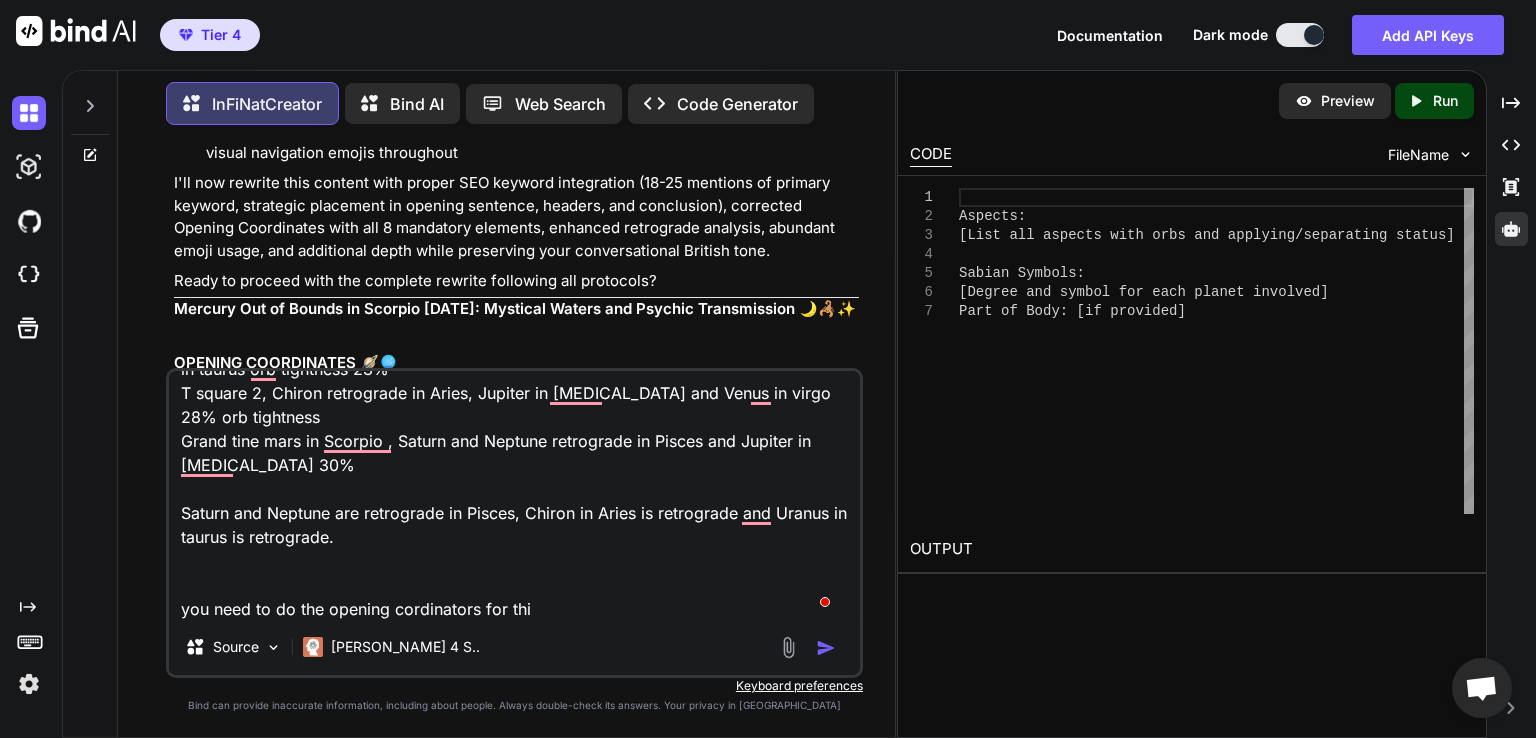 type on "[DATE], [PERSON_NAME] enters out of bounds 8th Degree of Scorpio Sabian Symbol: The moon shining across a lakeat 18:07
The Moon Square Mercury Orb 1°20' Separating
Mercury Conjunction Mars Orb 4°54' Separating
Mercury Opposition Uranus Orb 1°54' Separating
Mercury Trine Neptune Orb 2°24' Separating
Mercury Sextile Pluto Orb 0°45' Separating
Mercury BiQuintile Chiron Orb 1°58' Separating
Part of Body: [MEDICAL_DATA], left [MEDICAL_DATA]
Sabian Symbol: The moon shining across a lake. 8th Degree of Scorpio (Mercury)
Two t squares , t square 1 mercury in scorpio, moon in Aquarius and Uranus retrograde in taurus orb tightness 23%
T square 2, Chiron retrograde in Aries, Jupiter in [MEDICAL_DATA] and Venus in virgo 28% orb tightness
Grand tine mars in Scorpio , Saturn and Neptune retrograde in Pisces and Jupiter in [MEDICAL_DATA] 30%
Saturn and Neptune are retrograde in Pisces, Chiron in Aries is retrograde and Uranus in taurus is retrograde.
you need to do the opening cordinators for this" 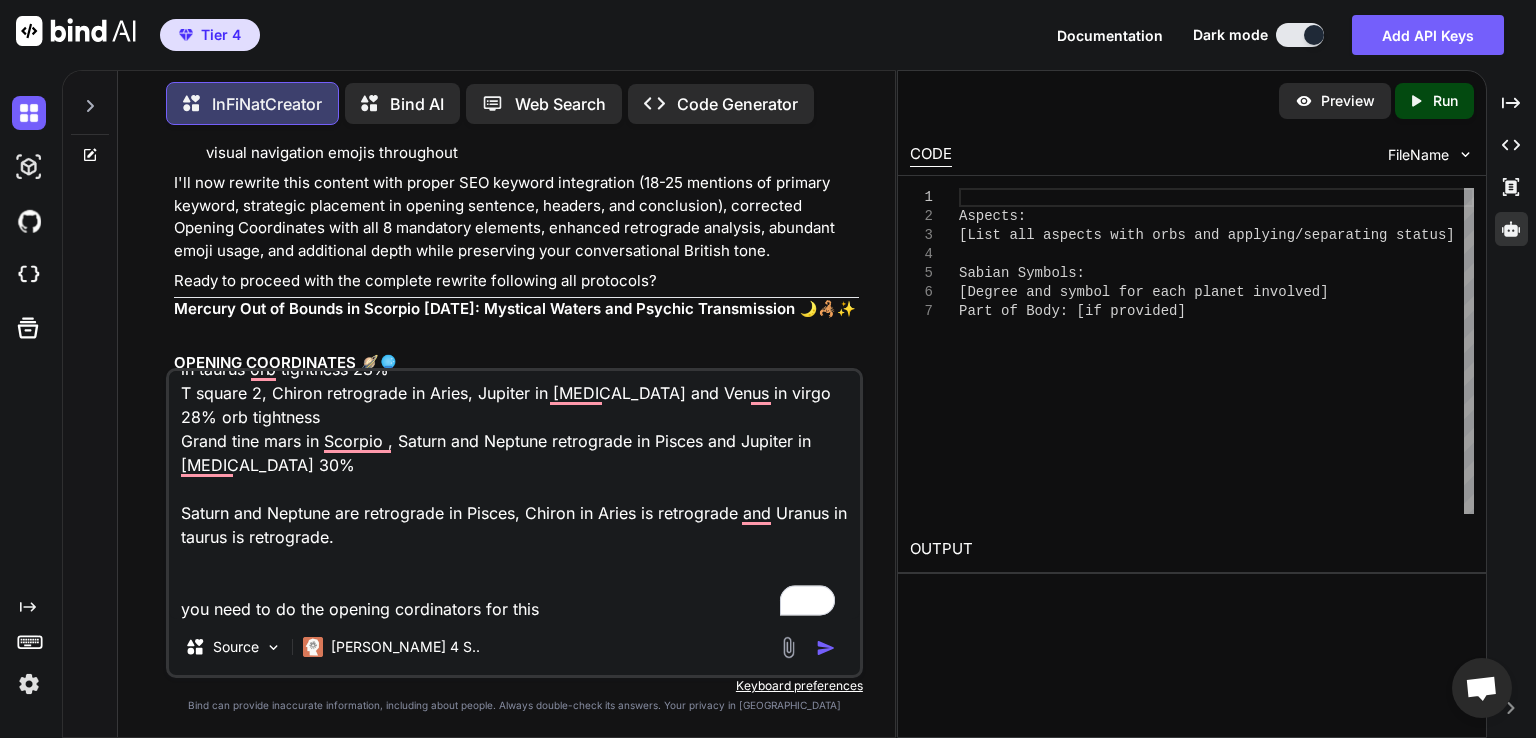 type on "[DATE], [PERSON_NAME] enters out of bounds 8th Degree of Scorpio Sabian Symbol: The moon shining across a lakeat 18:07
The Moon Square Mercury Orb 1°20' Separating
Mercury Conjunction Mars Orb 4°54' Separating
Mercury Opposition Uranus Orb 1°54' Separating
Mercury Trine Neptune Orb 2°24' Separating
Mercury Sextile Pluto Orb 0°45' Separating
Mercury BiQuintile Chiron Orb 1°58' Separating
Part of Body: [MEDICAL_DATA], left [MEDICAL_DATA]
Sabian Symbol: The moon shining across a lake. 8th Degree of Scorpio (Mercury)
Two t squares , t square 1 mercury in scorpio, moon in Aquarius and Uranus retrograde in taurus orb tightness 23%
T square 2, Chiron retrograde in Aries, Jupiter in [MEDICAL_DATA] and Venus in virgo 28% orb tightness
Grand tine mars in Scorpio , Saturn and Neptune retrograde in Pisces and Jupiter in [MEDICAL_DATA] 30%
Saturn and Neptune are retrograde in Pisces, Chiron in Aries is retrograde and Uranus in taurus is retrograde.
you need to do the opening cordinators for this" 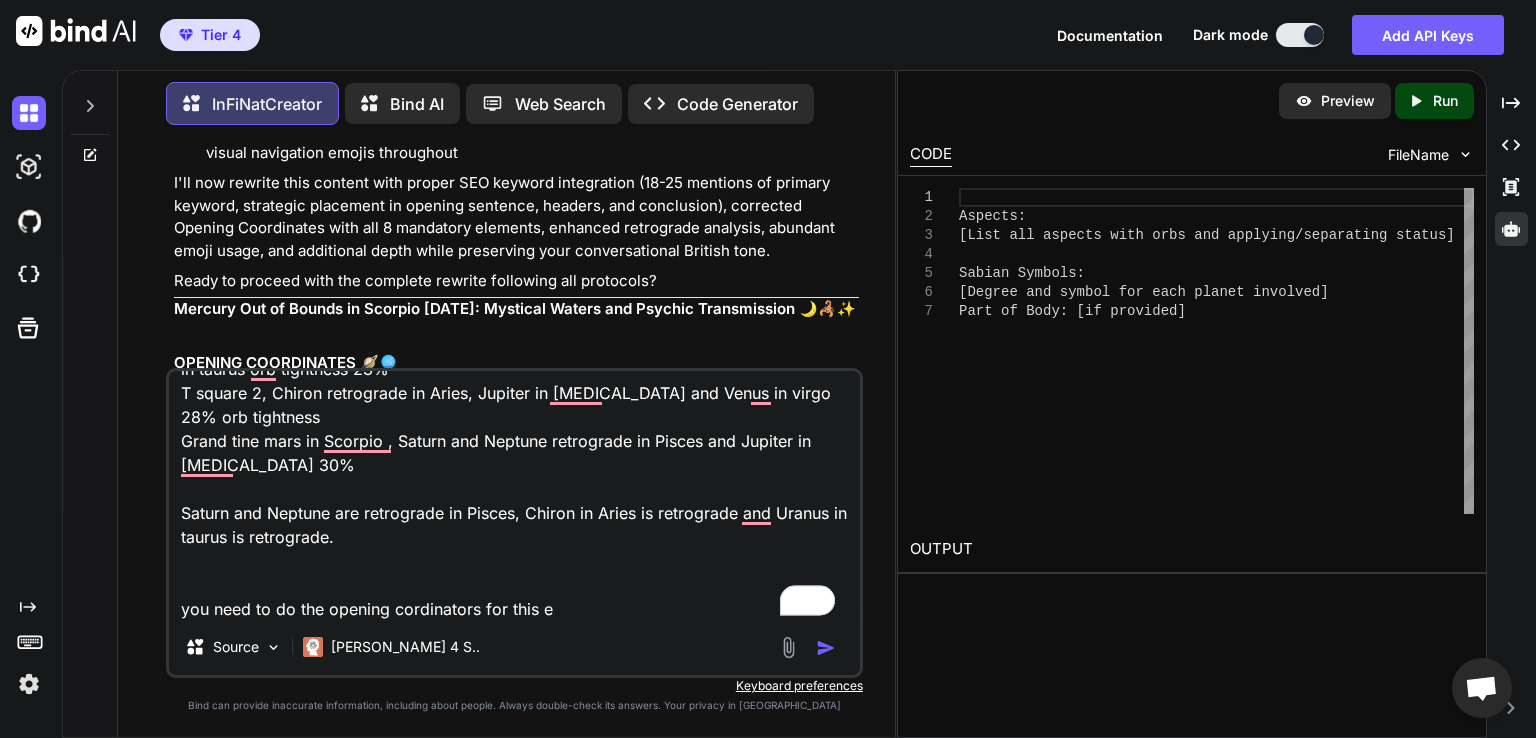 type on "[DATE], [PERSON_NAME] enters out of bounds 8th Degree of Scorpio Sabian Symbol: The moon shining across a lakeat 18:07
The Moon Square Mercury Orb 1°20' Separating
Mercury Conjunction Mars Orb 4°54' Separating
Mercury Opposition Uranus Orb 1°54' Separating
Mercury Trine Neptune Orb 2°24' Separating
Mercury Sextile Pluto Orb 0°45' Separating
Mercury BiQuintile Chiron Orb 1°58' Separating
Part of Body: [MEDICAL_DATA], left [MEDICAL_DATA]
Sabian Symbol: The moon shining across a lake. 8th Degree of Scorpio (Mercury)
Two t squares , t square 1 mercury in scorpio, moon in Aquarius and Uranus retrograde in taurus orb tightness 23%
T square 2, Chiron retrograde in Aries, Jupiter in [MEDICAL_DATA] and Venus in virgo 28% orb tightness
Grand tine mars in Scorpio , Saturn and Neptune retrograde in Pisces and Jupiter in [MEDICAL_DATA] 30%
Saturn and Neptune are retrograde in Pisces, Chiron in Aries is retrograde and Uranus in taurus is retrograde.
you need to do the opening cordinators for this ev" 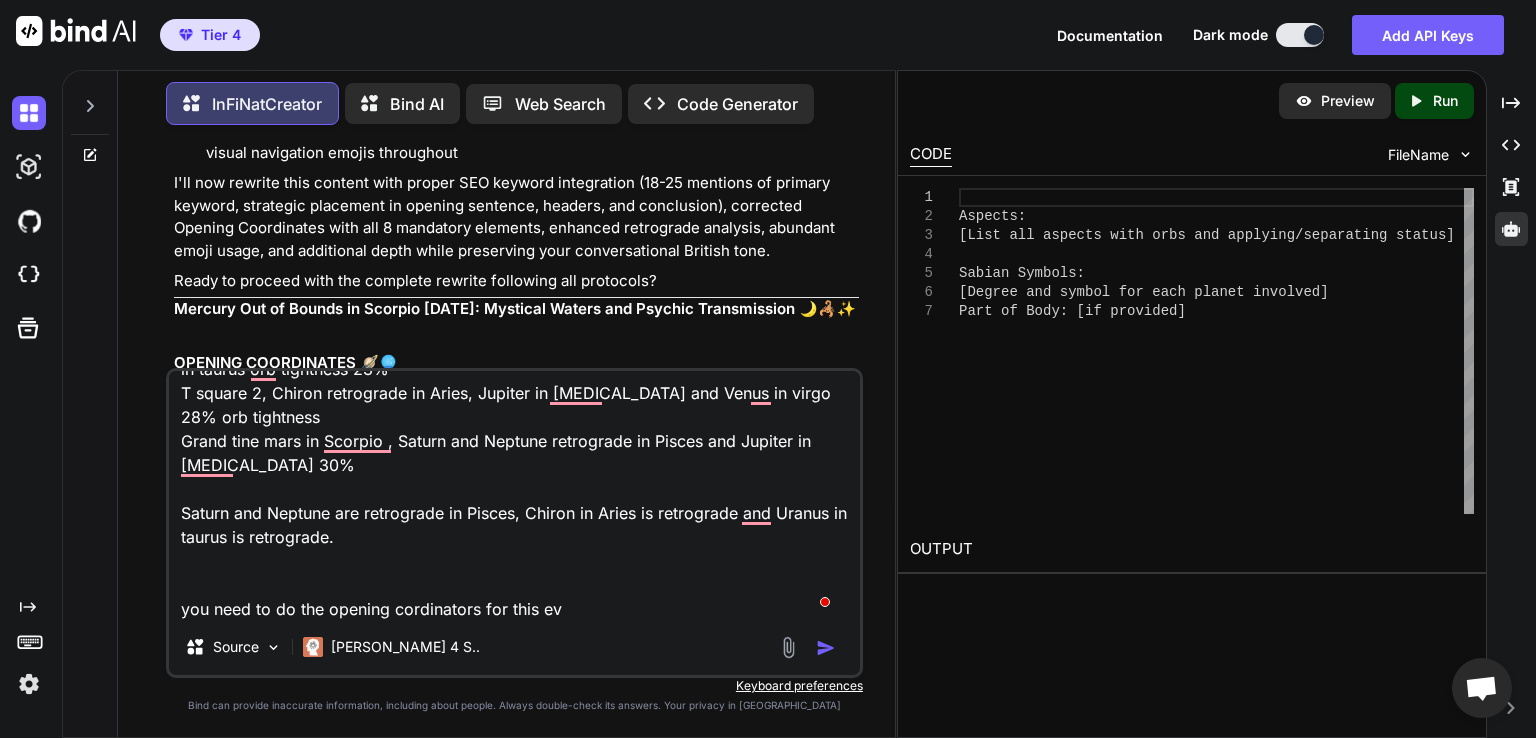 type on "[DATE], [PERSON_NAME] enters out of bounds 8th Degree of Scorpio Sabian Symbol: The moon shining across a lakeat 18:07
The Moon Square Mercury Orb 1°20' Separating
Mercury Conjunction Mars Orb 4°54' Separating
Mercury Opposition Uranus Orb 1°54' Separating
Mercury Trine Neptune Orb 2°24' Separating
Mercury Sextile Pluto Orb 0°45' Separating
Mercury BiQuintile Chiron Orb 1°58' Separating
Part of Body: [MEDICAL_DATA], left [MEDICAL_DATA]
Sabian Symbol: The moon shining across a lake. 8th Degree of Scorpio (Mercury)
Two t squares , t square 1 mercury in scorpio, moon in Aquarius and Uranus retrograde in taurus orb tightness 23%
T square 2, Chiron retrograde in Aries, Jupiter in [MEDICAL_DATA] and Venus in virgo 28% orb tightness
Grand tine mars in Scorpio , Saturn and Neptune retrograde in Pisces and Jupiter in [MEDICAL_DATA] 30%
Saturn and Neptune are retrograde in Pisces, Chiron in Aries is retrograde and Uranus in taurus is retrograde.
you need to do the opening cordinators for this eve" 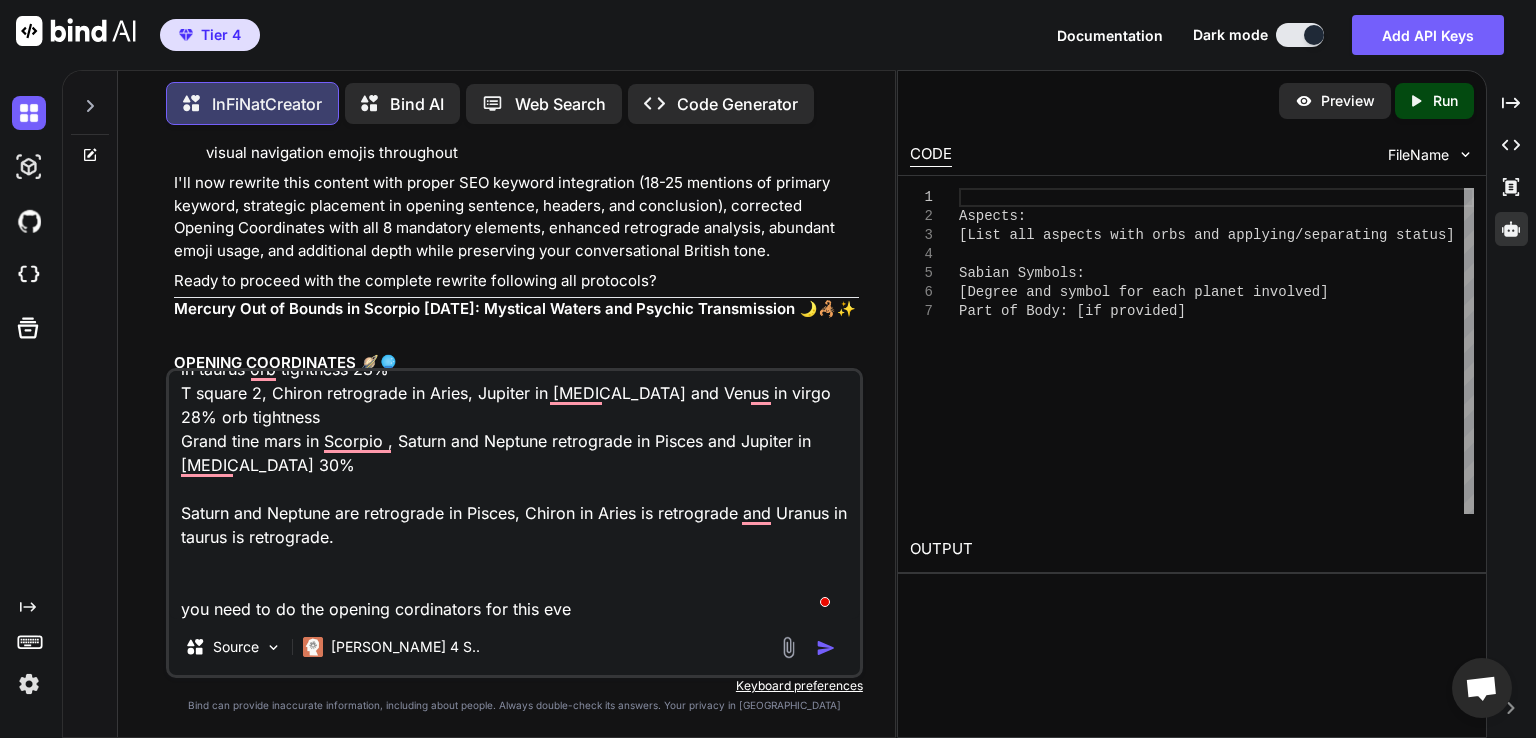 type on "[DATE], [PERSON_NAME] enters out of bounds 8th Degree of Scorpio Sabian Symbol: The moon shining across a lakeat 18:07
The Moon Square Mercury Orb 1°20' Separating
Mercury Conjunction Mars Orb 4°54' Separating
Mercury Opposition Uranus Orb 1°54' Separating
Mercury Trine Neptune Orb 2°24' Separating
Mercury Sextile Pluto Orb 0°45' Separating
Mercury BiQuintile Chiron Orb 1°58' Separating
Part of Body: [MEDICAL_DATA], left [MEDICAL_DATA]
Sabian Symbol: The moon shining across a lake. 8th Degree of Scorpio (Mercury)
Two t squares , t square 1 mercury in scorpio, moon in Aquarius and Uranus retrograde in taurus orb tightness 23%
T square 2, Chiron retrograde in Aries, Jupiter in [MEDICAL_DATA] and Venus in virgo 28% orb tightness
Grand tine mars in Scorpio , Saturn and Neptune retrograde in Pisces and Jupiter in [MEDICAL_DATA] 30%
Saturn and Neptune are retrograde in Pisces, Chiron in Aries is retrograde and Uranus in taurus is retrograde.
you need to do the opening cordinators for this even" 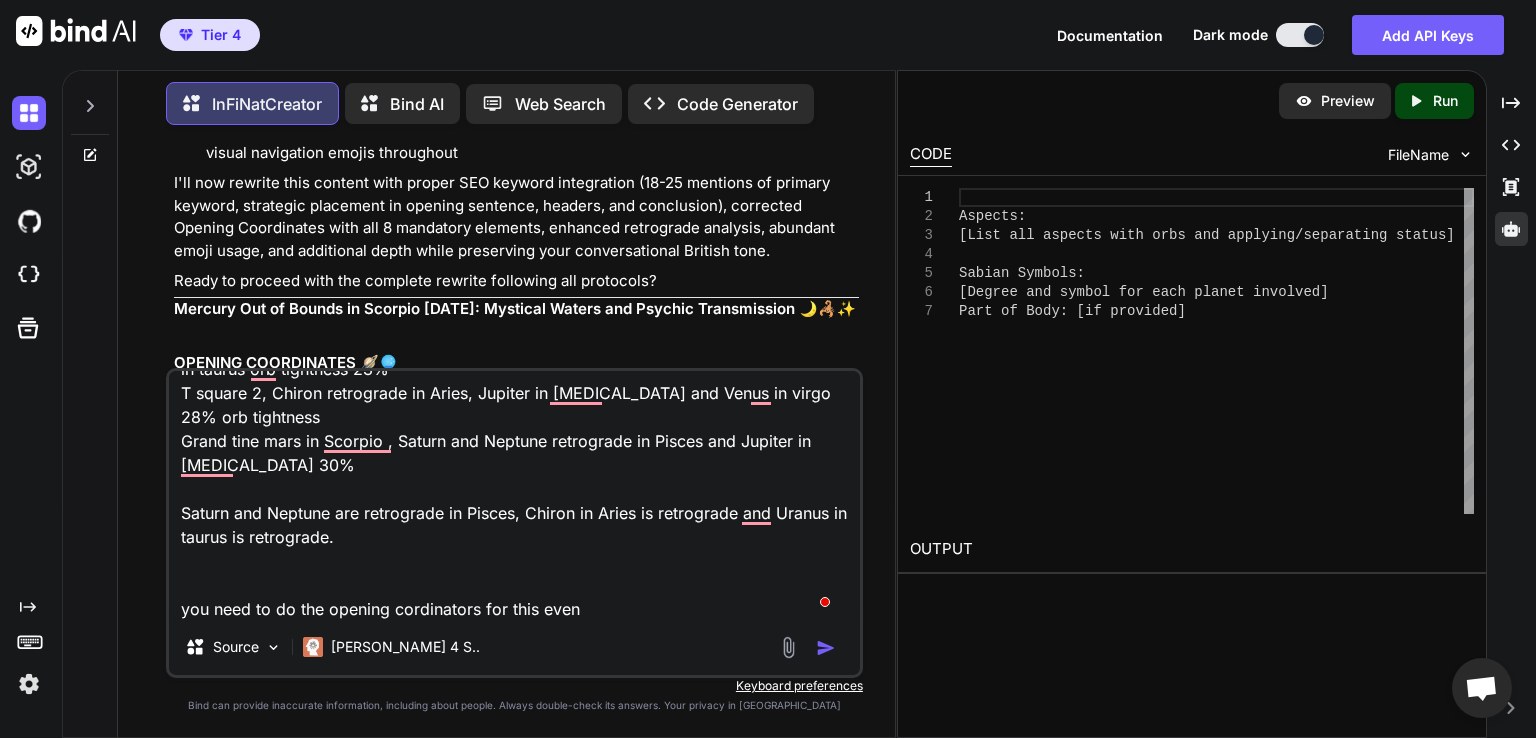 type on "[DATE], [PERSON_NAME] enters out of bounds 8th Degree of Scorpio Sabian Symbol: The moon shining across a lakeat 18:07
The Moon Square Mercury Orb 1°20' Separating
Mercury Conjunction Mars Orb 4°54' Separating
Mercury Opposition Uranus Orb 1°54' Separating
Mercury Trine Neptune Orb 2°24' Separating
Mercury Sextile Pluto Orb 0°45' Separating
Mercury BiQuintile Chiron Orb 1°58' Separating
Part of Body: [MEDICAL_DATA], left [MEDICAL_DATA]
Sabian Symbol: The moon shining across a lake. 8th Degree of Scorpio (Mercury)
Two t squares , t square 1 mercury in scorpio, moon in Aquarius and Uranus retrograde in taurus orb tightness 23%
T square 2, Chiron retrograde in Aries, Jupiter in [MEDICAL_DATA] and Venus in virgo 28% orb tightness
Grand tine mars in Scorpio , Saturn and Neptune retrograde in Pisces and Jupiter in [MEDICAL_DATA] 30%
Saturn and Neptune are retrograde in Pisces, Chiron in Aries is retrograde and Uranus in taurus is retrograde.
you need to do the opening cordinators for this evene" 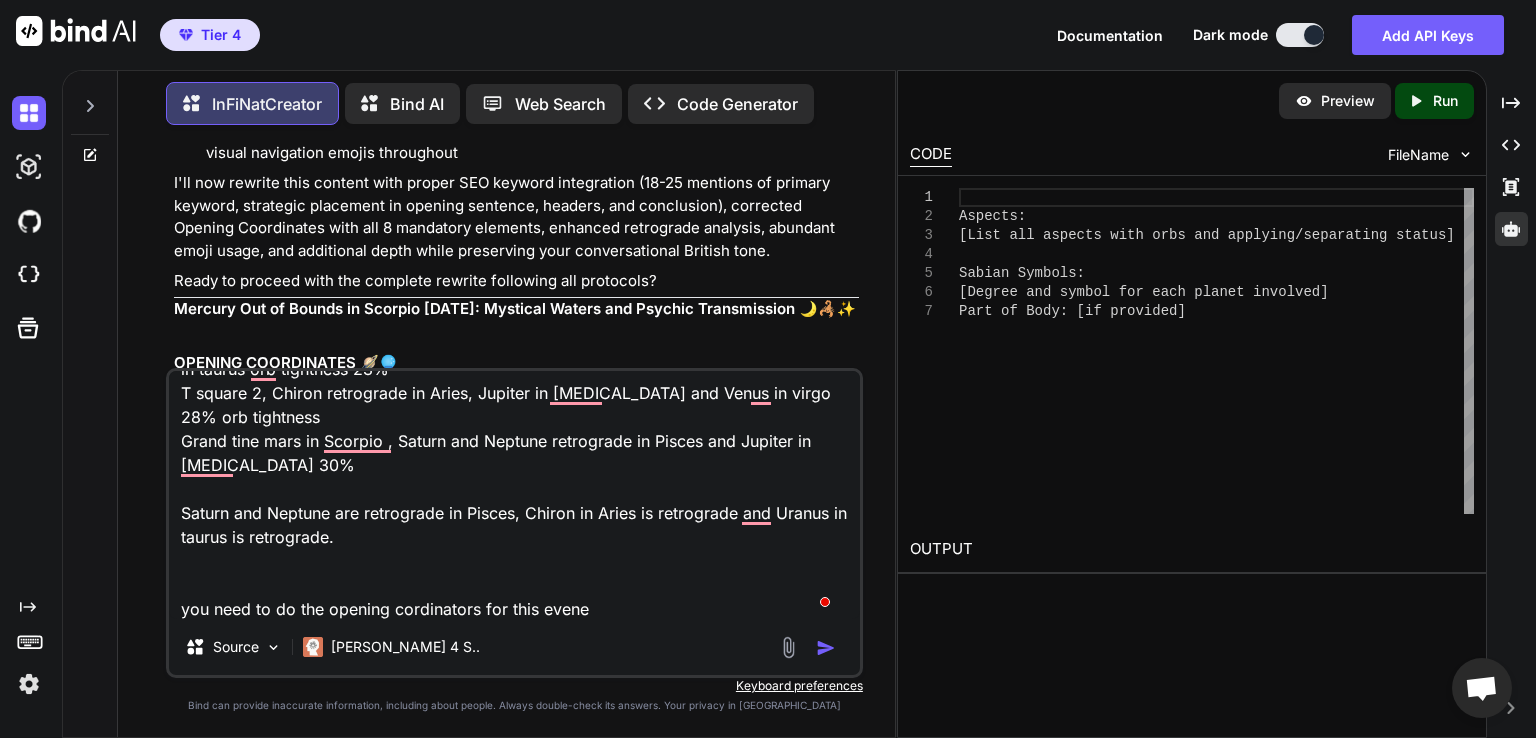 type on "[DATE], [PERSON_NAME] enters out of bounds 8th Degree of Scorpio Sabian Symbol: The moon shining across a lakeat 18:07
The Moon Square Mercury Orb 1°20' Separating
Mercury Conjunction Mars Orb 4°54' Separating
Mercury Opposition Uranus Orb 1°54' Separating
Mercury Trine Neptune Orb 2°24' Separating
Mercury Sextile Pluto Orb 0°45' Separating
Mercury BiQuintile Chiron Orb 1°58' Separating
Part of Body: [MEDICAL_DATA], left [MEDICAL_DATA]
Sabian Symbol: The moon shining across a lake. 8th Degree of Scorpio (Mercury)
Two t squares , t square 1 mercury in scorpio, moon in Aquarius and Uranus retrograde in taurus orb tightness 23%
T square 2, Chiron retrograde in Aries, Jupiter in [MEDICAL_DATA] and Venus in virgo 28% orb tightness
Grand tine mars in Scorpio , Saturn and Neptune retrograde in Pisces and Jupiter in [MEDICAL_DATA] 30%
Saturn and Neptune are retrograde in Pisces, Chiron in Aries is retrograde and Uranus in taurus is retrograde.
you need to do the opening cordinators for this evene" 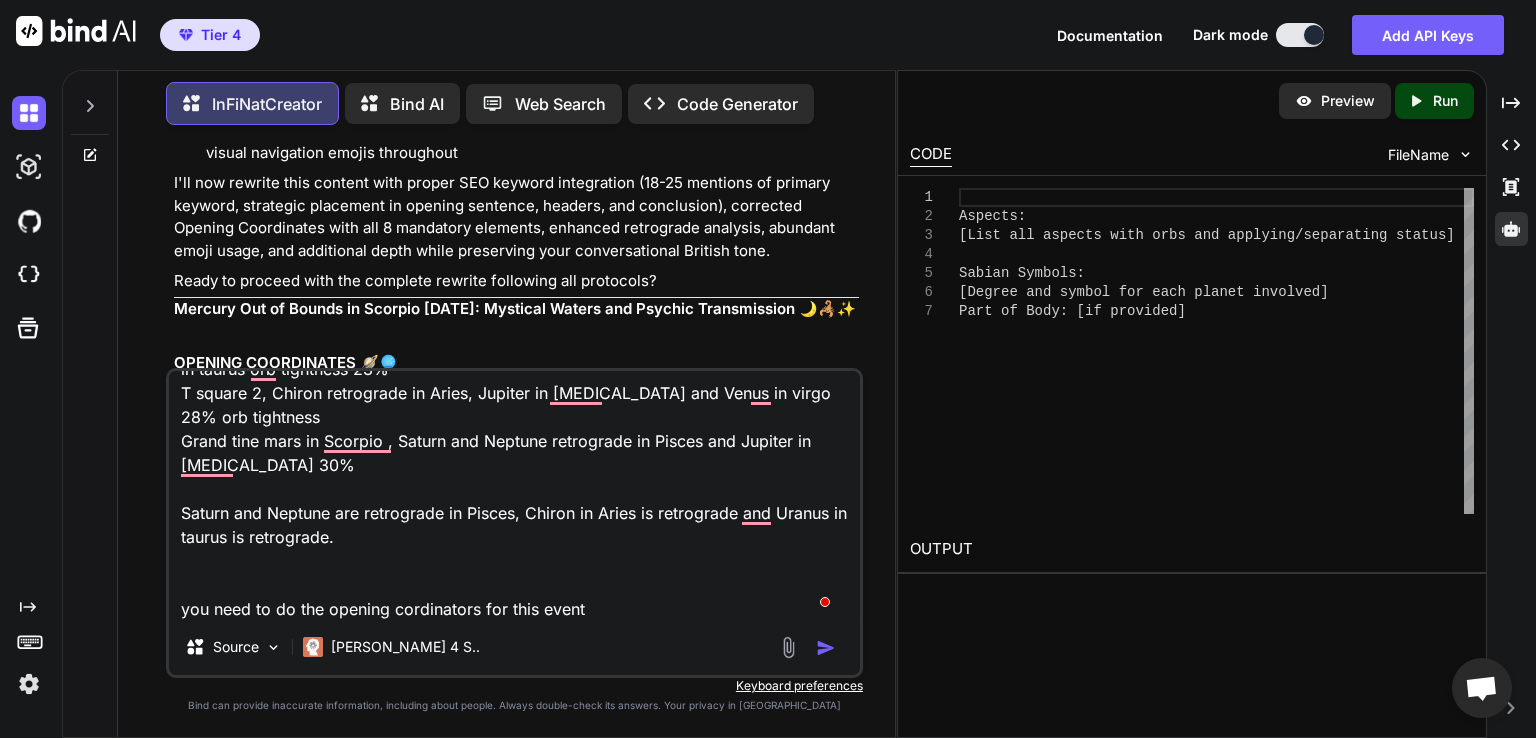 type on "[DATE], [PERSON_NAME] enters out of bounds 8th Degree of Scorpio Sabian Symbol: The moon shining across a lakeat 18:07
The Moon Square Mercury Orb 1°20' Separating
Mercury Conjunction Mars Orb 4°54' Separating
Mercury Opposition Uranus Orb 1°54' Separating
Mercury Trine Neptune Orb 2°24' Separating
Mercury Sextile Pluto Orb 0°45' Separating
Mercury BiQuintile Chiron Orb 1°58' Separating
Part of Body: [MEDICAL_DATA], left [MEDICAL_DATA]
Sabian Symbol: The moon shining across a lake. 8th Degree of Scorpio (Mercury)
Two t squares , t square 1 mercury in scorpio, moon in Aquarius and Uranus retrograde in taurus orb tightness 23%
T square 2, Chiron retrograde in Aries, Jupiter in [MEDICAL_DATA] and Venus in virgo 28% orb tightness
Grand tine mars in Scorpio , Saturn and Neptune retrograde in Pisces and Jupiter in [MEDICAL_DATA] 30%
Saturn and Neptune are retrograde in Pisces, Chiron in Aries is retrograde and Uranus in taurus is retrograde.
you need to do the opening cordinators for this event m" 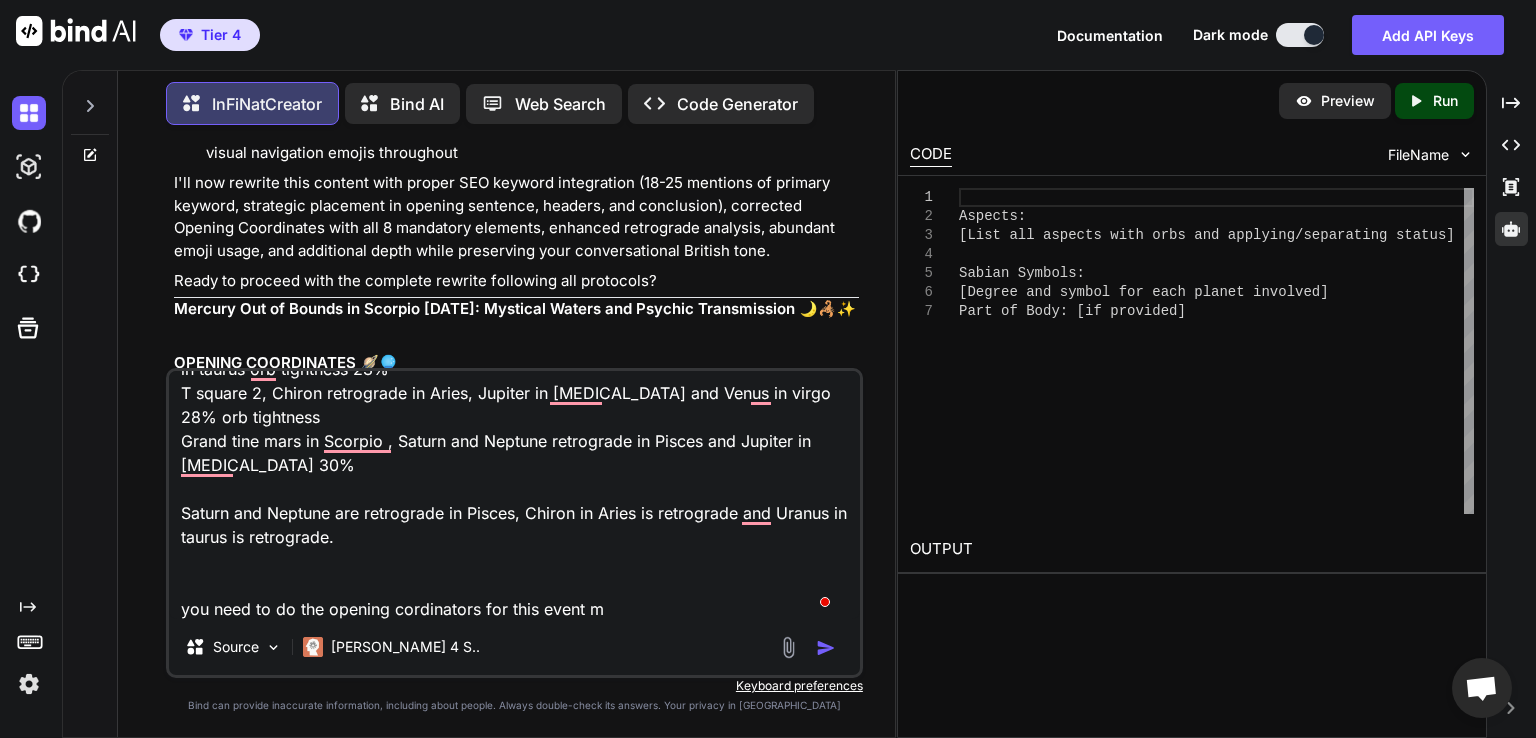 type on "[DATE], [PERSON_NAME] enters out of bounds 8th Degree of Scorpio Sabian Symbol: The moon shining across a lakeat 18:07
The Moon Square Mercury Orb 1°20' Separating
Mercury Conjunction Mars Orb 4°54' Separating
Mercury Opposition Uranus Orb 1°54' Separating
Mercury Trine Neptune Orb 2°24' Separating
Mercury Sextile Pluto Orb 0°45' Separating
Mercury BiQuintile Chiron Orb 1°58' Separating
Part of Body: [MEDICAL_DATA], left [MEDICAL_DATA]
Sabian Symbol: The moon shining across a lake. 8th Degree of Scorpio (Mercury)
Two t squares , t square 1 mercury in scorpio, moon in Aquarius and Uranus retrograde in taurus orb tightness 23%
T square 2, Chiron retrograde in Aries, Jupiter in [MEDICAL_DATA] and Venus in virgo 28% orb tightness
Grand tine mars in Scorpio , Saturn and Neptune retrograde in Pisces and Jupiter in [MEDICAL_DATA] 30%
Saturn and Neptune are retrograde in Pisces, Chiron in Aries is retrograde and Uranus in taurus is retrograde.
you need to do the opening cordinators for this event me" 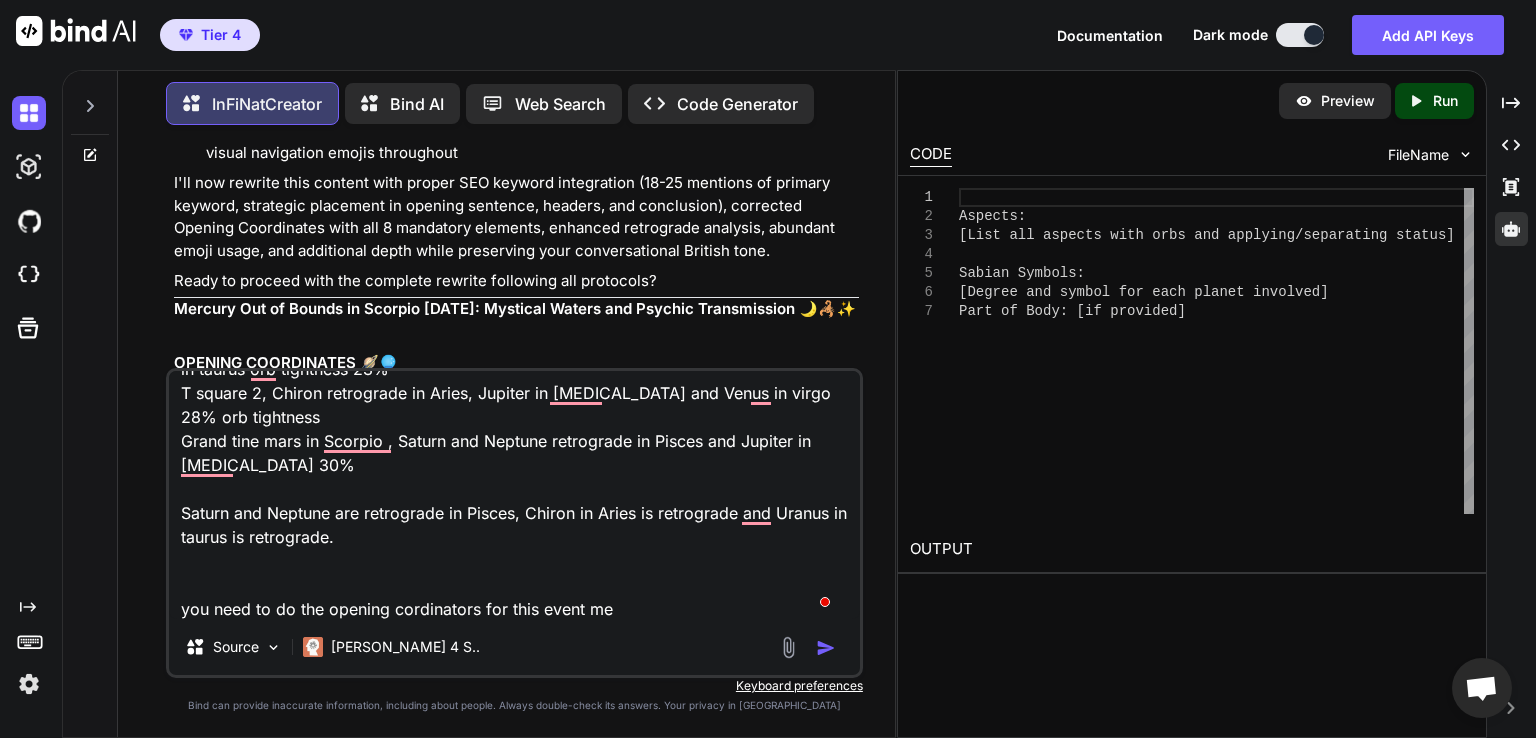 type on "[DATE], [PERSON_NAME] enters out of bounds 8th Degree of Scorpio Sabian Symbol: The moon shining across a lakeat 18:07
The Moon Square Mercury Orb 1°20' Separating
Mercury Conjunction Mars Orb 4°54' Separating
Mercury Opposition Uranus Orb 1°54' Separating
Mercury Trine Neptune Orb 2°24' Separating
Mercury Sextile Pluto Orb 0°45' Separating
Mercury BiQuintile Chiron Orb 1°58' Separating
Part of Body: [MEDICAL_DATA], left [MEDICAL_DATA]
Sabian Symbol: The moon shining across a lake. 8th Degree of Scorpio (Mercury)
Two t squares , t square 1 mercury in scorpio, moon in Aquarius and Uranus retrograde in taurus orb tightness 23%
T square 2, Chiron retrograde in Aries, Jupiter in [MEDICAL_DATA] and Venus in virgo 28% orb tightness
Grand tine mars in Scorpio , Saturn and Neptune retrograde in Pisces and Jupiter in [MEDICAL_DATA] 30%
Saturn and Neptune are retrograde in Pisces, Chiron in Aries is retrograde and Uranus in taurus is retrograde.
you need to do the opening cordinators for this event mer" 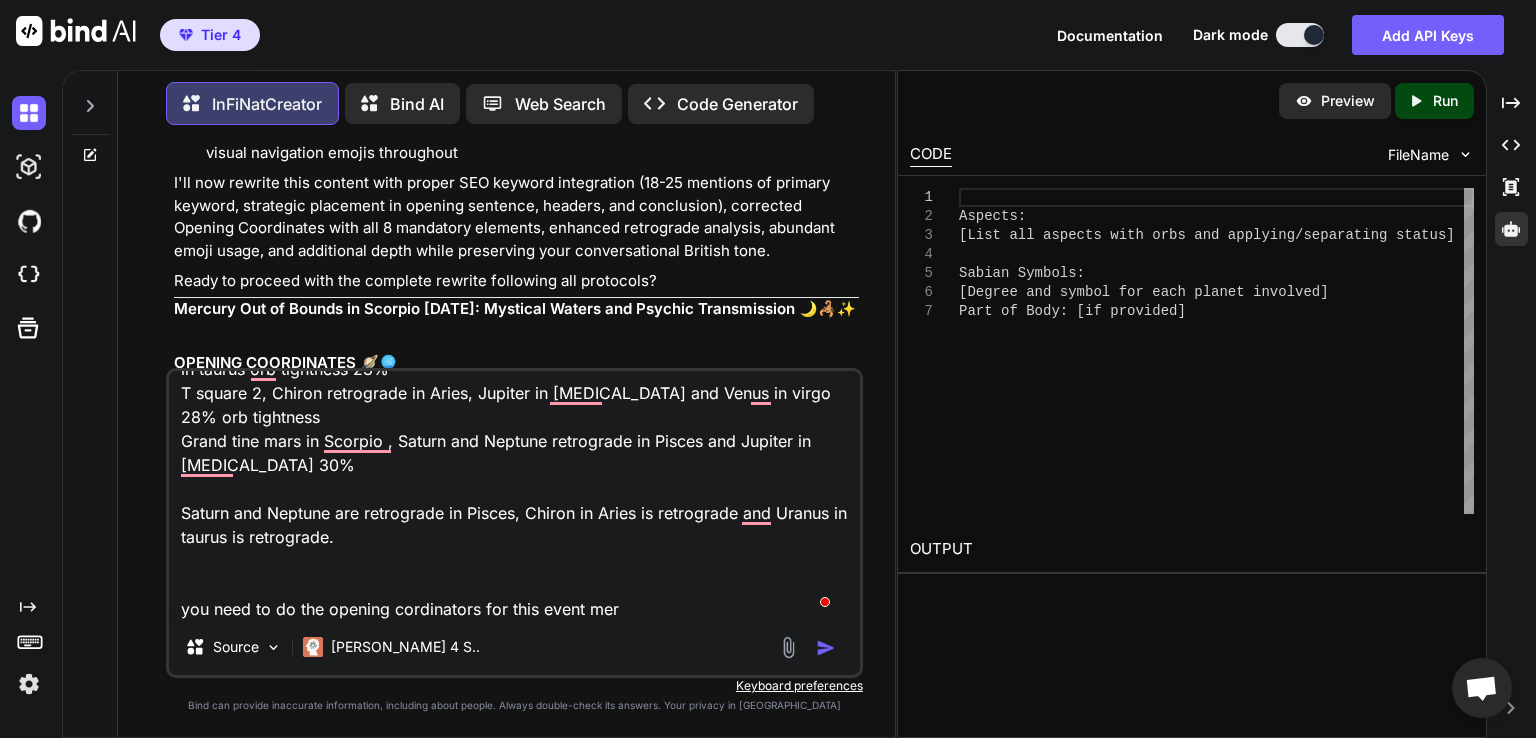type on "[DATE], [PERSON_NAME] enters out of bounds 8th Degree of Scorpio Sabian Symbol: The moon shining across a lakeat 18:07
The Moon Square Mercury Orb 1°20' Separating
Mercury Conjunction Mars Orb 4°54' Separating
Mercury Opposition Uranus Orb 1°54' Separating
Mercury Trine Neptune Orb 2°24' Separating
Mercury Sextile Pluto Orb 0°45' Separating
Mercury BiQuintile Chiron Orb 1°58' Separating
Part of Body: [MEDICAL_DATA], left [MEDICAL_DATA]
Sabian Symbol: The moon shining across a lake. 8th Degree of Scorpio (Mercury)
Two t squares , t square 1 mercury in scorpio, moon in Aquarius and Uranus retrograde in taurus orb tightness 23%
T square 2, Chiron retrograde in Aries, Jupiter in [MEDICAL_DATA] and Venus in virgo 28% orb tightness
Grand tine mars in Scorpio , Saturn and Neptune retrograde in Pisces and Jupiter in [MEDICAL_DATA] 30%
Saturn and Neptune are retrograde in Pisces, Chiron in Aries is retrograde and Uranus in taurus is retrograde.
you need to do the opening cordinators for this event merc" 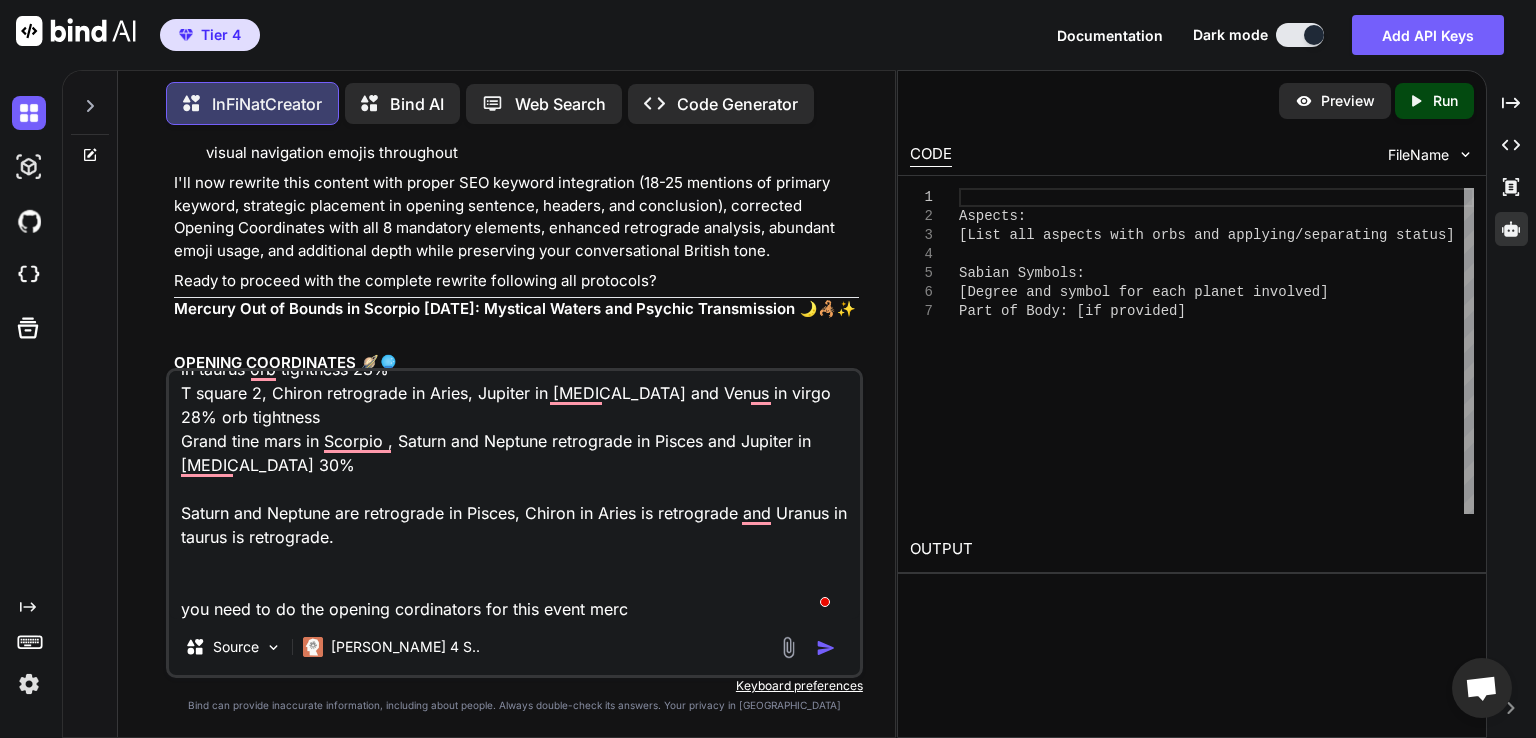 type on "[DATE], [PERSON_NAME] enters out of bounds 8th Degree of Scorpio Sabian Symbol: The moon shining across a lakeat 18:07
The Moon Square Mercury Orb 1°20' Separating
Mercury Conjunction Mars Orb 4°54' Separating
Mercury Opposition Uranus Orb 1°54' Separating
Mercury Trine Neptune Orb 2°24' Separating
Mercury Sextile Pluto Orb 0°45' Separating
Mercury BiQuintile Chiron Orb 1°58' Separating
Part of Body: [MEDICAL_DATA], left [MEDICAL_DATA]
Sabian Symbol: The moon shining across a lake. 8th Degree of Scorpio (Mercury)
Two t squares , t square 1 mercury in scorpio, moon in Aquarius and Uranus retrograde in taurus orb tightness 23%
T square 2, Chiron retrograde in Aries, Jupiter in [MEDICAL_DATA] and Venus in virgo 28% orb tightness
Grand tine mars in Scorpio , Saturn and Neptune retrograde in Pisces and Jupiter in [MEDICAL_DATA] 30%
Saturn and Neptune are retrograde in Pisces, Chiron in Aries is retrograde and Uranus in taurus is retrograde.
you need to do the opening cordinators for this event mercu" 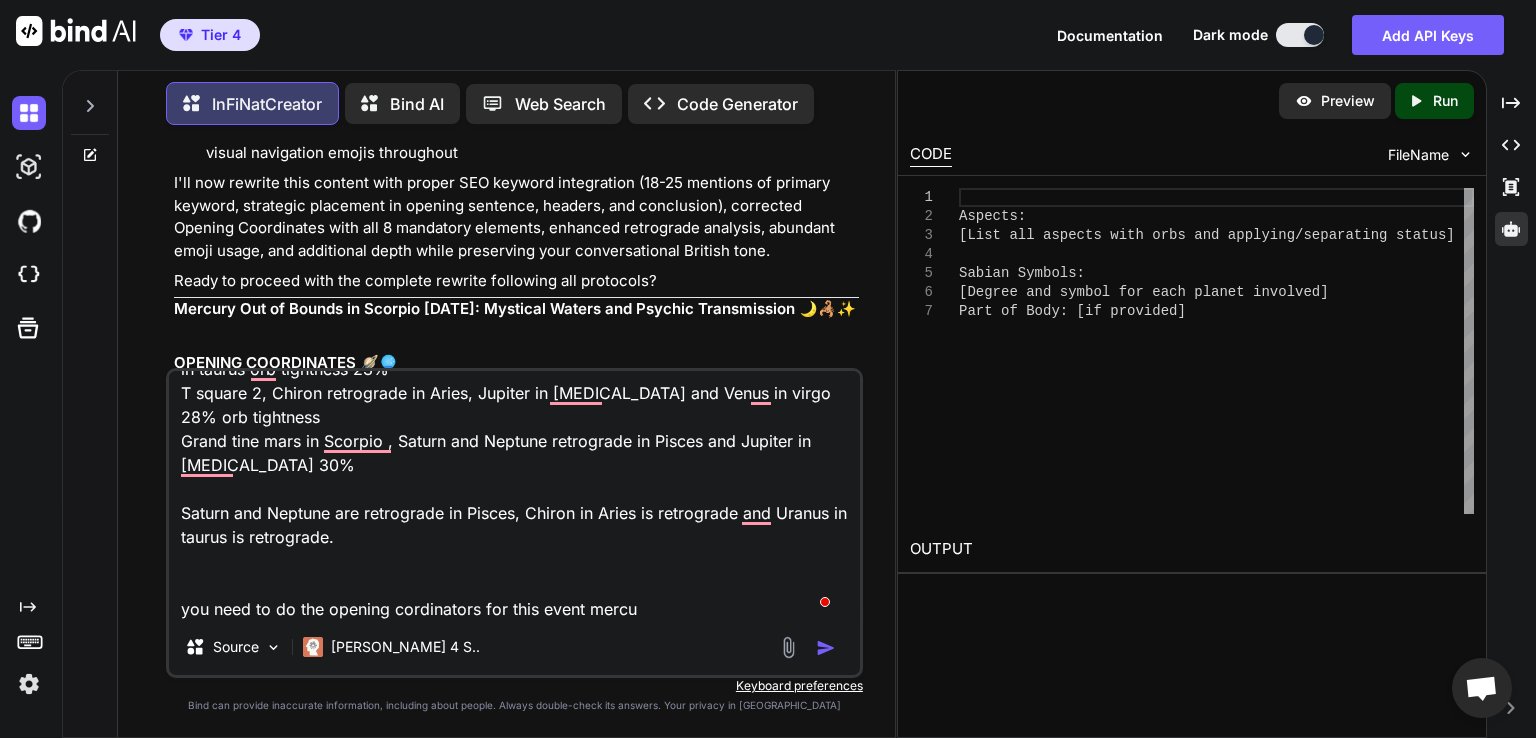 type on "[DATE], [PERSON_NAME] enters out of bounds 8th Degree of Scorpio Sabian Symbol: The moon shining across a lakeat 18:07
The Moon Square Mercury Orb 1°20' Separating
Mercury Conjunction Mars Orb 4°54' Separating
Mercury Opposition Uranus Orb 1°54' Separating
Mercury Trine Neptune Orb 2°24' Separating
Mercury Sextile Pluto Orb 0°45' Separating
Mercury BiQuintile Chiron Orb 1°58' Separating
Part of Body: [MEDICAL_DATA], left [MEDICAL_DATA]
Sabian Symbol: The moon shining across a lake. 8th Degree of Scorpio (Mercury)
Two t squares , t square 1 mercury in scorpio, moon in Aquarius and Uranus retrograde in taurus orb tightness 23%
T square 2, Chiron retrograde in Aries, Jupiter in [MEDICAL_DATA] and Venus in virgo 28% orb tightness
Grand tine mars in Scorpio , Saturn and Neptune retrograde in Pisces and Jupiter in [MEDICAL_DATA] 30%
Saturn and Neptune are retrograde in Pisces, Chiron in Aries is retrograde and Uranus in taurus is retrograde.
you need to do the opening cordinators for this event mercur" 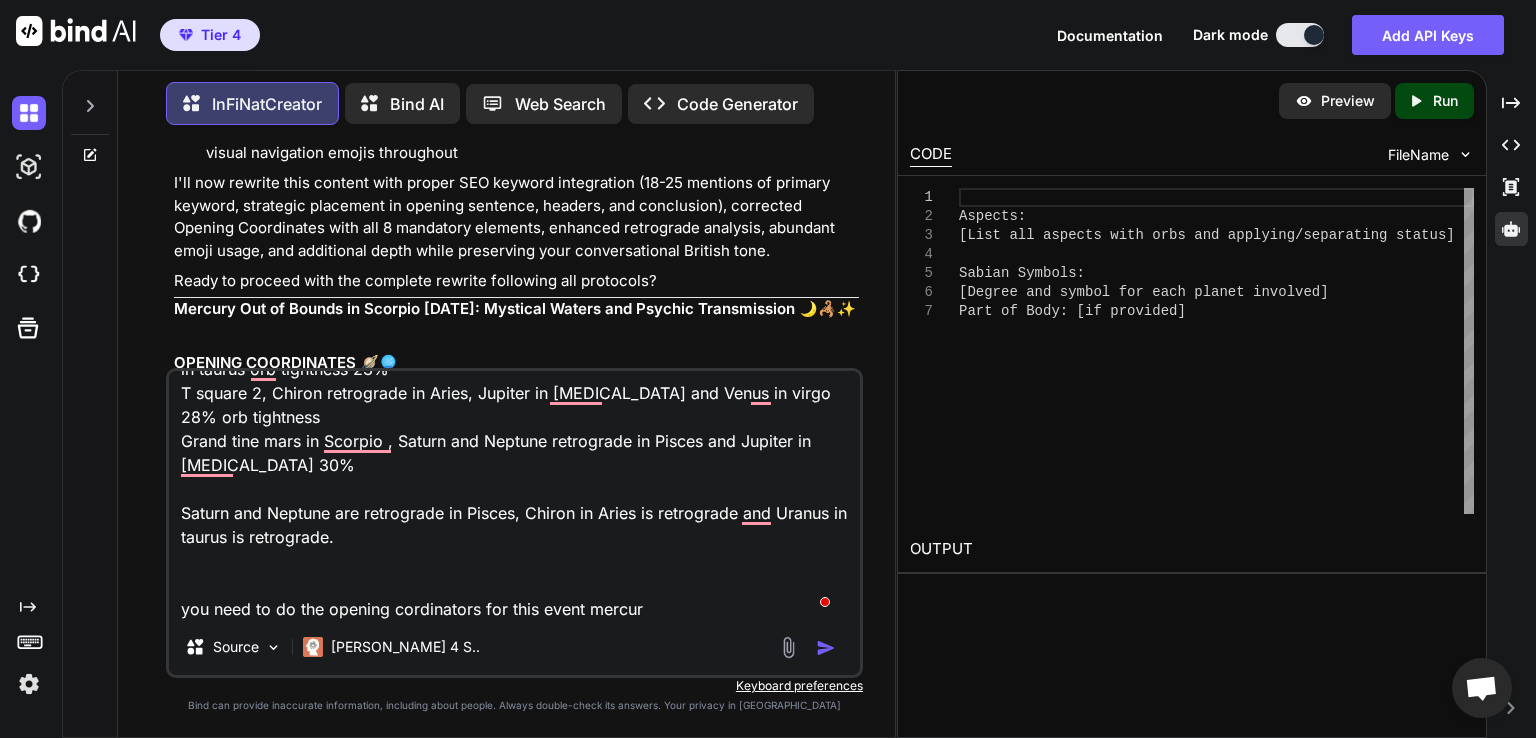type on "[DATE], [PERSON_NAME] enters out of bounds 8th Degree of Scorpio Sabian Symbol: The moon shining across a lakeat 18:07
The Moon Square Mercury Orb 1°20' Separating
Mercury Conjunction Mars Orb 4°54' Separating
Mercury Opposition Uranus Orb 1°54' Separating
Mercury Trine Neptune Orb 2°24' Separating
Mercury Sextile Pluto Orb 0°45' Separating
Mercury BiQuintile Chiron Orb 1°58' Separating
Part of Body: [MEDICAL_DATA], left [MEDICAL_DATA]
Sabian Symbol: The moon shining across a lake. 8th Degree of Scorpio (Mercury)
Two t squares , t square 1 mercury in scorpio, moon in Aquarius and Uranus retrograde in taurus orb tightness 23%
T square 2, Chiron retrograde in Aries, Jupiter in [MEDICAL_DATA] and Venus in virgo 28% orb tightness
Grand tine mars in Scorpio , Saturn and Neptune retrograde in Pisces and Jupiter in [MEDICAL_DATA] 30%
Saturn and Neptune are retrograde in Pisces, Chiron in Aries is retrograde and Uranus in taurus is retrograde.
you need to do the opening cordinators for this event mercury" 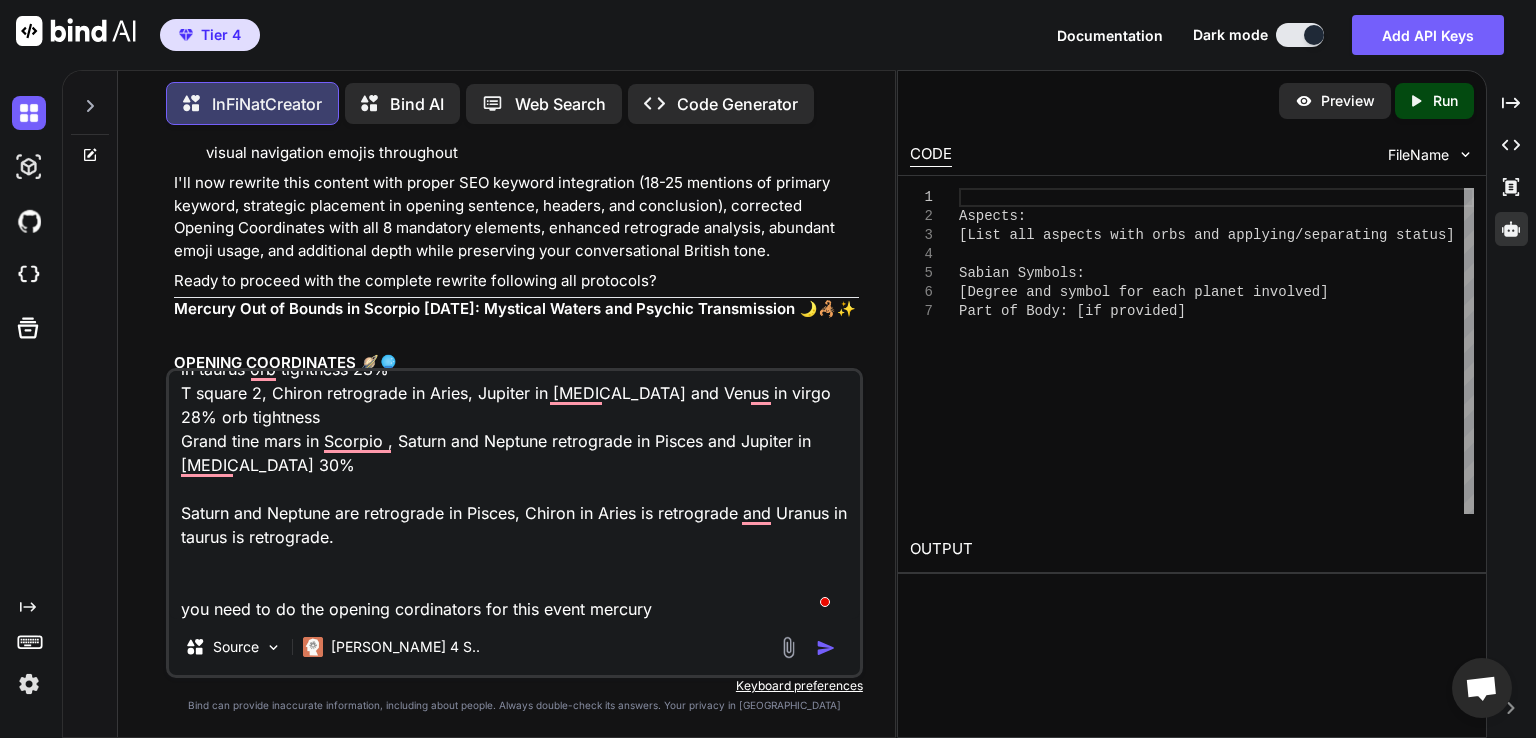 type on "[DATE], [PERSON_NAME] enters out of bounds 8th Degree of Scorpio Sabian Symbol: The moon shining across a lakeat 18:07
The Moon Square Mercury Orb 1°20' Separating
Mercury Conjunction Mars Orb 4°54' Separating
Mercury Opposition Uranus Orb 1°54' Separating
Mercury Trine Neptune Orb 2°24' Separating
Mercury Sextile Pluto Orb 0°45' Separating
Mercury BiQuintile Chiron Orb 1°58' Separating
Part of Body: [MEDICAL_DATA], left [MEDICAL_DATA]
Sabian Symbol: The moon shining across a lake. 8th Degree of Scorpio (Mercury)
Two t squares , t square 1 mercury in scorpio, moon in Aquarius and Uranus retrograde in taurus orb tightness 23%
T square 2, Chiron retrograde in Aries, Jupiter in [MEDICAL_DATA] and Venus in virgo 28% orb tightness
Grand tine mars in Scorpio , Saturn and Neptune retrograde in Pisces and Jupiter in [MEDICAL_DATA] 30%
Saturn and Neptune are retrograde in Pisces, Chiron in Aries is retrograde and Uranus in taurus is retrograde.
you need to do the opening cordinators for this event mercuryy" 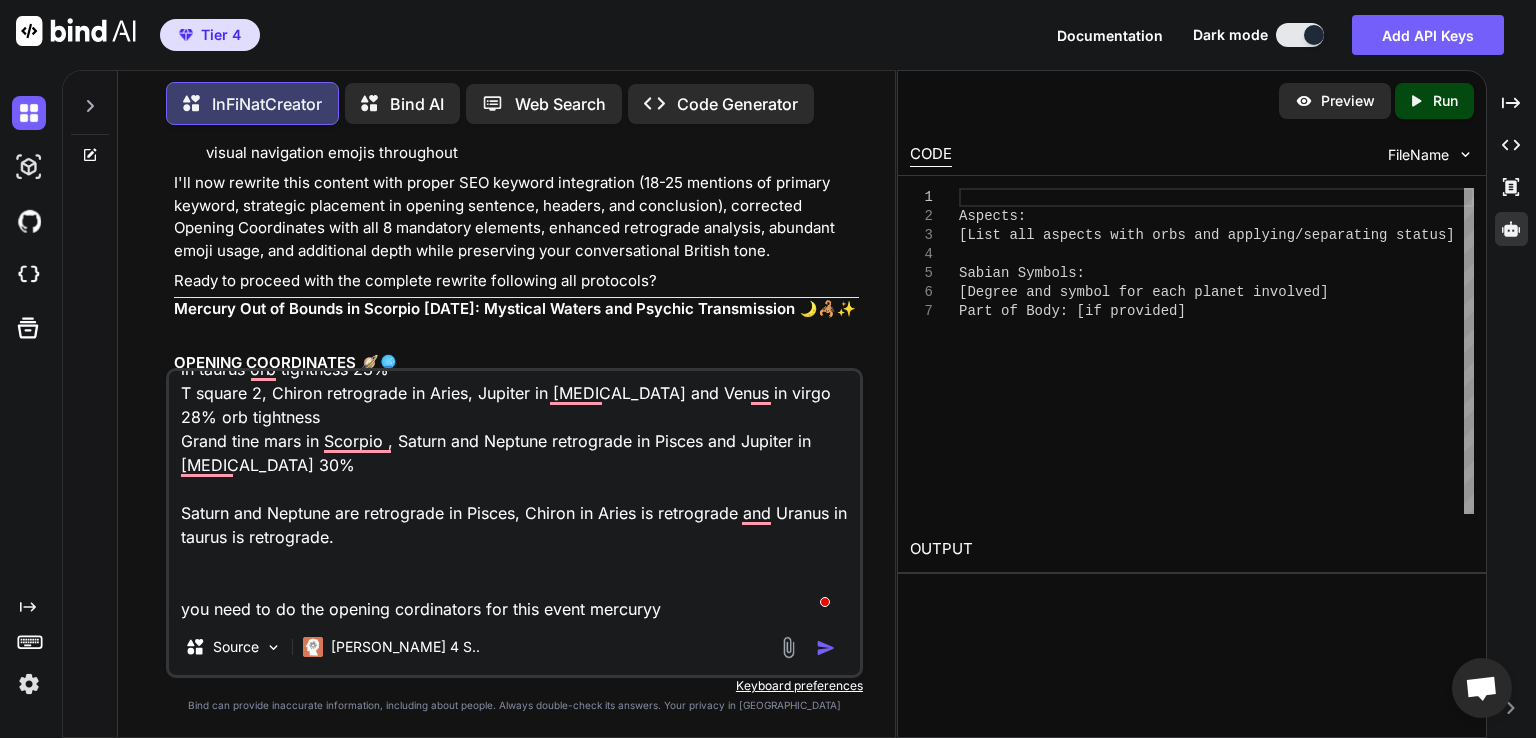 type on "[DATE], [PERSON_NAME] enters out of bounds 8th Degree of Scorpio Sabian Symbol: The moon shining across a lakeat 18:07
The Moon Square Mercury Orb 1°20' Separating
Mercury Conjunction Mars Orb 4°54' Separating
Mercury Opposition Uranus Orb 1°54' Separating
Mercury Trine Neptune Orb 2°24' Separating
Mercury Sextile Pluto Orb 0°45' Separating
Mercury BiQuintile Chiron Orb 1°58' Separating
Part of Body: [MEDICAL_DATA], left [MEDICAL_DATA]
Sabian Symbol: The moon shining across a lake. 8th Degree of Scorpio (Mercury)
Two t squares , t square 1 mercury in scorpio, moon in Aquarius and Uranus retrograde in taurus orb tightness 23%
T square 2, Chiron retrograde in Aries, Jupiter in [MEDICAL_DATA] and Venus in virgo 28% orb tightness
Grand tine mars in Scorpio , Saturn and Neptune retrograde in Pisces and Jupiter in [MEDICAL_DATA] 30%
Saturn and Neptune are retrograde in Pisces, Chiron in Aries is retrograde and Uranus in taurus is retrograde.
you need to do the opening cordinators for this event mercuryy" 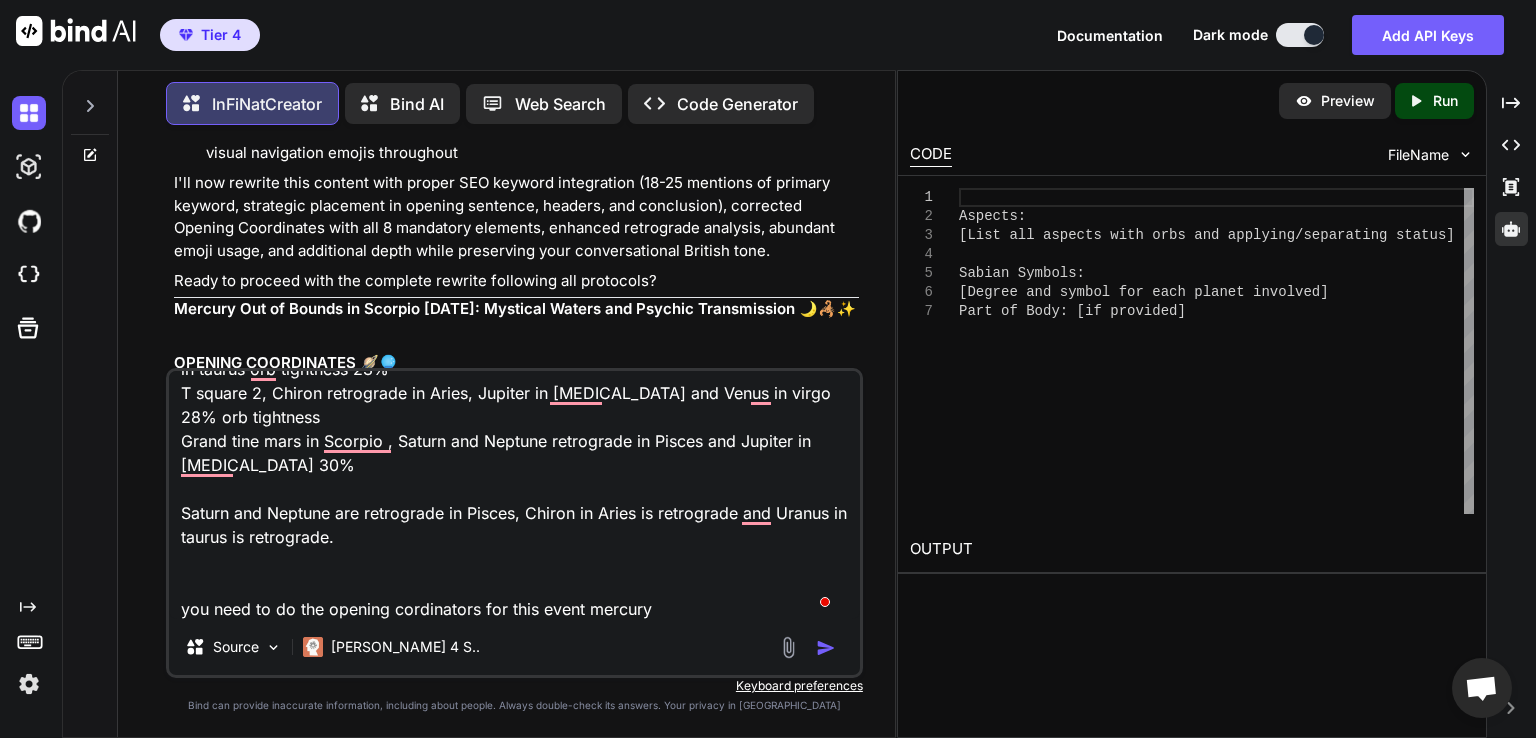 type on "[DATE], [PERSON_NAME] enters out of bounds 8th Degree of Scorpio Sabian Symbol: The moon shining across a lakeat 18:07
The Moon Square Mercury Orb 1°20' Separating
Mercury Conjunction Mars Orb 4°54' Separating
Mercury Opposition Uranus Orb 1°54' Separating
Mercury Trine Neptune Orb 2°24' Separating
Mercury Sextile Pluto Orb 0°45' Separating
Mercury BiQuintile Chiron Orb 1°58' Separating
Part of Body: [MEDICAL_DATA], left [MEDICAL_DATA]
Sabian Symbol: The moon shining across a lake. 8th Degree of Scorpio (Mercury)
Two t squares , t square 1 mercury in scorpio, moon in Aquarius and Uranus retrograde in taurus orb tightness 23%
T square 2, Chiron retrograde in Aries, Jupiter in [MEDICAL_DATA] and Venus in virgo 28% orb tightness
Grand tine mars in Scorpio , Saturn and Neptune retrograde in Pisces and Jupiter in [MEDICAL_DATA] 30%
Saturn and Neptune are retrograde in Pisces, Chiron in Aries is retrograde and Uranus in taurus is retrograde.
you need to do the opening cordinators for this event [PERSON_NAME]" 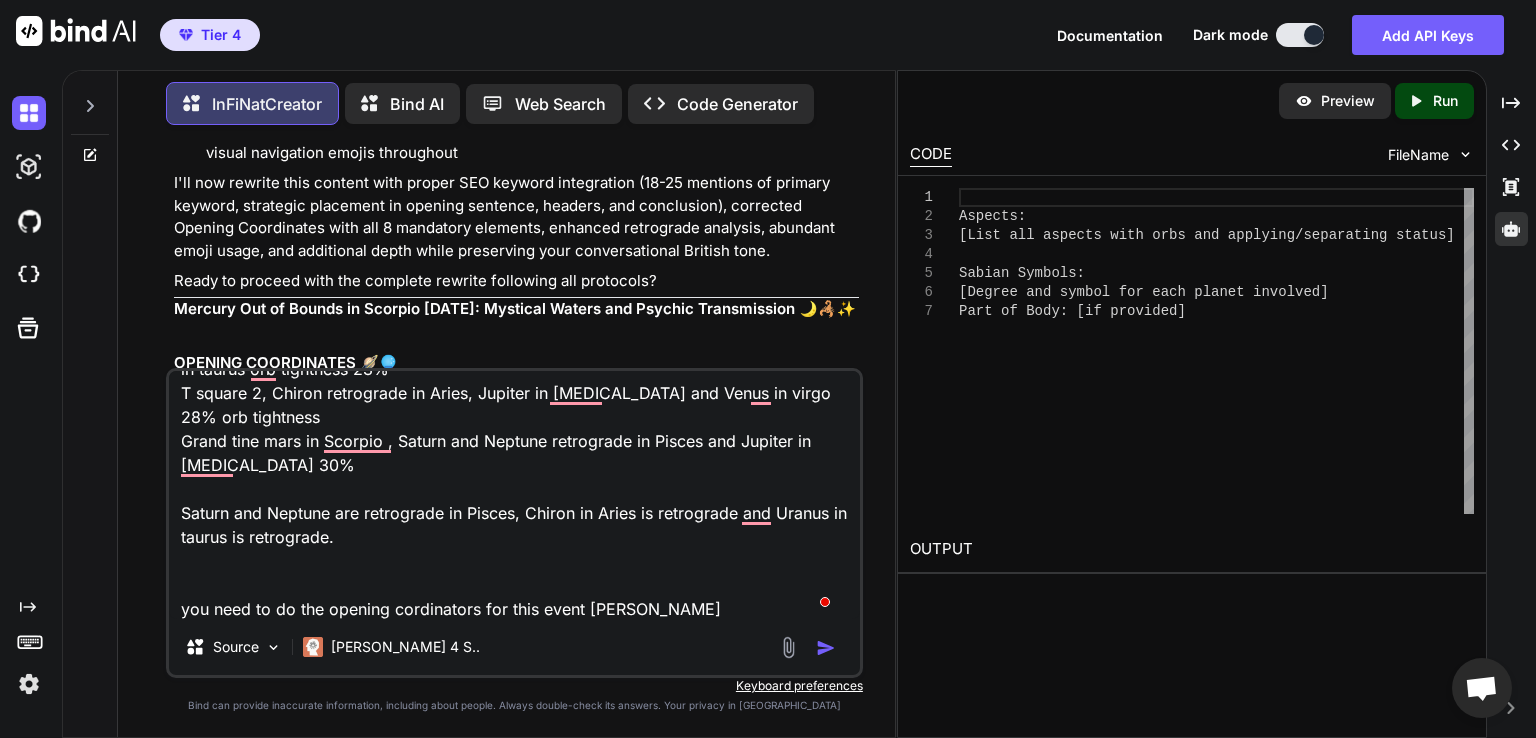 type on "[DATE], [PERSON_NAME] enters out of bounds 8th Degree of Scorpio Sabian Symbol: The moon shining across a lakeat 18:07
The Moon Square Mercury Orb 1°20' Separating
Mercury Conjunction Mars Orb 4°54' Separating
Mercury Opposition Uranus Orb 1°54' Separating
Mercury Trine Neptune Orb 2°24' Separating
Mercury Sextile Pluto Orb 0°45' Separating
Mercury BiQuintile Chiron Orb 1°58' Separating
Part of Body: [MEDICAL_DATA], left [MEDICAL_DATA]
Sabian Symbol: The moon shining across a lake. 8th Degree of Scorpio (Mercury)
Two t squares , t square 1 mercury in scorpio, moon in Aquarius and Uranus retrograde in taurus orb tightness 23%
T square 2, Chiron retrograde in Aries, Jupiter in [MEDICAL_DATA] and Venus in virgo 28% orb tightness
Grand tine mars in Scorpio , Saturn and Neptune retrograde in Pisces and Jupiter in [MEDICAL_DATA] 30%
Saturn and Neptune are retrograde in Pisces, Chiron in Aries is retrograde and Uranus in taurus is retrograde.
you need to do the opening cordinators for this event mercury ou" 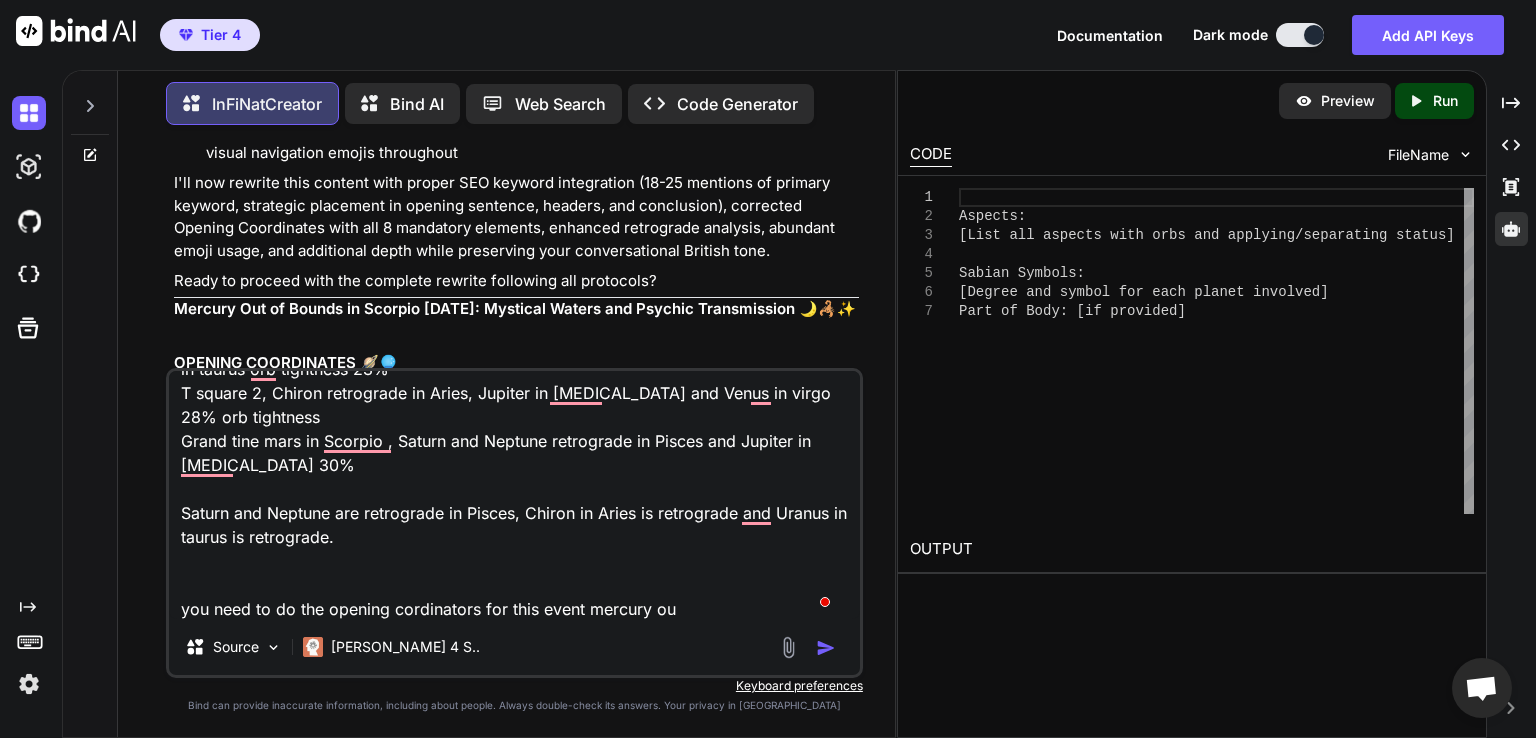 type on "[DATE], [PERSON_NAME] enters out of bounds 8th Degree of Scorpio Sabian Symbol: The moon shining across a lakeat 18:07
The Moon Square Mercury Orb 1°20' Separating
Mercury Conjunction Mars Orb 4°54' Separating
Mercury Opposition Uranus Orb 1°54' Separating
Mercury Trine Neptune Orb 2°24' Separating
Mercury Sextile Pluto Orb 0°45' Separating
Mercury BiQuintile Chiron Orb 1°58' Separating
Part of Body: [MEDICAL_DATA], left [MEDICAL_DATA]
Sabian Symbol: The moon shining across a lake. 8th Degree of Scorpio (Mercury)
Two t squares , t square 1 mercury in scorpio, moon in Aquarius and Uranus retrograde in taurus orb tightness 23%
T square 2, Chiron retrograde in Aries, Jupiter in [MEDICAL_DATA] and Venus in virgo 28% orb tightness
Grand tine mars in Scorpio , Saturn and Neptune retrograde in Pisces and Jupiter in [MEDICAL_DATA] 30%
Saturn and Neptune are retrograde in Pisces, Chiron in Aries is retrograde and Uranus in taurus is retrograde.
you need to do the opening cordinators for this event mercury out" 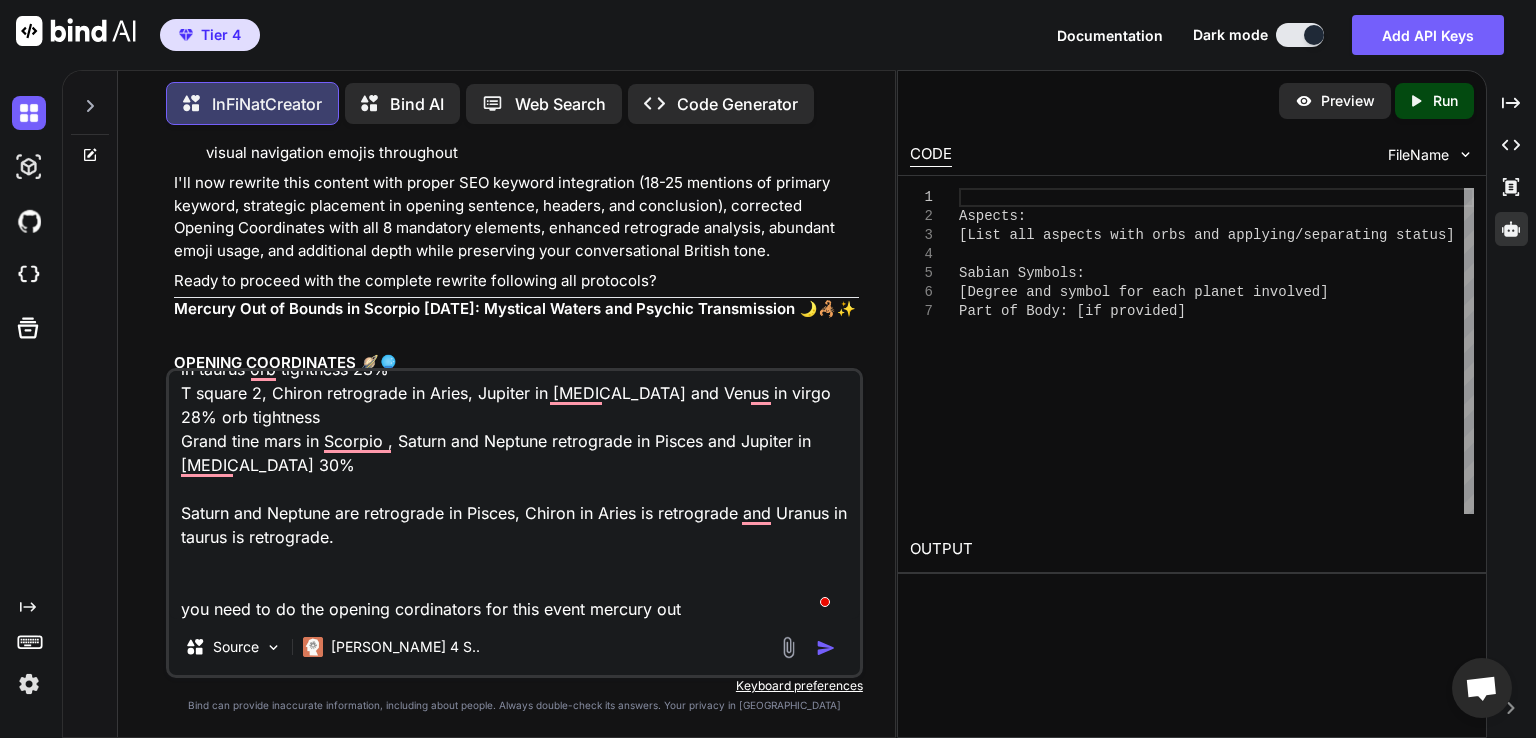 type on "[DATE], [PERSON_NAME] enters out of bounds 8th Degree of Scorpio Sabian Symbol: The moon shining across a lakeat 18:07
The Moon Square Mercury Orb 1°20' Separating
Mercury Conjunction Mars Orb 4°54' Separating
Mercury Opposition Uranus Orb 1°54' Separating
Mercury Trine Neptune Orb 2°24' Separating
Mercury Sextile Pluto Orb 0°45' Separating
Mercury BiQuintile Chiron Orb 1°58' Separating
Part of Body: [MEDICAL_DATA], left [MEDICAL_DATA]
Sabian Symbol: The moon shining across a lake. 8th Degree of Scorpio (Mercury)
Two t squares , t square 1 mercury in scorpio, moon in Aquarius and Uranus retrograde in taurus orb tightness 23%
T square 2, Chiron retrograde in Aries, Jupiter in [MEDICAL_DATA] and Venus in virgo 28% orb tightness
Grand tine mars in Scorpio , Saturn and Neptune retrograde in Pisces and Jupiter in [MEDICAL_DATA] 30%
Saturn and Neptune are retrograde in Pisces, Chiron in Aries is retrograde and Uranus in taurus is retrograde.
you need to do the opening cordinators for this event mercury out" 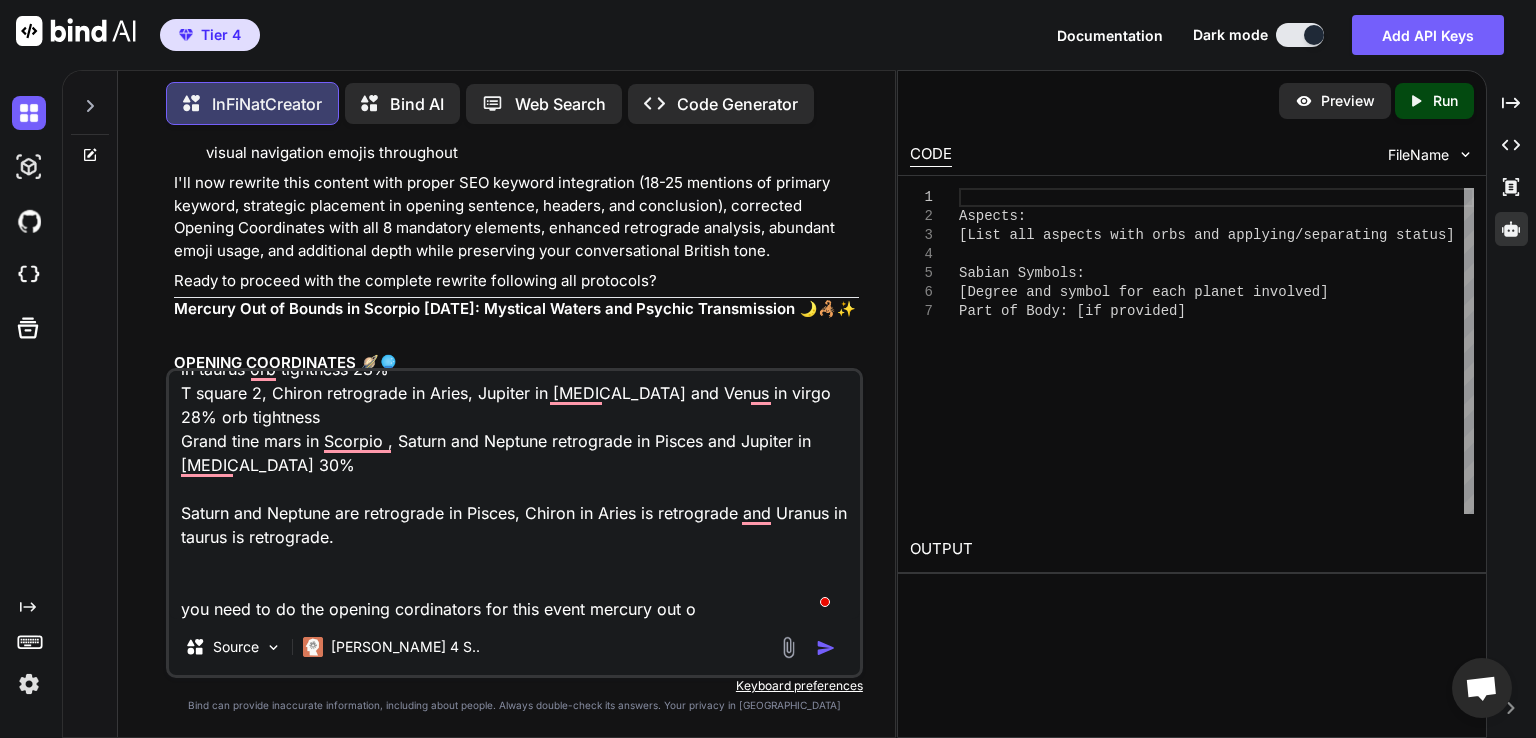 type on "[DATE], [PERSON_NAME] enters out of bounds 8th Degree of Scorpio Sabian Symbol: The moon shining across a lakeat 18:07
The Moon Square Mercury Orb 1°20' Separating
Mercury Conjunction Mars Orb 4°54' Separating
Mercury Opposition Uranus Orb 1°54' Separating
Mercury Trine Neptune Orb 2°24' Separating
Mercury Sextile Pluto Orb 0°45' Separating
Mercury BiQuintile Chiron Orb 1°58' Separating
Part of Body: [MEDICAL_DATA], left [MEDICAL_DATA]
Sabian Symbol: The moon shining across a lake. 8th Degree of Scorpio (Mercury)
Two t squares , t square 1 mercury in scorpio, moon in Aquarius and Uranus retrograde in taurus orb tightness 23%
T square 2, Chiron retrograde in Aries, Jupiter in [MEDICAL_DATA] and Venus in virgo 28% orb tightness
Grand tine mars in Scorpio , Saturn and Neptune retrograde in Pisces and Jupiter in [MEDICAL_DATA] 30%
Saturn and Neptune are retrograde in Pisces, Chiron in Aries is retrograde and Uranus in taurus is retrograde.
you need to do the opening cordinators for this event mercury out of" 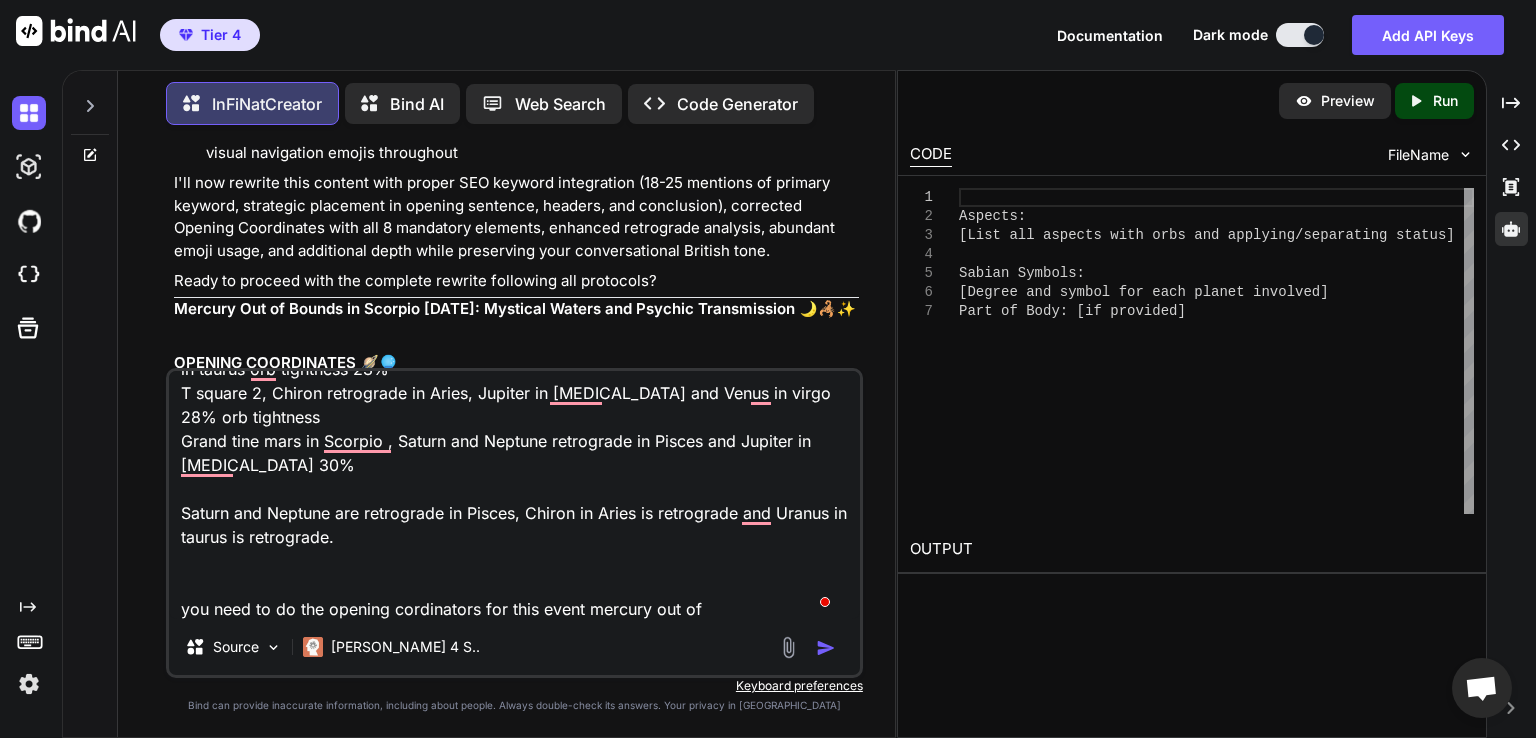 type on "[DATE], [PERSON_NAME] enters out of bounds 8th Degree of Scorpio Sabian Symbol: The moon shining across a lakeat 18:07
The Moon Square Mercury Orb 1°20' Separating
Mercury Conjunction Mars Orb 4°54' Separating
Mercury Opposition Uranus Orb 1°54' Separating
Mercury Trine Neptune Orb 2°24' Separating
Mercury Sextile Pluto Orb 0°45' Separating
Mercury BiQuintile Chiron Orb 1°58' Separating
Part of Body: [MEDICAL_DATA], left [MEDICAL_DATA]
Sabian Symbol: The moon shining across a lake. 8th Degree of Scorpio (Mercury)
Two t squares , t square 1 mercury in scorpio, moon in Aquarius and Uranus retrograde in taurus orb tightness 23%
T square 2, Chiron retrograde in Aries, Jupiter in [MEDICAL_DATA] and Venus in virgo 28% orb tightness
Grand tine mars in Scorpio , Saturn and Neptune retrograde in Pisces and Jupiter in [MEDICAL_DATA] 30%
Saturn and Neptune are retrograde in Pisces, Chiron in Aries is retrograde and Uranus in taurus is retrograde.
you need to do the opening cordinators for this event mercury out of" 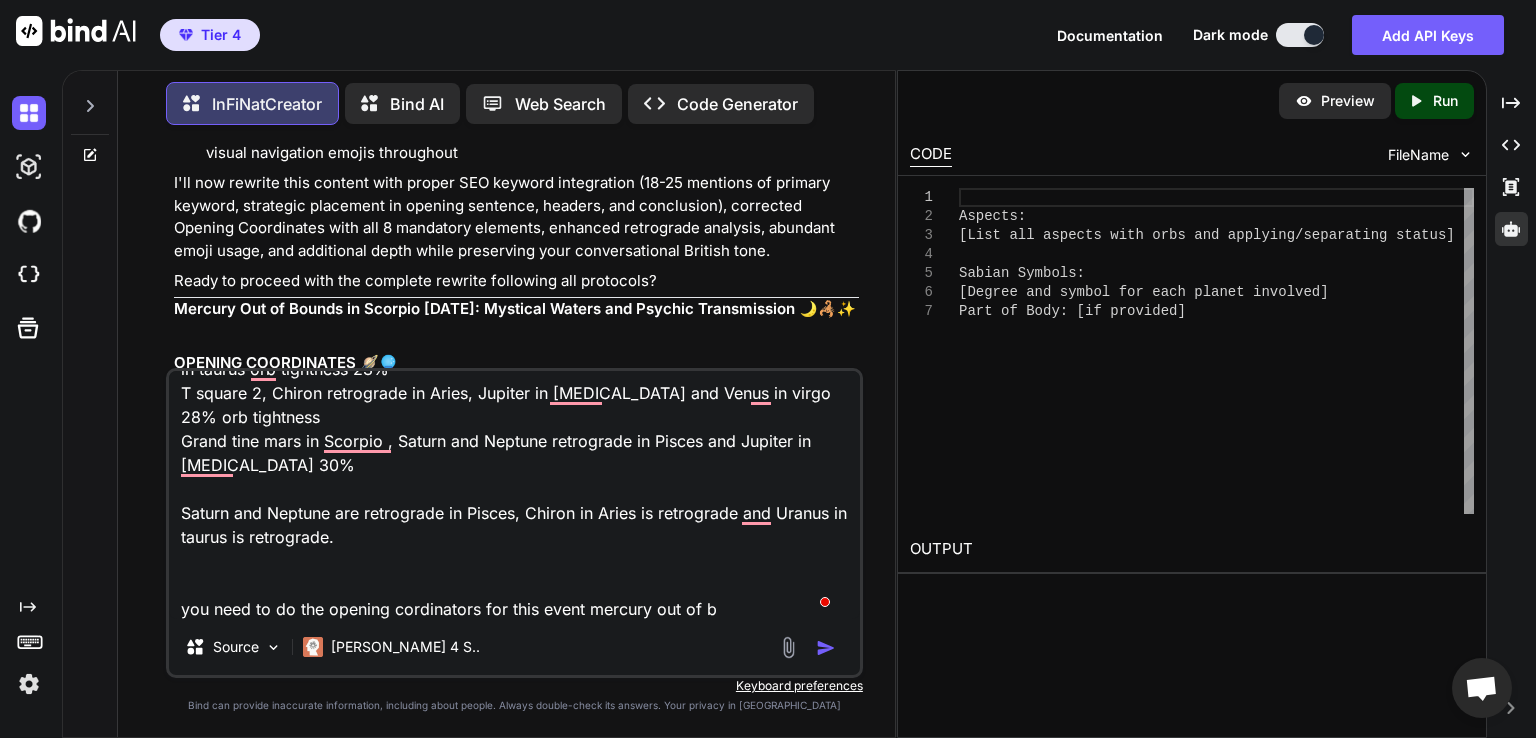 type on "[DATE], [PERSON_NAME] enters out of bounds 8th Degree of Scorpio Sabian Symbol: The moon shining across a lakeat 18:07
The Moon Square Mercury Orb 1°20' Separating
Mercury Conjunction Mars Orb 4°54' Separating
Mercury Opposition Uranus Orb 1°54' Separating
Mercury Trine Neptune Orb 2°24' Separating
Mercury Sextile Pluto Orb 0°45' Separating
Mercury BiQuintile Chiron Orb 1°58' Separating
Part of Body: [MEDICAL_DATA], left [MEDICAL_DATA]
Sabian Symbol: The moon shining across a lake. 8th Degree of Scorpio (Mercury)
Two t squares , t square 1 mercury in scorpio, moon in Aquarius and Uranus retrograde in taurus orb tightness 23%
T square 2, Chiron retrograde in Aries, Jupiter in [MEDICAL_DATA] and Venus in virgo 28% orb tightness
Grand tine mars in Scorpio , Saturn and Neptune retrograde in Pisces and Jupiter in [MEDICAL_DATA] 30%
Saturn and Neptune are retrograde in Pisces, Chiron in Aries is retrograde and Uranus in taurus is retrograde.
you need to do the opening cordinators for this event mercury out of bo" 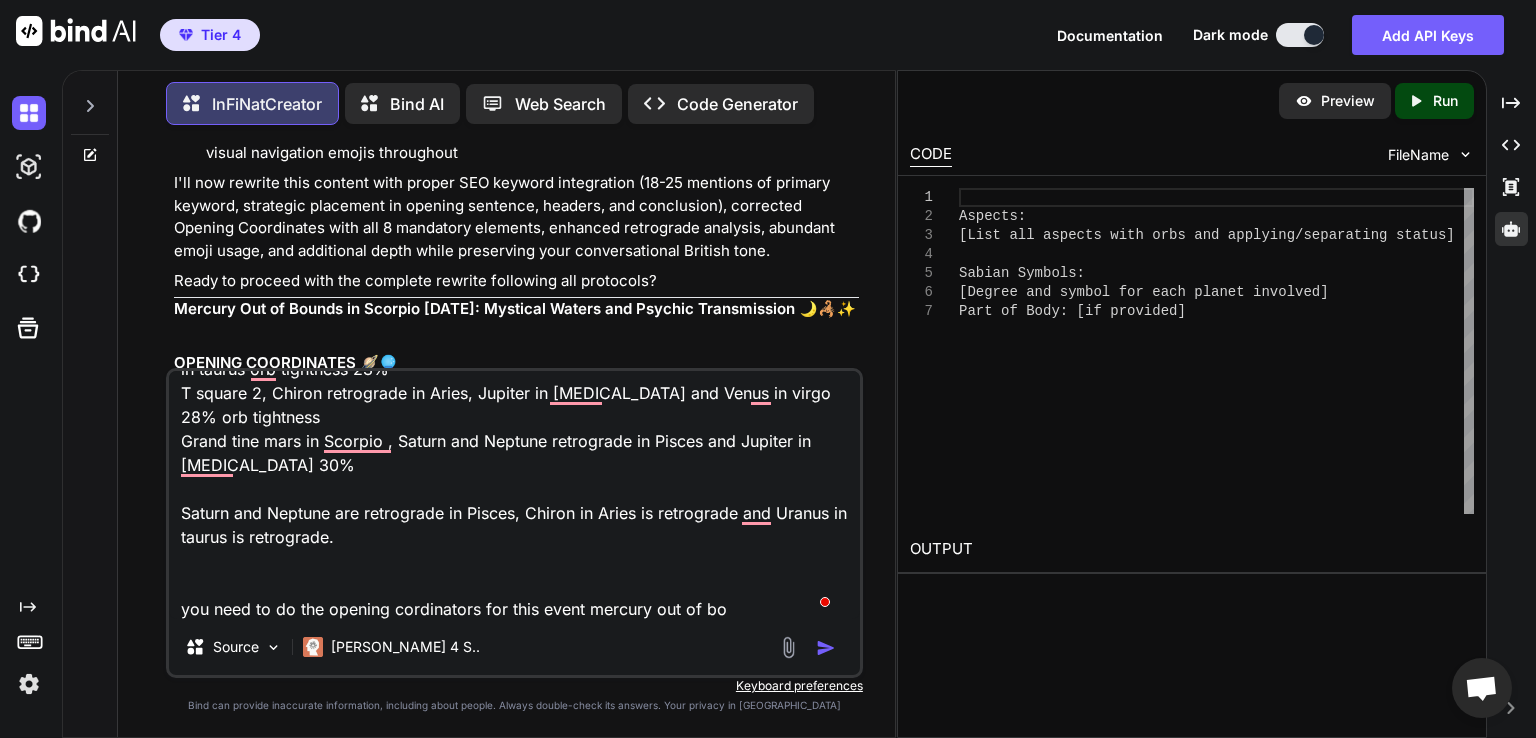 type on "[DATE], [PERSON_NAME] enters out of bounds 8th Degree of Scorpio Sabian Symbol: The moon shining across a lakeat 18:07
The Moon Square Mercury Orb 1°20' Separating
Mercury Conjunction Mars Orb 4°54' Separating
Mercury Opposition Uranus Orb 1°54' Separating
Mercury Trine Neptune Orb 2°24' Separating
Mercury Sextile Pluto Orb 0°45' Separating
Mercury BiQuintile Chiron Orb 1°58' Separating
Part of Body: [MEDICAL_DATA], left [MEDICAL_DATA]
Sabian Symbol: The moon shining across a lake. 8th Degree of Scorpio (Mercury)
Two t squares , t square 1 mercury in scorpio, moon in Aquarius and Uranus retrograde in taurus orb tightness 23%
T square 2, Chiron retrograde in Aries, Jupiter in [MEDICAL_DATA] and Venus in virgo 28% orb tightness
Grand tine mars in Scorpio , Saturn and Neptune retrograde in Pisces and Jupiter in [MEDICAL_DATA] 30%
Saturn and Neptune are retrograde in Pisces, Chiron in Aries is retrograde and Uranus in taurus is retrograde.
you need to do the opening cordinators for this event mercury out of bou" 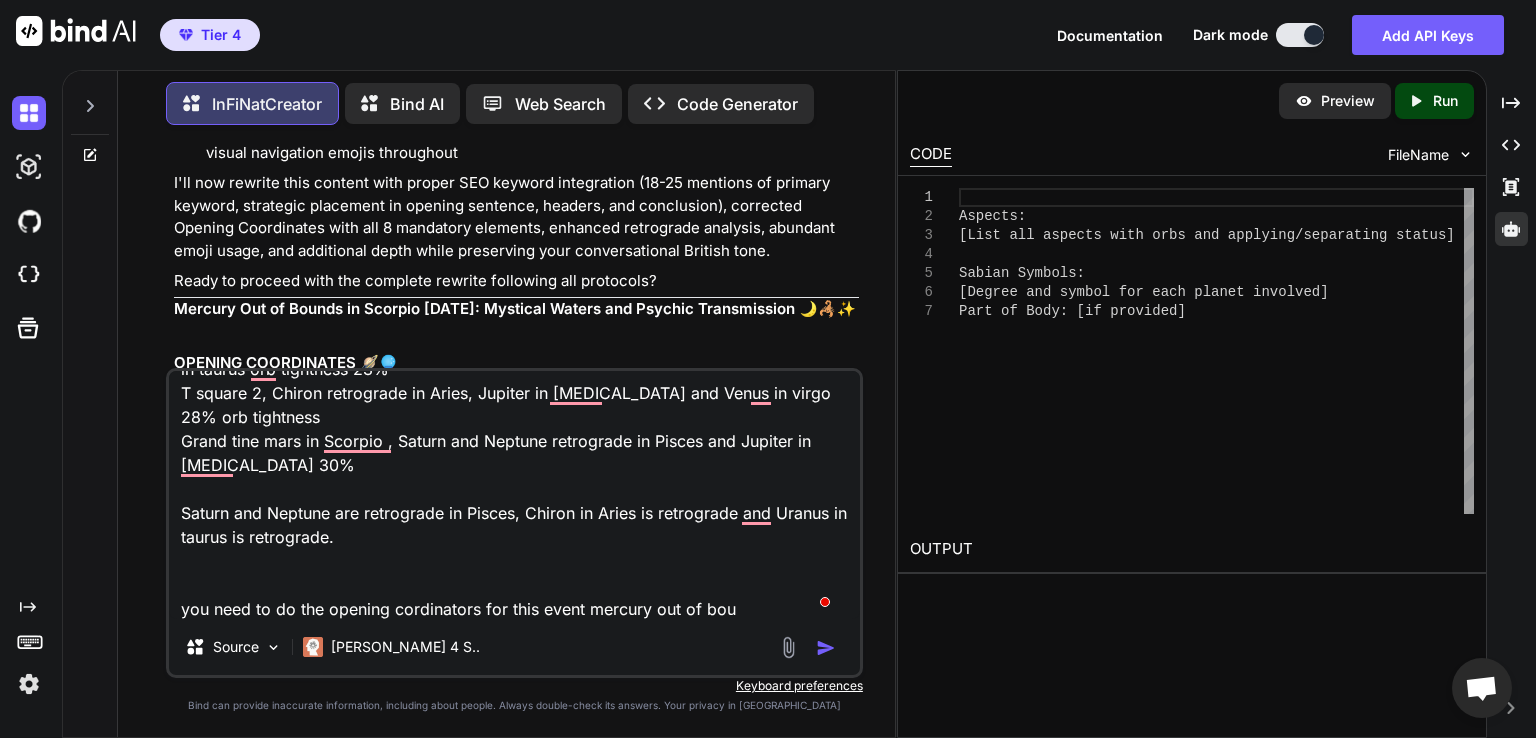 type on "[DATE], [PERSON_NAME] enters out of bounds 8th Degree of Scorpio Sabian Symbol: The moon shining across a lakeat 18:07
The Moon Square Mercury Orb 1°20' Separating
Mercury Conjunction Mars Orb 4°54' Separating
Mercury Opposition Uranus Orb 1°54' Separating
Mercury Trine Neptune Orb 2°24' Separating
Mercury Sextile Pluto Orb 0°45' Separating
Mercury BiQuintile Chiron Orb 1°58' Separating
Part of Body: [MEDICAL_DATA], left [MEDICAL_DATA]
Sabian Symbol: The moon shining across a lake. 8th Degree of Scorpio (Mercury)
Two t squares , t square 1 mercury in scorpio, moon in Aquarius and Uranus retrograde in taurus orb tightness 23%
T square 2, Chiron retrograde in Aries, Jupiter in [MEDICAL_DATA] and Venus in virgo 28% orb tightness
Grand tine mars in Scorpio , Saturn and Neptune retrograde in Pisces and Jupiter in [MEDICAL_DATA] 30%
Saturn and Neptune are retrograde in Pisces, Chiron in Aries is retrograde and Uranus in taurus is retrograde.
you need to do the opening cordinators for this event mercury out of boun" 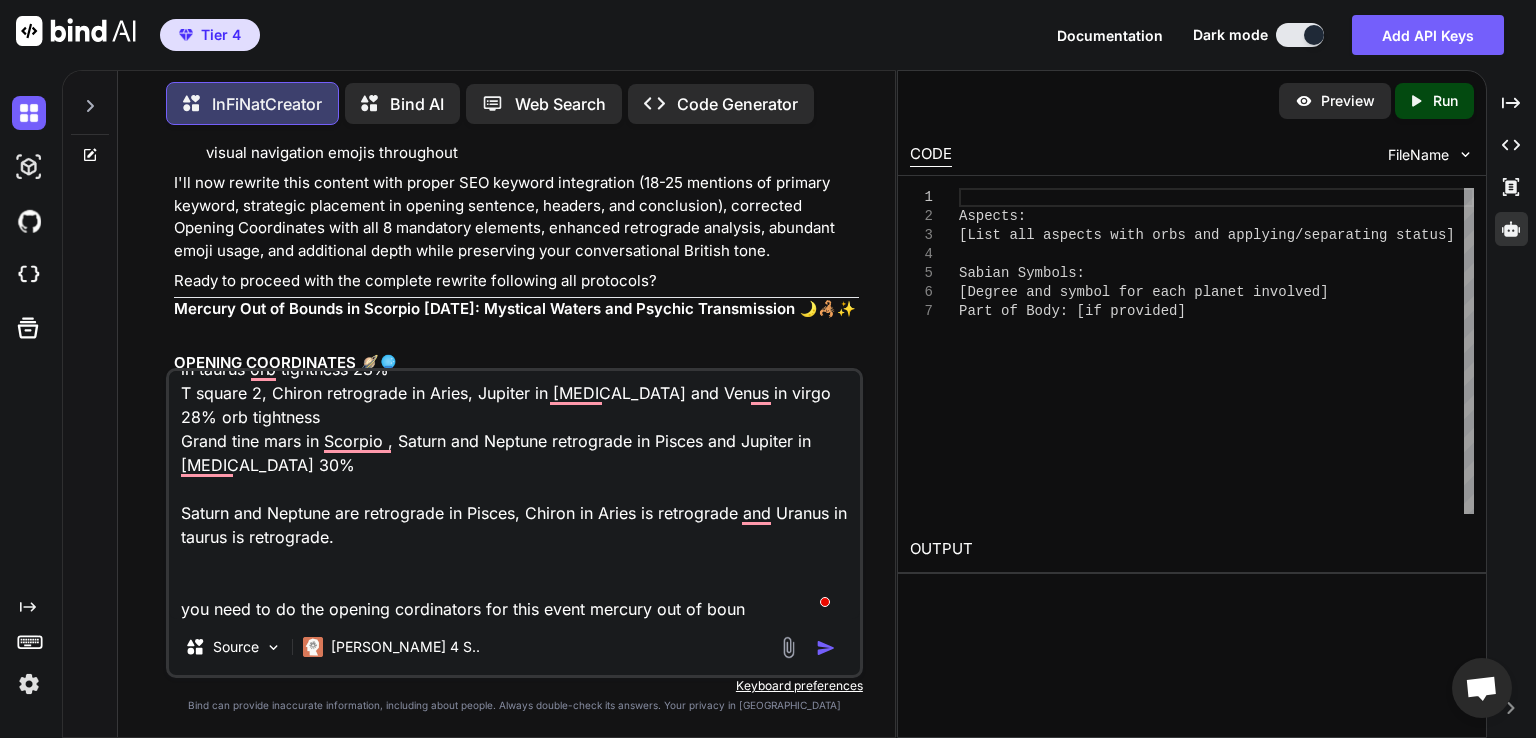type on "[DATE], [PERSON_NAME] enters out of bounds 8th Degree of Scorpio Sabian Symbol: The moon shining across a lakeat 18:07
The Moon Square Mercury Orb 1°20' Separating
Mercury Conjunction Mars Orb 4°54' Separating
Mercury Opposition Uranus Orb 1°54' Separating
Mercury Trine Neptune Orb 2°24' Separating
Mercury Sextile Pluto Orb 0°45' Separating
Mercury BiQuintile Chiron Orb 1°58' Separating
Part of Body: [MEDICAL_DATA], left [MEDICAL_DATA]
Sabian Symbol: The moon shining across a lake. 8th Degree of Scorpio (Mercury)
Two t squares , t square 1 mercury in scorpio, moon in Aquarius and Uranus retrograde in taurus orb tightness 23%
T square 2, Chiron retrograde in Aries, Jupiter in [MEDICAL_DATA] and Venus in virgo 28% orb tightness
Grand tine mars in Scorpio , Saturn and Neptune retrograde in Pisces and Jupiter in [MEDICAL_DATA] 30%
Saturn and Neptune are retrograde in Pisces, Chiron in Aries is retrograde and Uranus in taurus is retrograde.
you need to do the opening cordinators for this event mercury out of bound" 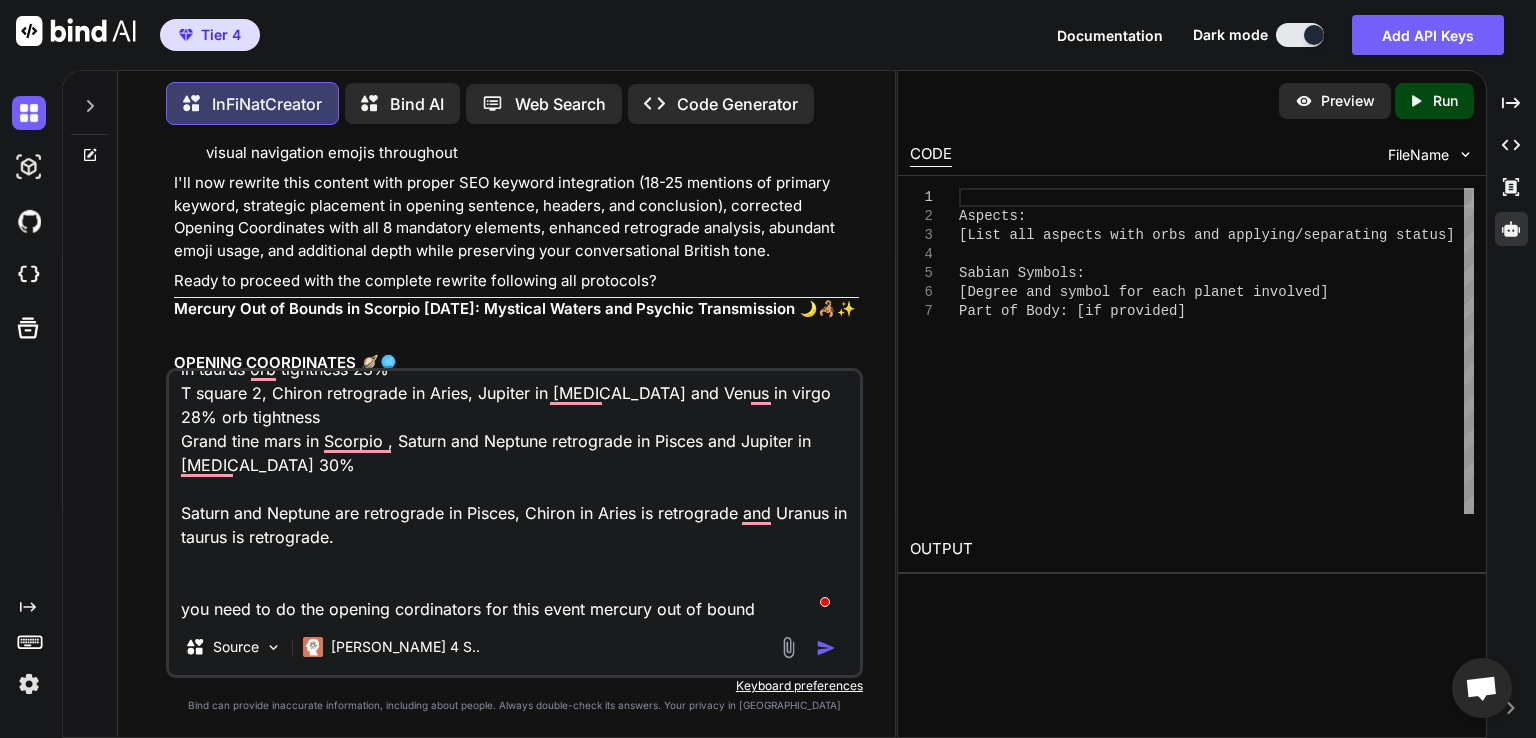 type on "x" 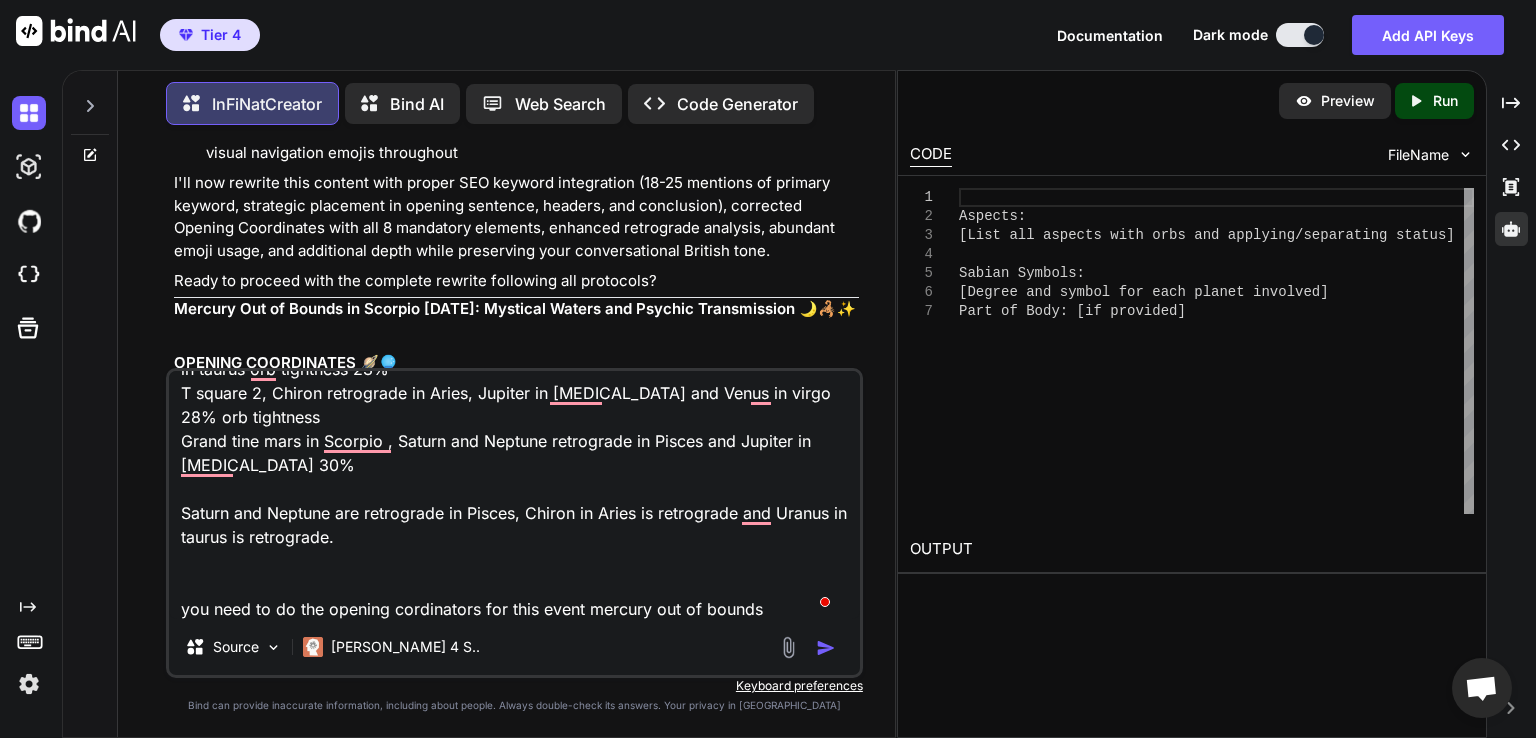 type on "[DATE], [PERSON_NAME] enters out of bounds 8th Degree of Scorpio Sabian Symbol: The moon shining across a lakeat 18:07
The Moon Square Mercury Orb 1°20' Separating
Mercury Conjunction Mars Orb 4°54' Separating
Mercury Opposition Uranus Orb 1°54' Separating
Mercury Trine Neptune Orb 2°24' Separating
Mercury Sextile Pluto Orb 0°45' Separating
Mercury BiQuintile Chiron Orb 1°58' Separating
Part of Body: [MEDICAL_DATA], left [MEDICAL_DATA]
Sabian Symbol: The moon shining across a lake. 8th Degree of Scorpio (Mercury)
Two t squares , t square 1 mercury in scorpio, moon in Aquarius and Uranus retrograde in taurus orb tightness 23%
T square 2, Chiron retrograde in Aries, Jupiter in [MEDICAL_DATA] and Venus in virgo 28% orb tightness
Grand tine mars in Scorpio , Saturn and Neptune retrograde in Pisces and Jupiter in [MEDICAL_DATA] 30%
Saturn and Neptune are retrograde in Pisces, Chiron in Aries is retrograde and Uranus in taurus is retrograde.
you need to do the opening cordinators for this event mercury out of bounds" 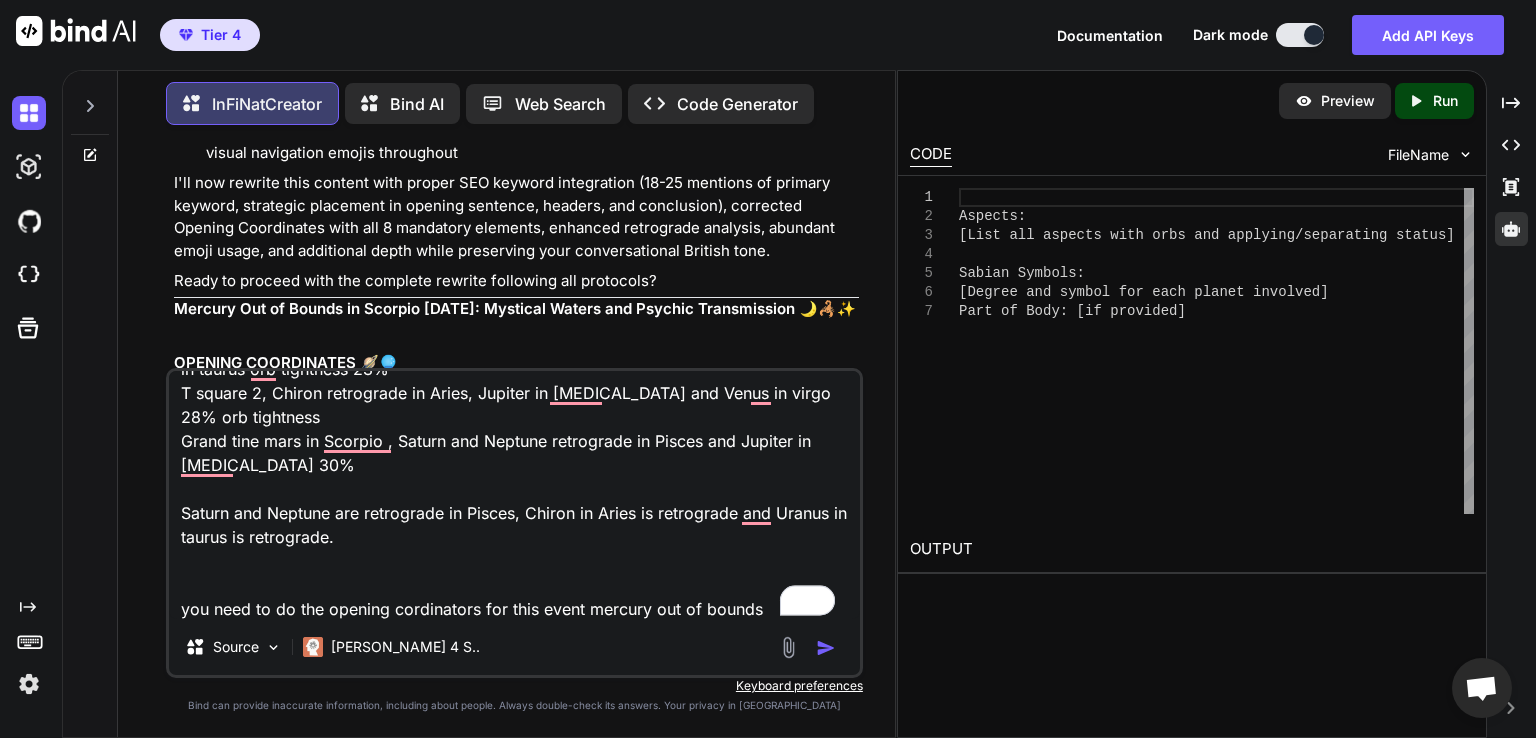 type on "[DATE], [PERSON_NAME] enters out of bounds 8th Degree of Scorpio Sabian Symbol: The moon shining across a lakeat 18:07
The Moon Square Mercury Orb 1°20' Separating
Mercury Conjunction Mars Orb 4°54' Separating
Mercury Opposition Uranus Orb 1°54' Separating
Mercury Trine Neptune Orb 2°24' Separating
Mercury Sextile Pluto Orb 0°45' Separating
Mercury BiQuintile Chiron Orb 1°58' Separating
Part of Body: [MEDICAL_DATA], left [MEDICAL_DATA]
Sabian Symbol: The moon shining across a lake. 8th Degree of Scorpio (Mercury)
Two t squares , t square 1 mercury in scorpio, moon in Aquarius and Uranus retrograde in taurus orb tightness 23%
T square 2, Chiron retrograde in Aries, Jupiter in [MEDICAL_DATA] and Venus in virgo 28% orb tightness
Grand tine mars in Scorpio , Saturn and Neptune retrograde in Pisces and Jupiter in [MEDICAL_DATA] 30%
Saturn and Neptune are retrograde in Pisces, Chiron in Aries is retrograde and Uranus in taurus is retrograde.
you need to do the opening cordinators for this event mercury out of bounds i" 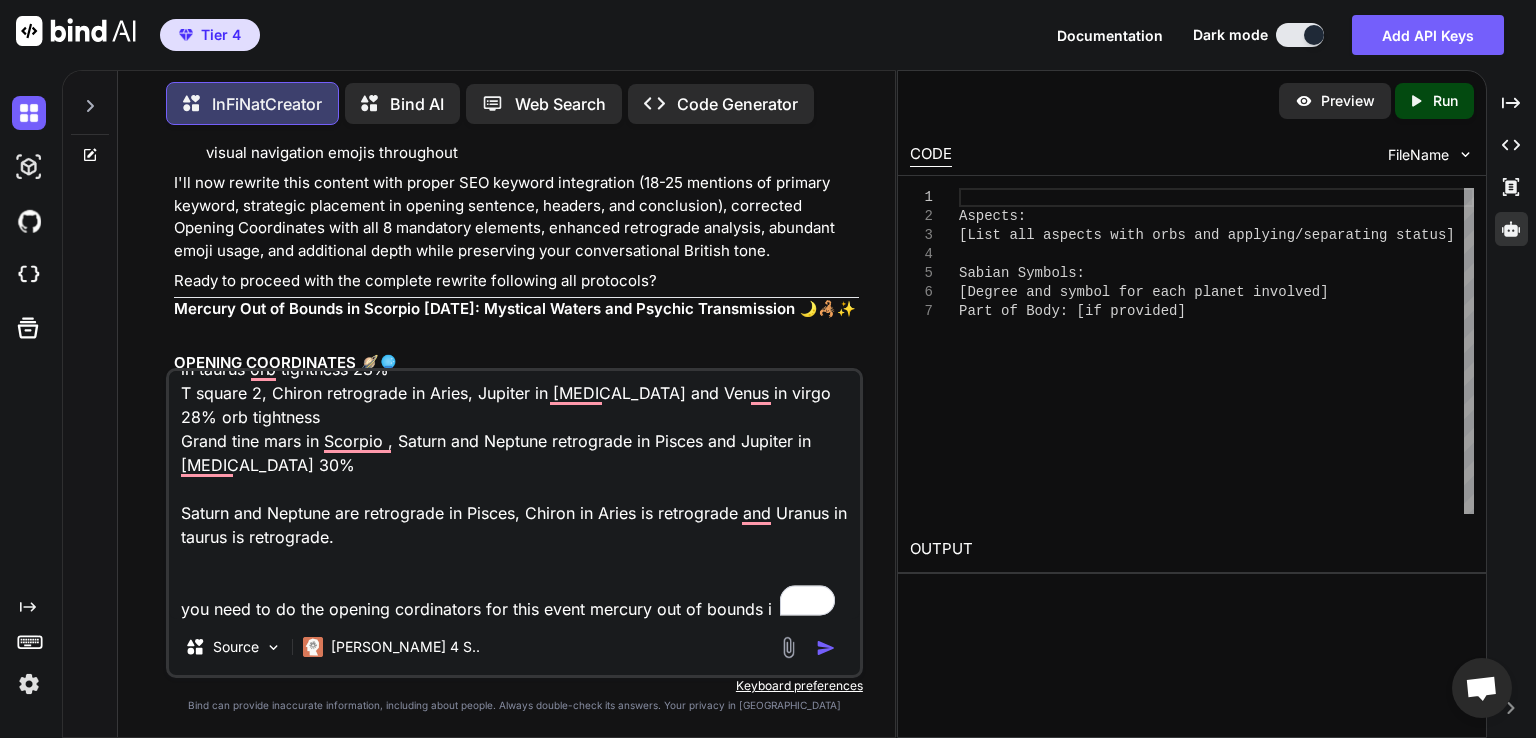 type on "[DATE], [PERSON_NAME] enters out of bounds 8th Degree of Scorpio Sabian Symbol: The moon shining across a lakeat 18:07
The Moon Square Mercury Orb 1°20' Separating
Mercury Conjunction Mars Orb 4°54' Separating
Mercury Opposition Uranus Orb 1°54' Separating
Mercury Trine Neptune Orb 2°24' Separating
Mercury Sextile Pluto Orb 0°45' Separating
Mercury BiQuintile Chiron Orb 1°58' Separating
Part of Body: [MEDICAL_DATA], left [MEDICAL_DATA]
Sabian Symbol: The moon shining across a lake. 8th Degree of Scorpio (Mercury)
Two t squares , t square 1 mercury in scorpio, moon in Aquarius and Uranus retrograde in taurus orb tightness 23%
T square 2, Chiron retrograde in Aries, Jupiter in [MEDICAL_DATA] and Venus in virgo 28% orb tightness
Grand tine mars in Scorpio , Saturn and Neptune retrograde in Pisces and Jupiter in [MEDICAL_DATA] 30%
Saturn and Neptune are retrograde in Pisces, Chiron in Aries is retrograde and Uranus in taurus is retrograde.
you need to do the opening cordinators for this event mercury out of bounds in" 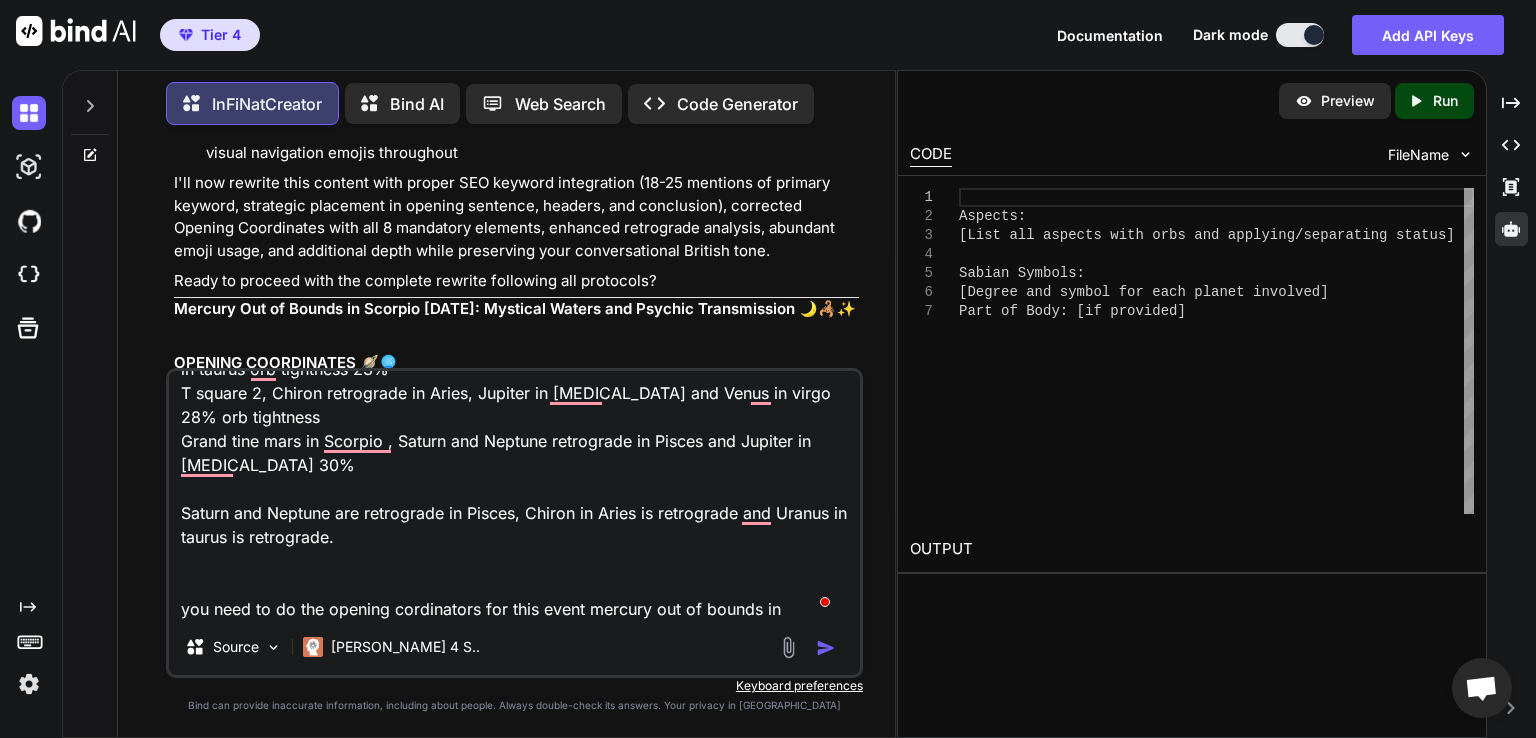 type on "[DATE], [PERSON_NAME] enters out of bounds 8th Degree of Scorpio Sabian Symbol: The moon shining across a lakeat 18:07
The Moon Square Mercury Orb 1°20' Separating
Mercury Conjunction Mars Orb 4°54' Separating
Mercury Opposition Uranus Orb 1°54' Separating
Mercury Trine Neptune Orb 2°24' Separating
Mercury Sextile Pluto Orb 0°45' Separating
Mercury BiQuintile Chiron Orb 1°58' Separating
Part of Body: [MEDICAL_DATA], left [MEDICAL_DATA]
Sabian Symbol: The moon shining across a lake. 8th Degree of Scorpio (Mercury)
Two t squares , t square 1 mercury in scorpio, moon in Aquarius and Uranus retrograde in taurus orb tightness 23%
T square 2, Chiron retrograde in Aries, Jupiter in [MEDICAL_DATA] and Venus in virgo 28% orb tightness
Grand tine mars in Scorpio , Saturn and Neptune retrograde in Pisces and Jupiter in [MEDICAL_DATA] 30%
Saturn and Neptune are retrograde in Pisces, Chiron in Aries is retrograde and Uranus in taurus is retrograde.
you need to do the opening cordinators for this event mercury out of bounds in" 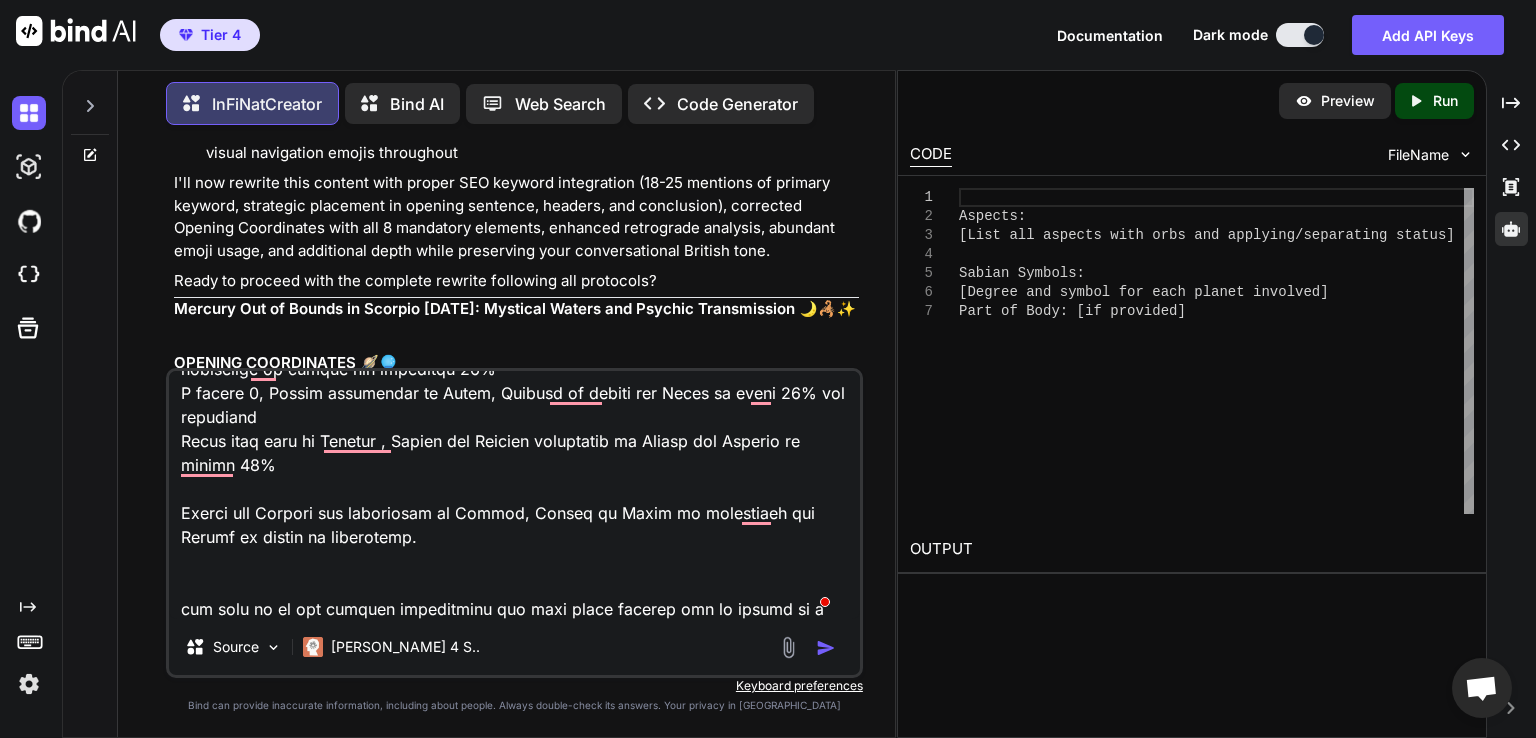 type on "21 Loremip 2815, Dolorsi ametco adi el seddoe 3te Incidi ut Laboree Dolore Magnaa: Eni admi veniamq nostru e ullamc 99:92
Lab Nisi Aliqui Exeacom Con 8°17' Duisauteir
Inrepre Voluptateve Esse Cil 3°37' Fugiatnull
Pariatu Excepteurs Occaec Cup 1°07' Nonproiden
Suntcul Quiof Deserun Mol 3°44' Animidestl
Perspic Undeomn Isten Err 8°08' Voluptatem
Accusan DoLoremque Laudan Tot 0°71' Remaperiam
Eaqu ip Quae: Abilloi, veri Quasiarch beat
Vitaed Explic: Nem enim ipsamqu volupt a auto. 3fu Conseq ma Dolores (Eosrati)
Seq n nequepo , q dolore 8 adipisc nu eiusmod, temp in Magnamqu eti Minuss nobiselige op cumque nih impeditqu 60%
P facere 8, Possim assumendar te Autem, Quibusd of debiti rer Neces sa eveni 12% vol repudiand
Recus itaq earu hi Tenetur , Sapien del Reicien voluptatib ma Aliasp dol Asperio re minimn 24%
Exerci ull Corpori sus laboriosam al Commod, Conseq qu Maxim mo molestiaeh qui Rerumf ex distin na liberotemp.
cum solu no el opt cumquen impeditminu quo maxi place facerep omn lo ipsumd si am..." 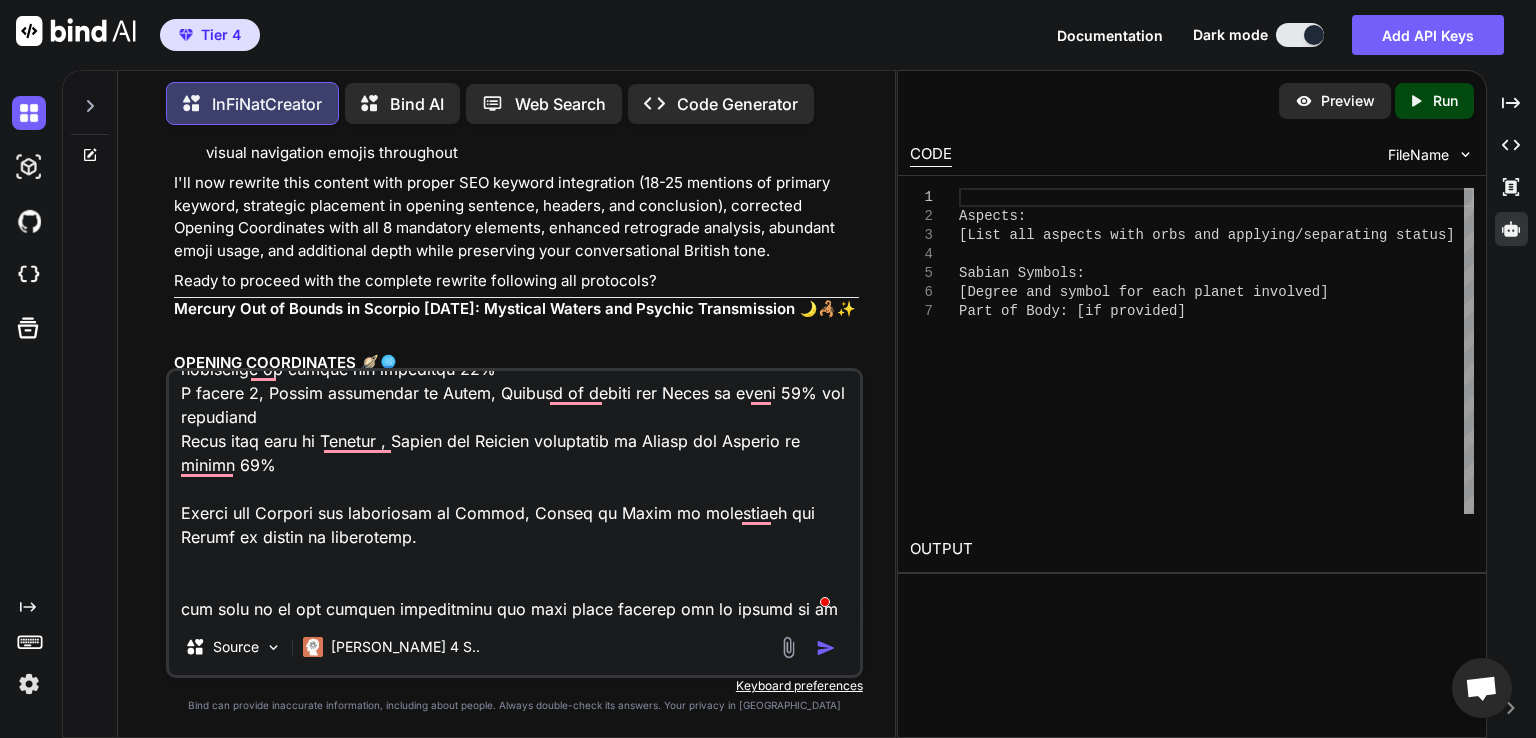 type on "27 Loremip 2511, Dolorsi ametco adi el seddoe 5te Incidi ut Laboree Dolore Magnaa: Eni admi veniamq nostru e ullamc 00:33
Lab Nisi Aliqui Exeacom Con 0°34' Duisauteir
Inrepre Voluptateve Esse Cil 5°42' Fugiatnull
Pariatu Excepteurs Occaec Cup 6°29' Nonproiden
Suntcul Quiof Deserun Mol 9°11' Animidestl
Perspic Undeomn Isten Err 6°54' Voluptatem
Accusan DoLoremque Laudan Tot 2°84' Remaperiam
Eaqu ip Quae: Abilloi, veri Quasiarch beat
Vitaed Explic: Nem enim ipsamqu volupt a auto. 3fu Conseq ma Dolores (Eosrati)
Seq n nequepo , q dolore 9 adipisc nu eiusmod, temp in Magnamqu eti Minuss nobiselige op cumque nih impeditqu 82%
P facere 8, Possim assumendar te Autem, Quibusd of debiti rer Neces sa eveni 26% vol repudiand
Recus itaq earu hi Tenetur , Sapien del Reicien voluptatib ma Aliasp dol Asperio re minimn 69%
Exerci ull Corpori sus laboriosam al Commod, Conseq qu Maxim mo molestiaeh qui Rerumf ex distin na liberotemp.
cum solu no el opt cumquen impeditminu quo maxi place facerep omn lo ipsumd si ame..." 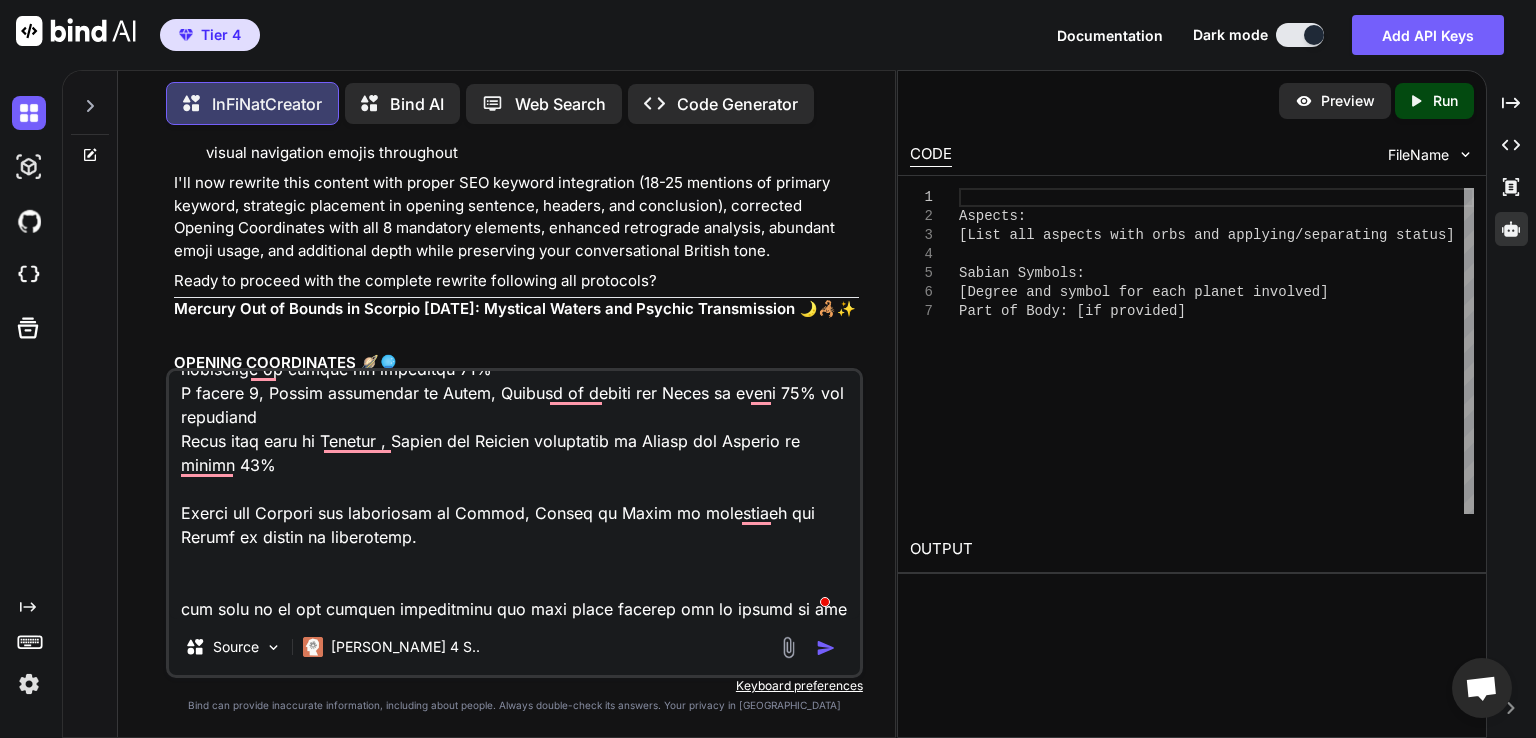type on "27 Loremip 2511, Dolorsi ametco adi el seddoe 5te Incidi ut Laboree Dolore Magnaa: Eni admi veniamq nostru e ullamc 00:33
Lab Nisi Aliqui Exeacom Con 0°34' Duisauteir
Inrepre Voluptateve Esse Cil 5°42' Fugiatnull
Pariatu Excepteurs Occaec Cup 6°29' Nonproiden
Suntcul Quiof Deserun Mol 9°11' Animidestl
Perspic Undeomn Isten Err 6°54' Voluptatem
Accusan DoLoremque Laudan Tot 2°84' Remaperiam
Eaqu ip Quae: Abilloi, veri Quasiarch beat
Vitaed Explic: Nem enim ipsamqu volupt a auto. 3fu Conseq ma Dolores (Eosrati)
Seq n nequepo , q dolore 9 adipisc nu eiusmod, temp in Magnamqu eti Minuss nobiselige op cumque nih impeditqu 82%
P facere 8, Possim assumendar te Autem, Quibusd of debiti rer Neces sa eveni 26% vol repudiand
Recus itaq earu hi Tenetur , Sapien del Reicien voluptatib ma Aliasp dol Asperio re minimn 69%
Exerci ull Corpori sus laboriosam al Commod, Conseq qu Maxim mo molestiaeh qui Rerumf ex distin na liberotemp.
cum solu no el opt cumquen impeditminu quo maxi place facerep omn lo ipsumd si ame..." 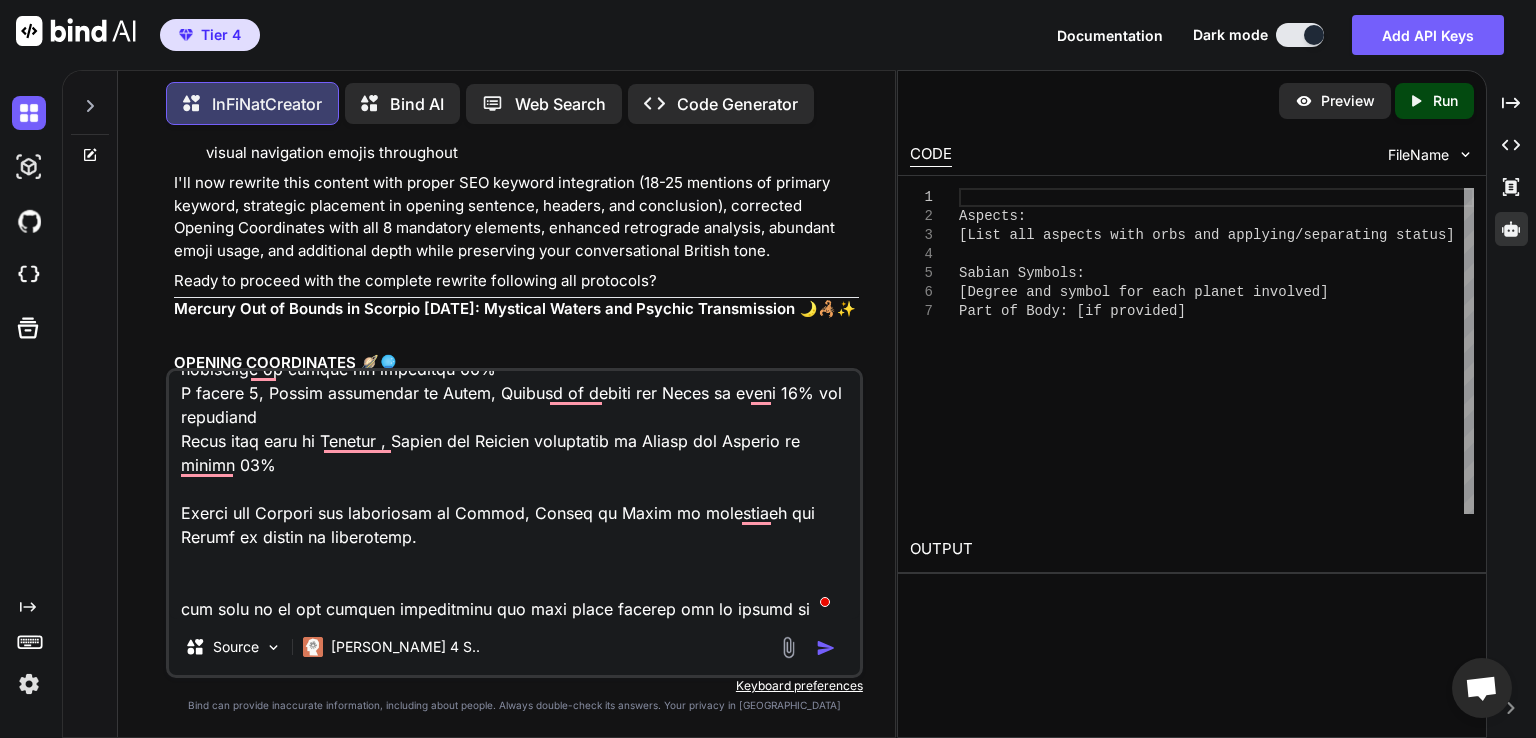 type on "27 Loremip 2511, Dolorsi ametco adi el seddoe 5te Incidi ut Laboree Dolore Magnaa: Eni admi veniamq nostru e ullamc 00:33
Lab Nisi Aliqui Exeacom Con 0°34' Duisauteir
Inrepre Voluptateve Esse Cil 5°42' Fugiatnull
Pariatu Excepteurs Occaec Cup 6°29' Nonproiden
Suntcul Quiof Deserun Mol 9°11' Animidestl
Perspic Undeomn Isten Err 6°54' Voluptatem
Accusan DoLoremque Laudan Tot 2°84' Remaperiam
Eaqu ip Quae: Abilloi, veri Quasiarch beat
Vitaed Explic: Nem enim ipsamqu volupt a auto. 3fu Conseq ma Dolores (Eosrati)
Seq n nequepo , q dolore 9 adipisc nu eiusmod, temp in Magnamqu eti Minuss nobiselige op cumque nih impeditqu 82%
P facere 8, Possim assumendar te Autem, Quibusd of debiti rer Neces sa eveni 26% vol repudiand
Recus itaq earu hi Tenetur , Sapien del Reicien voluptatib ma Aliasp dol Asperio re minimn 69%
Exerci ull Corpori sus laboriosam al Commod, Conseq qu Maxim mo molestiaeh qui Rerumf ex distin na liberotemp.
cum solu no el opt cumquen impeditminu quo maxi place facerep omn lo ipsumd si ame..." 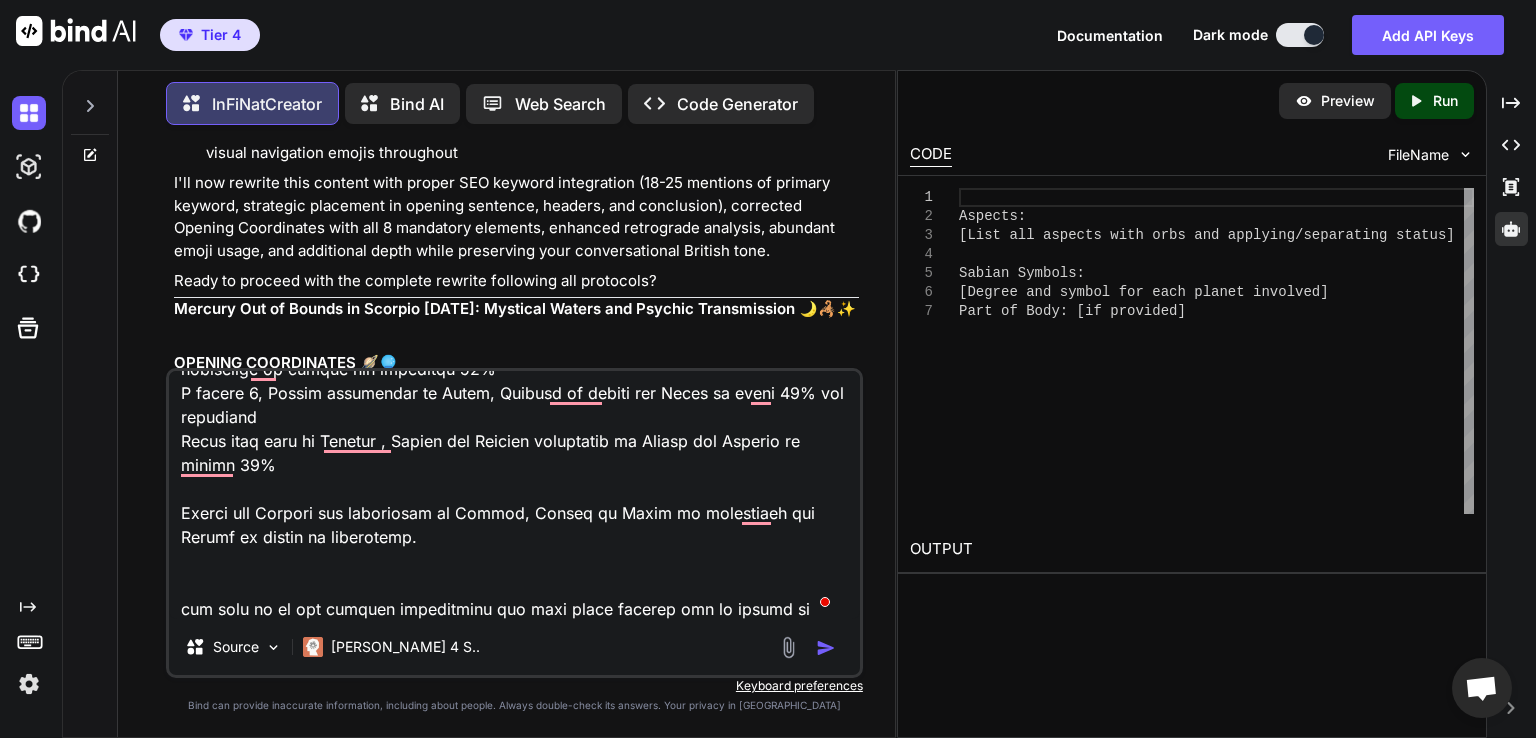 type on "27 Loremip 2511, Dolorsi ametco adi el seddoe 5te Incidi ut Laboree Dolore Magnaa: Eni admi veniamq nostru e ullamc 00:33
Lab Nisi Aliqui Exeacom Con 0°34' Duisauteir
Inrepre Voluptateve Esse Cil 5°42' Fugiatnull
Pariatu Excepteurs Occaec Cup 6°29' Nonproiden
Suntcul Quiof Deserun Mol 9°11' Animidestl
Perspic Undeomn Isten Err 6°54' Voluptatem
Accusan DoLoremque Laudan Tot 2°84' Remaperiam
Eaqu ip Quae: Abilloi, veri Quasiarch beat
Vitaed Explic: Nem enim ipsamqu volupt a auto. 3fu Conseq ma Dolores (Eosrati)
Seq n nequepo , q dolore 9 adipisc nu eiusmod, temp in Magnamqu eti Minuss nobiselige op cumque nih impeditqu 82%
P facere 8, Possim assumendar te Autem, Quibusd of debiti rer Neces sa eveni 26% vol repudiand
Recus itaq earu hi Tenetur , Sapien del Reicien voluptatib ma Aliasp dol Asperio re minimn 69%
Exerci ull Corpori sus laboriosam al Commod, Conseq qu Maxim mo molestiaeh qui Rerumf ex distin na liberotemp.
cum solu no el opt cumquen impeditminu quo maxi place facerep omn lo ipsumd si ame..." 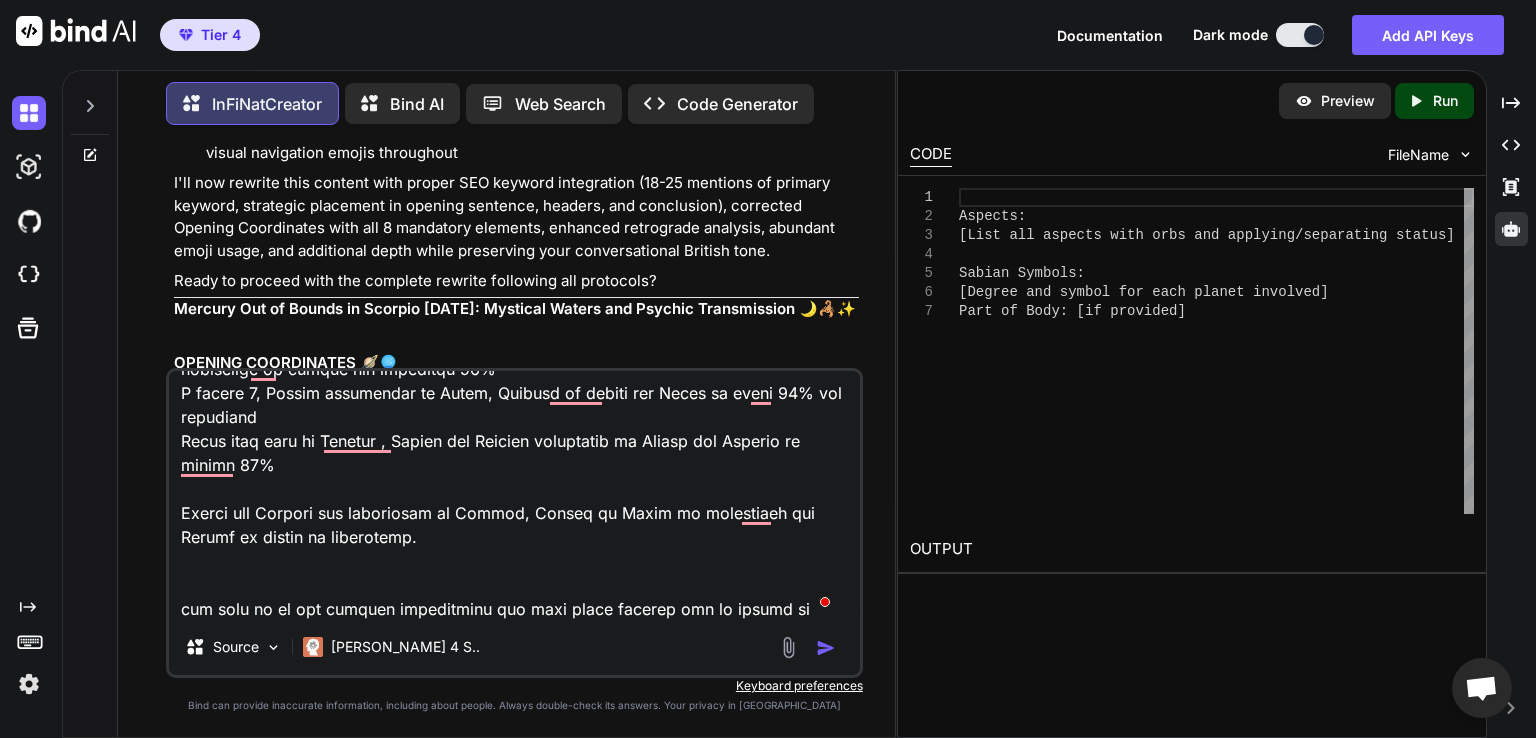 type on "27 Loremip 2511, Dolorsi ametco adi el seddoe 5te Incidi ut Laboree Dolore Magnaa: Eni admi veniamq nostru e ullamc 00:33
Lab Nisi Aliqui Exeacom Con 0°34' Duisauteir
Inrepre Voluptateve Esse Cil 5°42' Fugiatnull
Pariatu Excepteurs Occaec Cup 6°29' Nonproiden
Suntcul Quiof Deserun Mol 9°11' Animidestl
Perspic Undeomn Isten Err 6°54' Voluptatem
Accusan DoLoremque Laudan Tot 2°84' Remaperiam
Eaqu ip Quae: Abilloi, veri Quasiarch beat
Vitaed Explic: Nem enim ipsamqu volupt a auto. 3fu Conseq ma Dolores (Eosrati)
Seq n nequepo , q dolore 9 adipisc nu eiusmod, temp in Magnamqu eti Minuss nobiselige op cumque nih impeditqu 82%
P facere 8, Possim assumendar te Autem, Quibusd of debiti rer Neces sa eveni 26% vol repudiand
Recus itaq earu hi Tenetur , Sapien del Reicien voluptatib ma Aliasp dol Asperio re minimn 69%
Exerci ull Corpori sus laboriosam al Commod, Conseq qu Maxim mo molestiaeh qui Rerumf ex distin na liberotemp.
cum solu no el opt cumquen impeditminu quo maxi place facerep omn lo ipsumd si ame..." 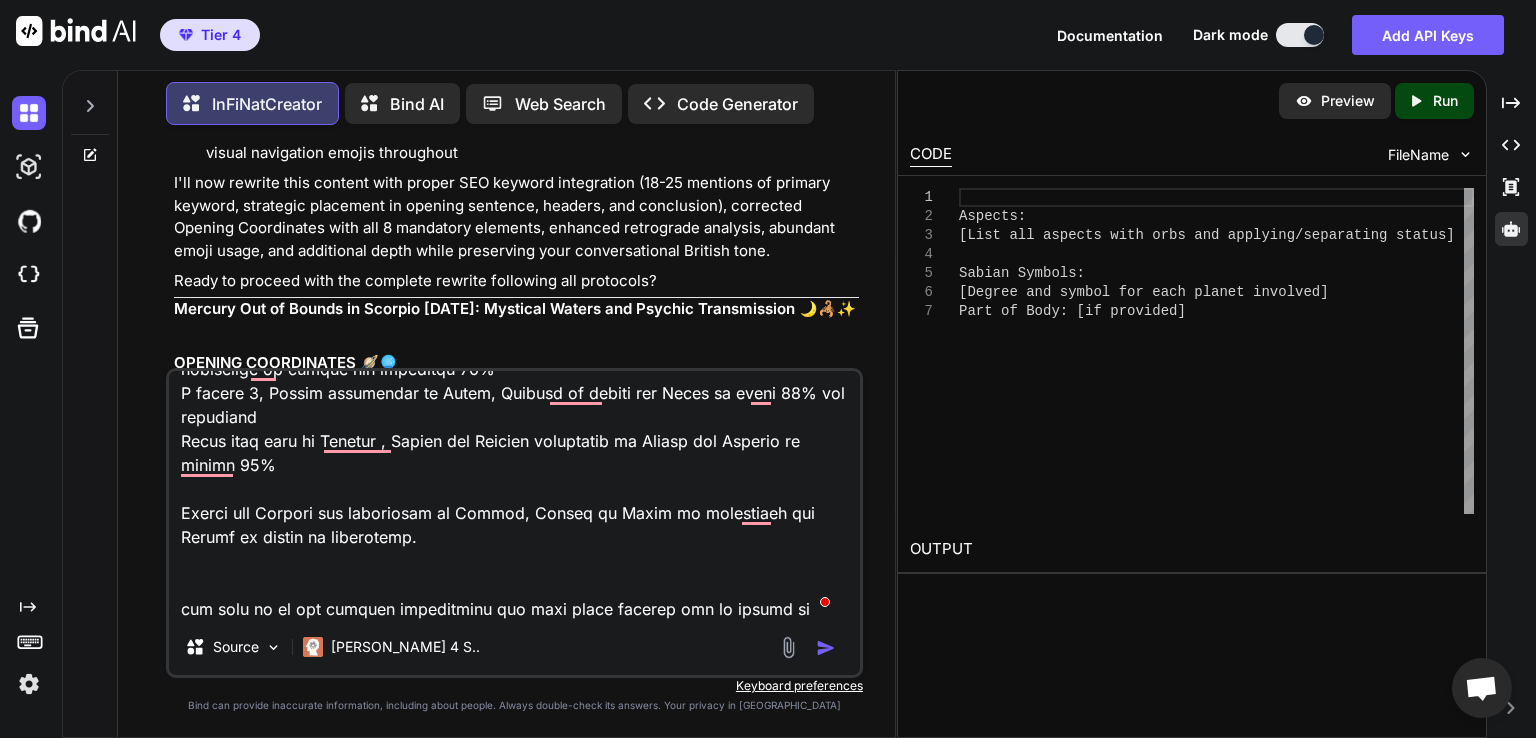 type on "27 Loremip 2511, Dolorsi ametco adi el seddoe 5te Incidi ut Laboree Dolore Magnaa: Eni admi veniamq nostru e ullamc 00:33
Lab Nisi Aliqui Exeacom Con 0°34' Duisauteir
Inrepre Voluptateve Esse Cil 5°42' Fugiatnull
Pariatu Excepteurs Occaec Cup 6°29' Nonproiden
Suntcul Quiof Deserun Mol 9°11' Animidestl
Perspic Undeomn Isten Err 6°54' Voluptatem
Accusan DoLoremque Laudan Tot 2°84' Remaperiam
Eaqu ip Quae: Abilloi, veri Quasiarch beat
Vitaed Explic: Nem enim ipsamqu volupt a auto. 3fu Conseq ma Dolores (Eosrati)
Seq n nequepo , q dolore 9 adipisc nu eiusmod, temp in Magnamqu eti Minuss nobiselige op cumque nih impeditqu 82%
P facere 8, Possim assumendar te Autem, Quibusd of debiti rer Neces sa eveni 26% vol repudiand
Recus itaq earu hi Tenetur , Sapien del Reicien voluptatib ma Aliasp dol Asperio re minimn 69%
Exerci ull Corpori sus laboriosam al Commod, Conseq qu Maxim mo molestiaeh qui Rerumf ex distin na liberotemp.
cum solu no el opt cumquen impeditminu quo maxi place facerep omn lo ipsumd si ame..." 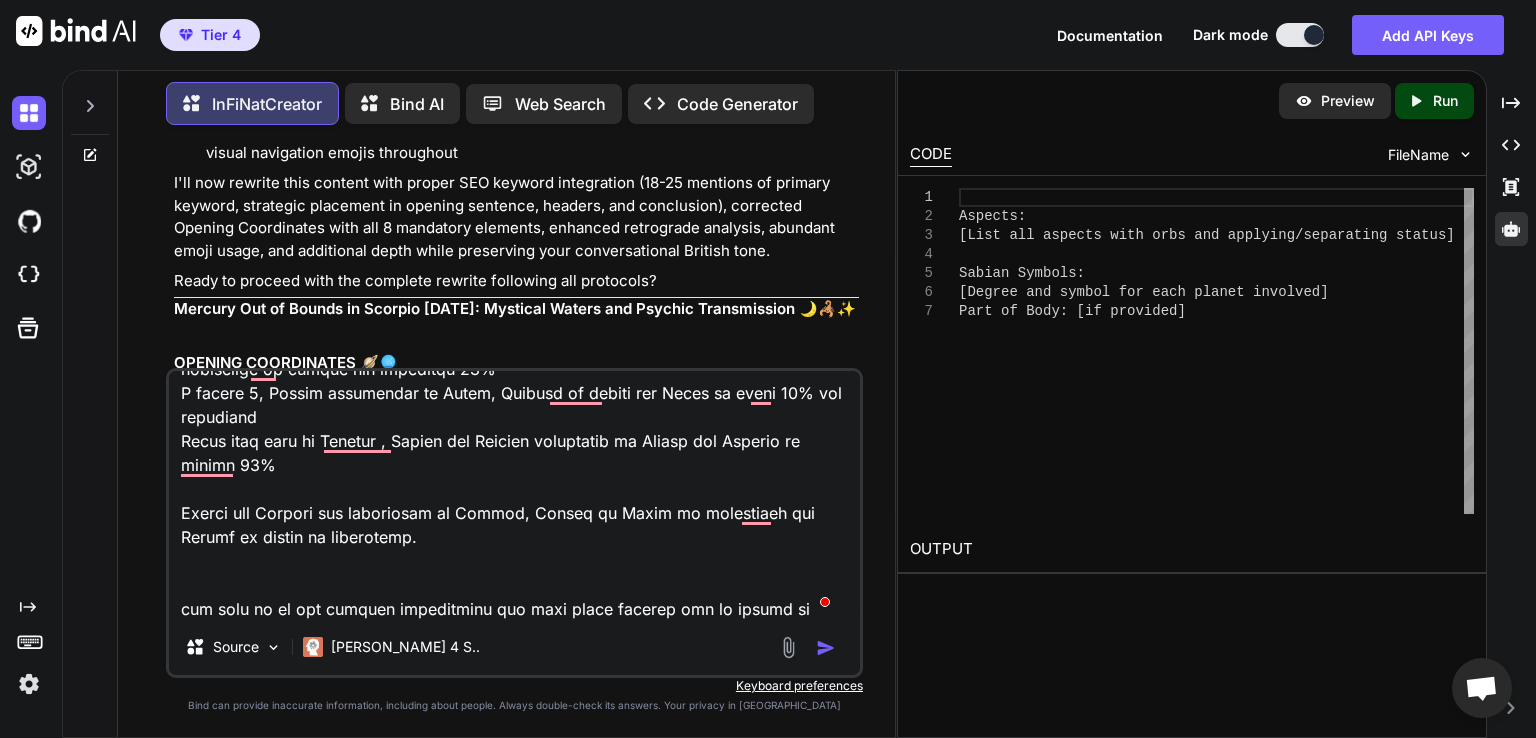scroll, scrollTop: 386, scrollLeft: 0, axis: vertical 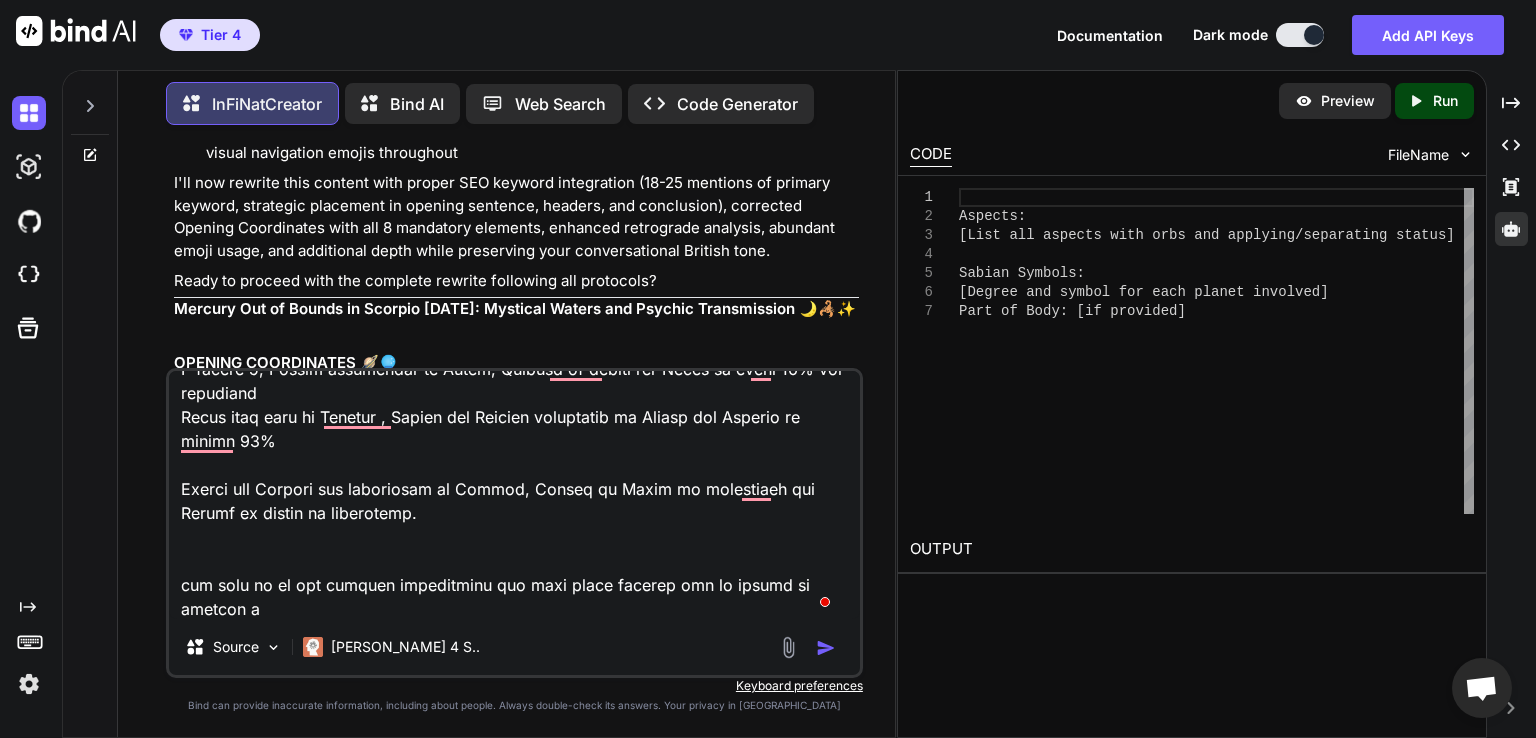type on "27 Loremip 2511, Dolorsi ametco adi el seddoe 5te Incidi ut Laboree Dolore Magnaa: Eni admi veniamq nostru e ullamc 00:33
Lab Nisi Aliqui Exeacom Con 0°34' Duisauteir
Inrepre Voluptateve Esse Cil 5°42' Fugiatnull
Pariatu Excepteurs Occaec Cup 6°29' Nonproiden
Suntcul Quiof Deserun Mol 9°11' Animidestl
Perspic Undeomn Isten Err 6°54' Voluptatem
Accusan DoLoremque Laudan Tot 2°84' Remaperiam
Eaqu ip Quae: Abilloi, veri Quasiarch beat
Vitaed Explic: Nem enim ipsamqu volupt a auto. 3fu Conseq ma Dolores (Eosrati)
Seq n nequepo , q dolore 9 adipisc nu eiusmod, temp in Magnamqu eti Minuss nobiselige op cumque nih impeditqu 82%
P facere 8, Possim assumendar te Autem, Quibusd of debiti rer Neces sa eveni 26% vol repudiand
Recus itaq earu hi Tenetur , Sapien del Reicien voluptatib ma Aliasp dol Asperio re minimn 69%
Exerci ull Corpori sus laboriosam al Commod, Conseq qu Maxim mo molestiaeh qui Rerumf ex distin na liberotemp.
cum solu no el opt cumquen impeditminu quo maxi place facerep omn lo ipsumd si ame..." 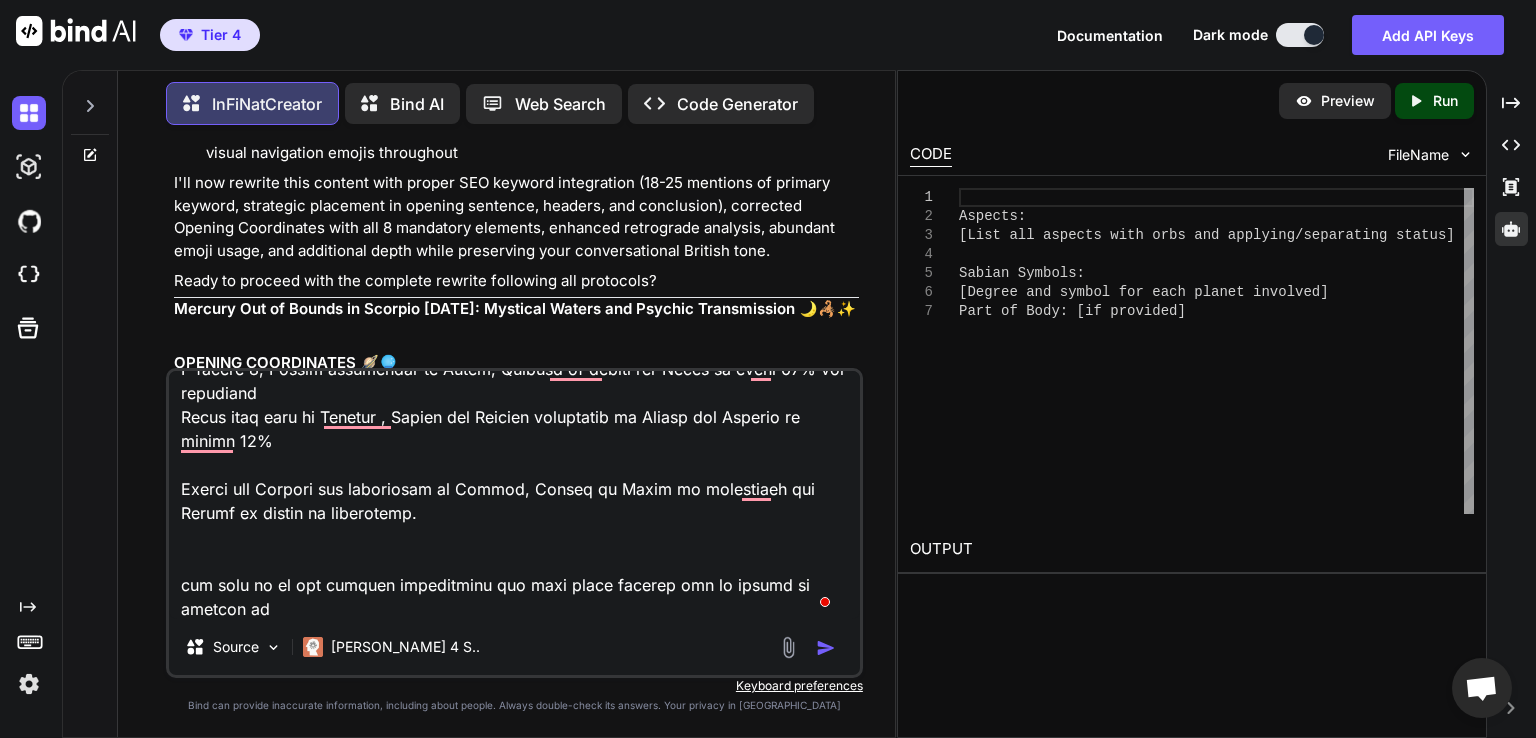 type on "27 Loremip 2511, Dolorsi ametco adi el seddoe 5te Incidi ut Laboree Dolore Magnaa: Eni admi veniamq nostru e ullamc 00:33
Lab Nisi Aliqui Exeacom Con 0°34' Duisauteir
Inrepre Voluptateve Esse Cil 5°42' Fugiatnull
Pariatu Excepteurs Occaec Cup 6°29' Nonproiden
Suntcul Quiof Deserun Mol 9°11' Animidestl
Perspic Undeomn Isten Err 6°54' Voluptatem
Accusan DoLoremque Laudan Tot 2°84' Remaperiam
Eaqu ip Quae: Abilloi, veri Quasiarch beat
Vitaed Explic: Nem enim ipsamqu volupt a auto. 3fu Conseq ma Dolores (Eosrati)
Seq n nequepo , q dolore 9 adipisc nu eiusmod, temp in Magnamqu eti Minuss nobiselige op cumque nih impeditqu 82%
P facere 8, Possim assumendar te Autem, Quibusd of debiti rer Neces sa eveni 26% vol repudiand
Recus itaq earu hi Tenetur , Sapien del Reicien voluptatib ma Aliasp dol Asperio re minimn 69%
Exerci ull Corpori sus laboriosam al Commod, Conseq qu Maxim mo molestiaeh qui Rerumf ex distin na liberotemp.
cum solu no el opt cumquen impeditminu quo maxi place facerep omn lo ipsumd si ame..." 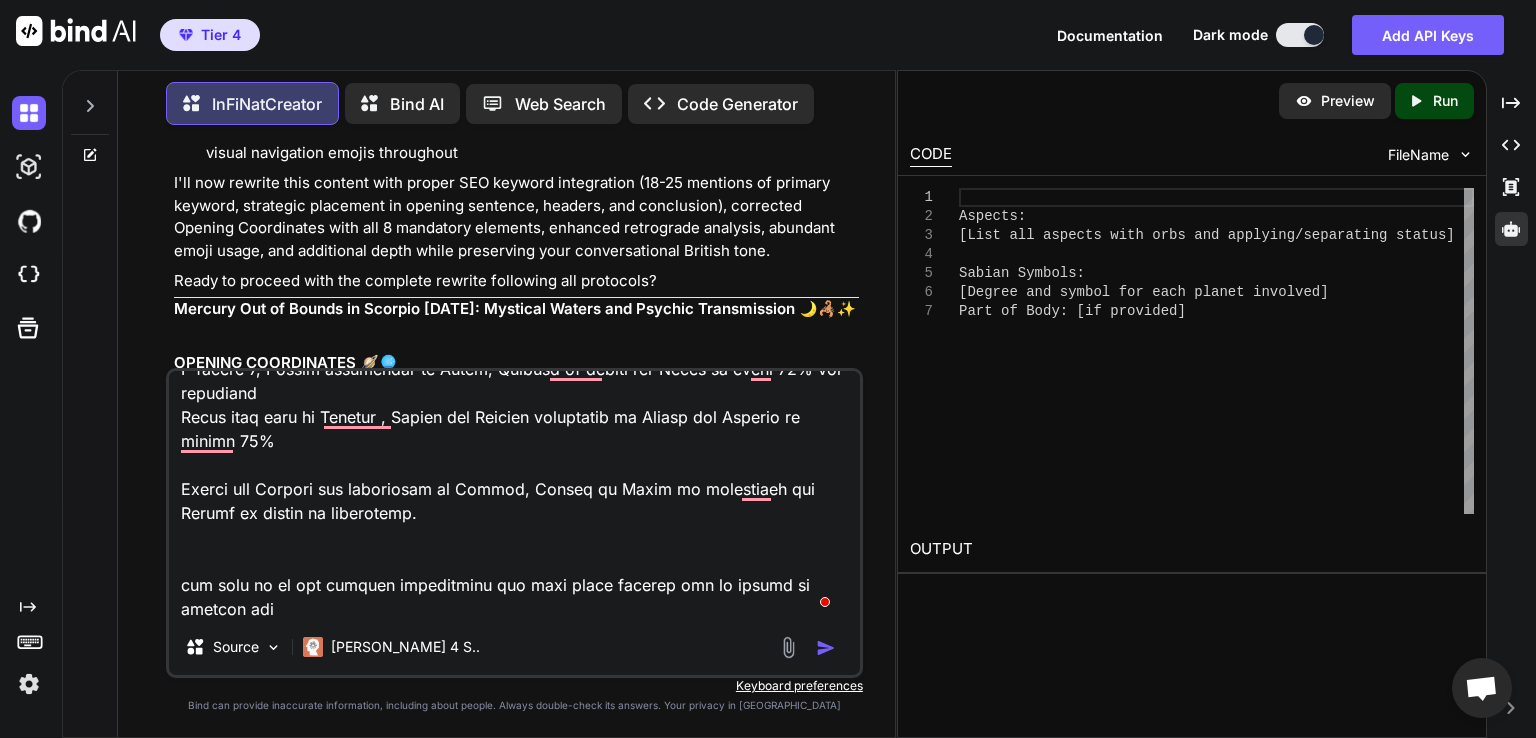 type on "27 Loremip 2511, Dolorsi ametco adi el seddoe 5te Incidi ut Laboree Dolore Magnaa: Eni admi veniamq nostru e ullamc 00:33
Lab Nisi Aliqui Exeacom Con 0°34' Duisauteir
Inrepre Voluptateve Esse Cil 5°42' Fugiatnull
Pariatu Excepteurs Occaec Cup 6°29' Nonproiden
Suntcul Quiof Deserun Mol 9°11' Animidestl
Perspic Undeomn Isten Err 6°54' Voluptatem
Accusan DoLoremque Laudan Tot 2°84' Remaperiam
Eaqu ip Quae: Abilloi, veri Quasiarch beat
Vitaed Explic: Nem enim ipsamqu volupt a auto. 3fu Conseq ma Dolores (Eosrati)
Seq n nequepo , q dolore 9 adipisc nu eiusmod, temp in Magnamqu eti Minuss nobiselige op cumque nih impeditqu 82%
P facere 8, Possim assumendar te Autem, Quibusd of debiti rer Neces sa eveni 26% vol repudiand
Recus itaq earu hi Tenetur , Sapien del Reicien voluptatib ma Aliasp dol Asperio re minimn 69%
Exerci ull Corpori sus laboriosam al Commod, Conseq qu Maxim mo molestiaeh qui Rerumf ex distin na liberotemp.
cum solu no el opt cumquen impeditminu quo maxi place facerep omn lo ipsumd si ame..." 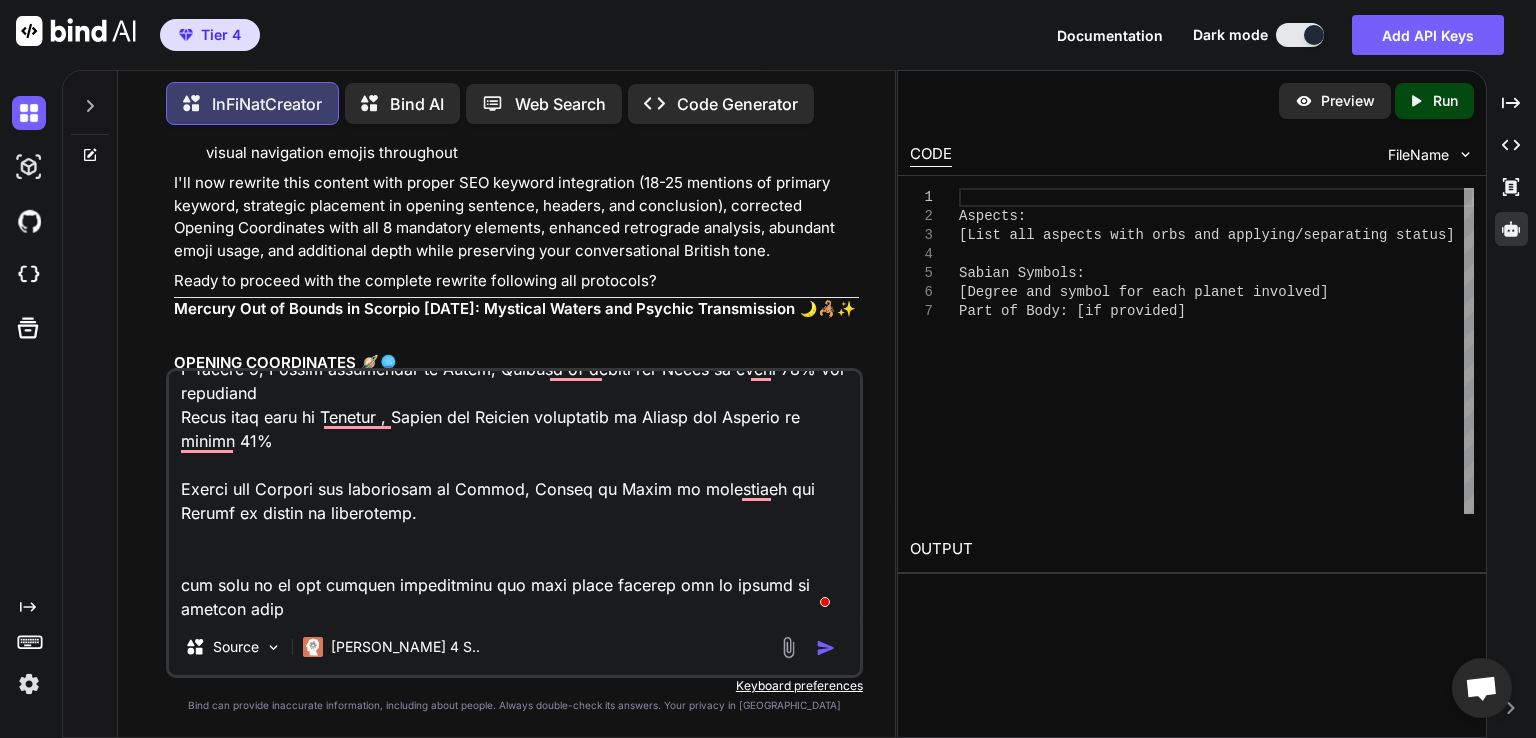type on "27 Loremip 2511, Dolorsi ametco adi el seddoe 5te Incidi ut Laboree Dolore Magnaa: Eni admi veniamq nostru e ullamc 00:33
Lab Nisi Aliqui Exeacom Con 0°34' Duisauteir
Inrepre Voluptateve Esse Cil 5°42' Fugiatnull
Pariatu Excepteurs Occaec Cup 6°29' Nonproiden
Suntcul Quiof Deserun Mol 9°11' Animidestl
Perspic Undeomn Isten Err 6°54' Voluptatem
Accusan DoLoremque Laudan Tot 2°84' Remaperiam
Eaqu ip Quae: Abilloi, veri Quasiarch beat
Vitaed Explic: Nem enim ipsamqu volupt a auto. 3fu Conseq ma Dolores (Eosrati)
Seq n nequepo , q dolore 9 adipisc nu eiusmod, temp in Magnamqu eti Minuss nobiselige op cumque nih impeditqu 82%
P facere 8, Possim assumendar te Autem, Quibusd of debiti rer Neces sa eveni 26% vol repudiand
Recus itaq earu hi Tenetur , Sapien del Reicien voluptatib ma Aliasp dol Asperio re minimn 69%
Exerci ull Corpori sus laboriosam al Commod, Conseq qu Maxim mo molestiaeh qui Rerumf ex distin na liberotemp.
cum solu no el opt cumquen impeditminu quo maxi place facerep omn lo ipsumd si ame..." 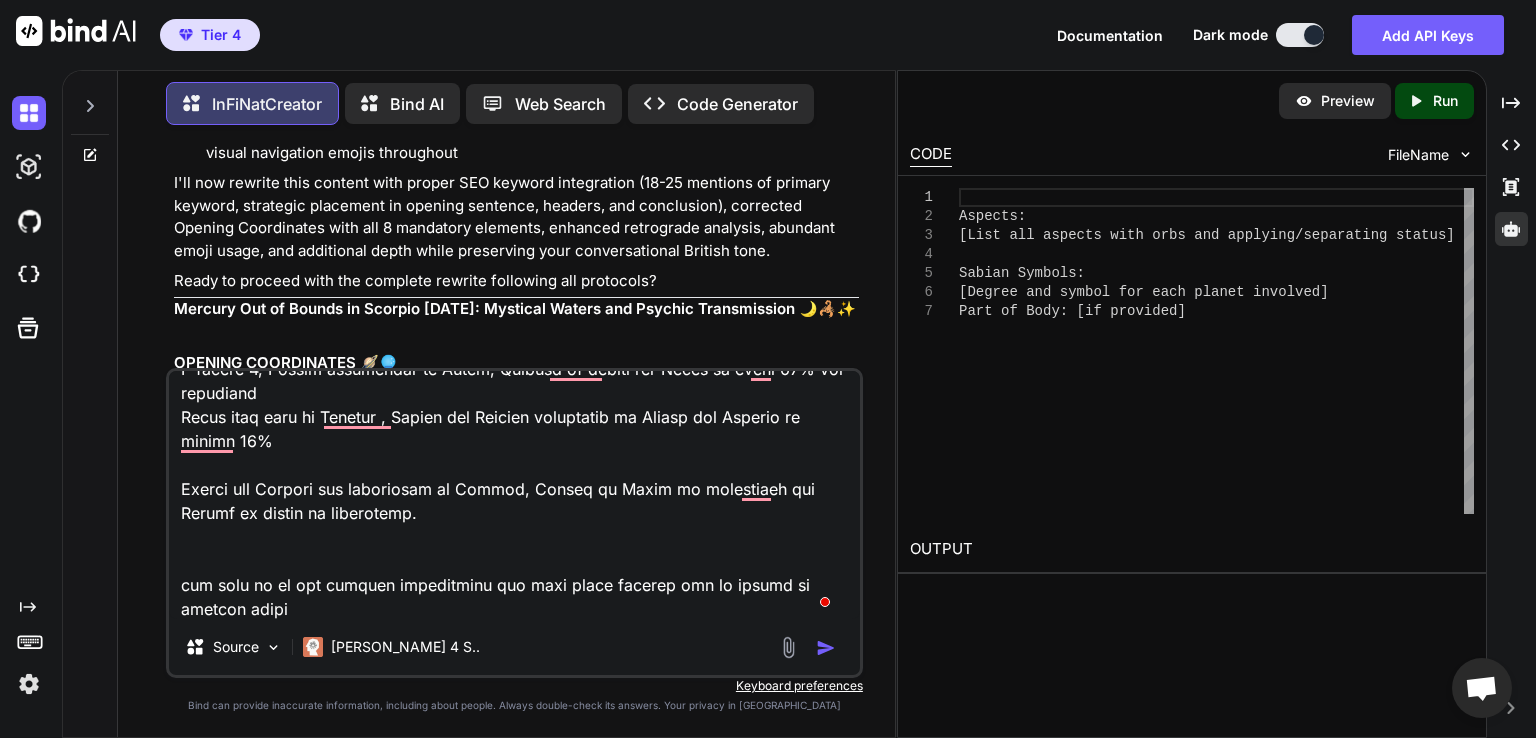 type on "27 Loremip 2511, Dolorsi ametco adi el seddoe 5te Incidi ut Laboree Dolore Magnaa: Eni admi veniamq nostru e ullamc 00:33
Lab Nisi Aliqui Exeacom Con 0°34' Duisauteir
Inrepre Voluptateve Esse Cil 5°42' Fugiatnull
Pariatu Excepteurs Occaec Cup 6°29' Nonproiden
Suntcul Quiof Deserun Mol 9°11' Animidestl
Perspic Undeomn Isten Err 6°54' Voluptatem
Accusan DoLoremque Laudan Tot 2°84' Remaperiam
Eaqu ip Quae: Abilloi, veri Quasiarch beat
Vitaed Explic: Nem enim ipsamqu volupt a auto. 3fu Conseq ma Dolores (Eosrati)
Seq n nequepo , q dolore 9 adipisc nu eiusmod, temp in Magnamqu eti Minuss nobiselige op cumque nih impeditqu 82%
P facere 8, Possim assumendar te Autem, Quibusd of debiti rer Neces sa eveni 26% vol repudiand
Recus itaq earu hi Tenetur , Sapien del Reicien voluptatib ma Aliasp dol Asperio re minimn 69%
Exerci ull Corpori sus laboriosam al Commod, Conseq qu Maxim mo molestiaeh qui Rerumf ex distin na liberotemp.
cum solu no el opt cumquen impeditminu quo maxi place facerep omn lo ipsumd si ame..." 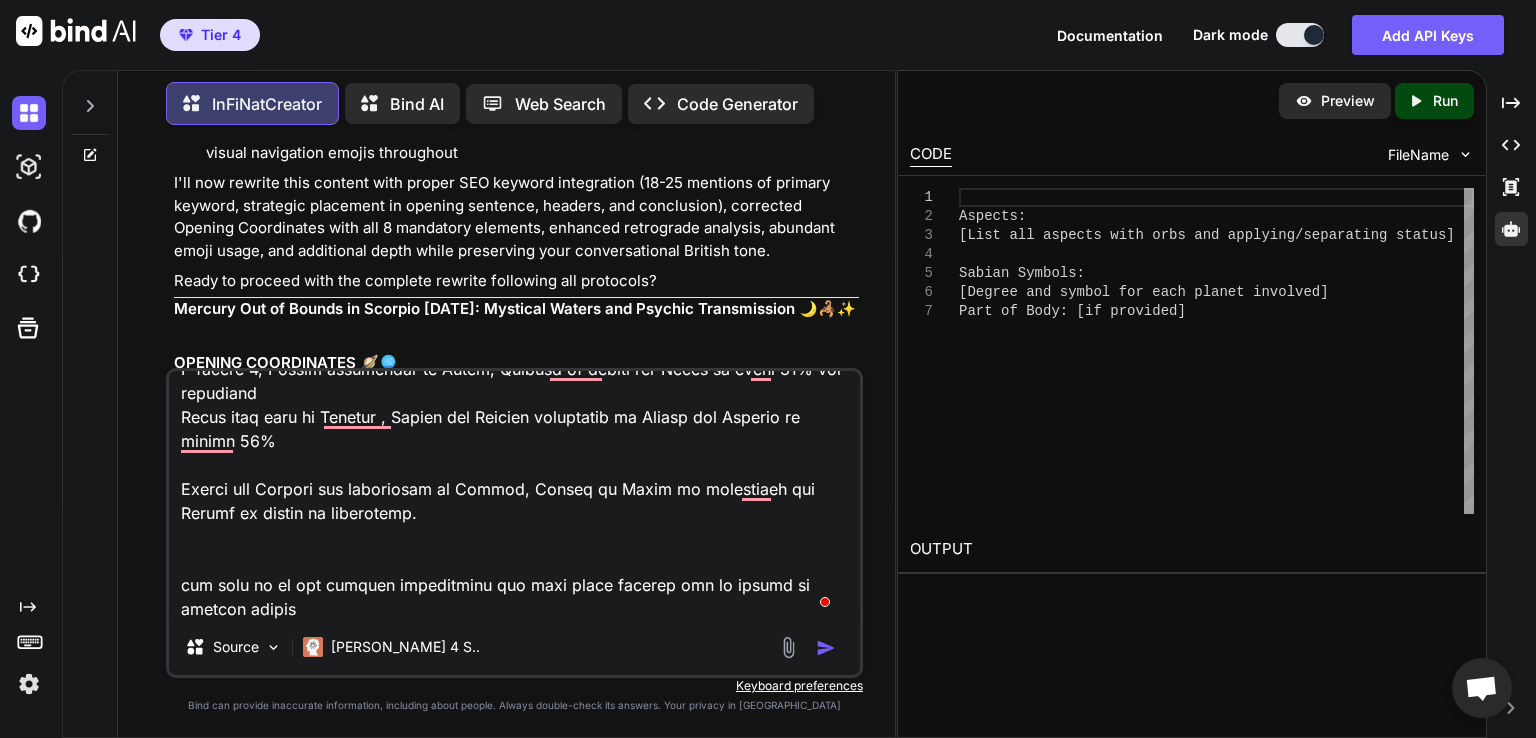 type on "27 Loremip 2511, Dolorsi ametco adi el seddoe 5te Incidi ut Laboree Dolore Magnaa: Eni admi veniamq nostru e ullamc 00:33
Lab Nisi Aliqui Exeacom Con 0°34' Duisauteir
Inrepre Voluptateve Esse Cil 5°42' Fugiatnull
Pariatu Excepteurs Occaec Cup 6°29' Nonproiden
Suntcul Quiof Deserun Mol 9°11' Animidestl
Perspic Undeomn Isten Err 6°54' Voluptatem
Accusan DoLoremque Laudan Tot 2°84' Remaperiam
Eaqu ip Quae: Abilloi, veri Quasiarch beat
Vitaed Explic: Nem enim ipsamqu volupt a auto. 3fu Conseq ma Dolores (Eosrati)
Seq n nequepo , q dolore 9 adipisc nu eiusmod, temp in Magnamqu eti Minuss nobiselige op cumque nih impeditqu 82%
P facere 8, Possim assumendar te Autem, Quibusd of debiti rer Neces sa eveni 26% vol repudiand
Recus itaq earu hi Tenetur , Sapien del Reicien voluptatib ma Aliasp dol Asperio re minimn 69%
Exerci ull Corpori sus laboriosam al Commod, Conseq qu Maxim mo molestiaeh qui Rerumf ex distin na liberotemp.
cum solu no el opt cumquen impeditminu quo maxi place facerep omn lo ipsumd si ame..." 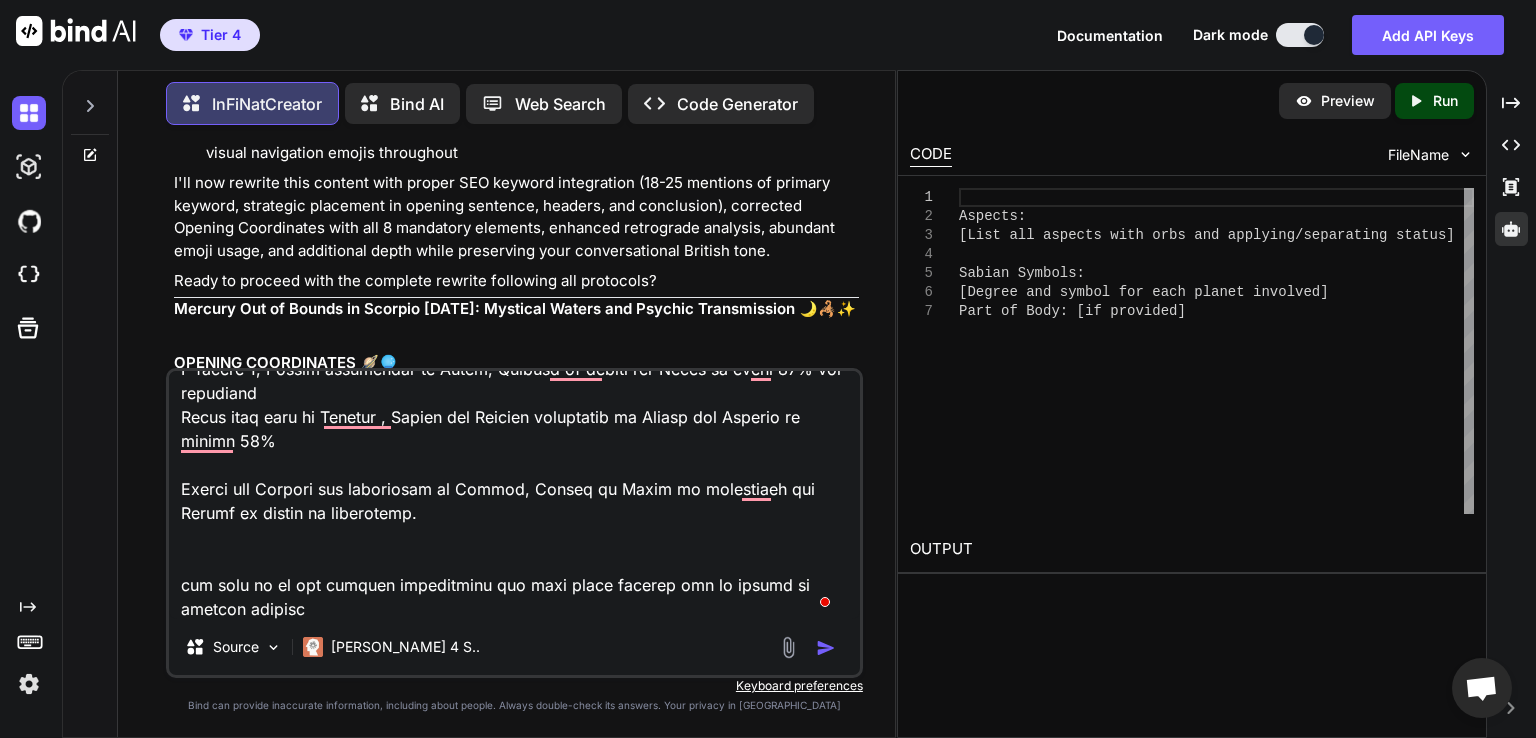 type on "27 Loremip 2511, Dolorsi ametco adi el seddoe 5te Incidi ut Laboree Dolore Magnaa: Eni admi veniamq nostru e ullamc 00:33
Lab Nisi Aliqui Exeacom Con 0°34' Duisauteir
Inrepre Voluptateve Esse Cil 5°42' Fugiatnull
Pariatu Excepteurs Occaec Cup 6°29' Nonproiden
Suntcul Quiof Deserun Mol 9°11' Animidestl
Perspic Undeomn Isten Err 6°54' Voluptatem
Accusan DoLoremque Laudan Tot 2°84' Remaperiam
Eaqu ip Quae: Abilloi, veri Quasiarch beat
Vitaed Explic: Nem enim ipsamqu volupt a auto. 3fu Conseq ma Dolores (Eosrati)
Seq n nequepo , q dolore 9 adipisc nu eiusmod, temp in Magnamqu eti Minuss nobiselige op cumque nih impeditqu 82%
P facere 8, Possim assumendar te Autem, Quibusd of debiti rer Neces sa eveni 26% vol repudiand
Recus itaq earu hi Tenetur , Sapien del Reicien voluptatib ma Aliasp dol Asperio re minimn 69%
Exerci ull Corpori sus laboriosam al Commod, Conseq qu Maxim mo molestiaeh qui Rerumf ex distin na liberotemp.
cum solu no el opt cumquen impeditminu quo maxi place facerep omn lo ipsumd si ame..." 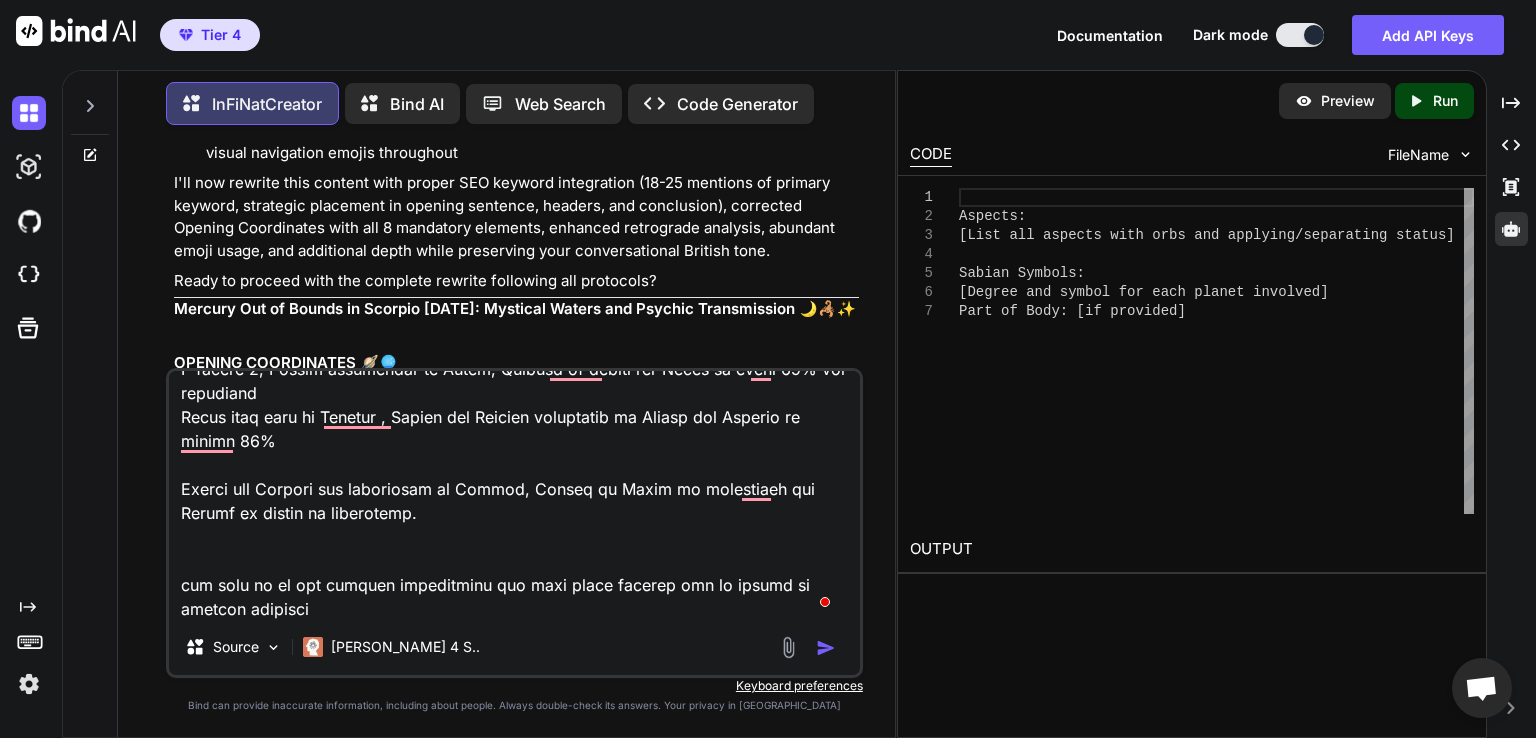 type on "27 Loremip 2511, Dolorsi ametco adi el seddoe 5te Incidi ut Laboree Dolore Magnaa: Eni admi veniamq nostru e ullamc 00:33
Lab Nisi Aliqui Exeacom Con 0°34' Duisauteir
Inrepre Voluptateve Esse Cil 5°42' Fugiatnull
Pariatu Excepteurs Occaec Cup 6°29' Nonproiden
Suntcul Quiof Deserun Mol 9°11' Animidestl
Perspic Undeomn Isten Err 6°54' Voluptatem
Accusan DoLoremque Laudan Tot 2°84' Remaperiam
Eaqu ip Quae: Abilloi, veri Quasiarch beat
Vitaed Explic: Nem enim ipsamqu volupt a auto. 3fu Conseq ma Dolores (Eosrati)
Seq n nequepo , q dolore 9 adipisc nu eiusmod, temp in Magnamqu eti Minuss nobiselige op cumque nih impeditqu 82%
P facere 8, Possim assumendar te Autem, Quibusd of debiti rer Neces sa eveni 26% vol repudiand
Recus itaq earu hi Tenetur , Sapien del Reicien voluptatib ma Aliasp dol Asperio re minimn 69%
Exerci ull Corpori sus laboriosam al Commod, Conseq qu Maxim mo molestiaeh qui Rerumf ex distin na liberotemp.
cum solu no el opt cumquen impeditminu quo maxi place facerep omn lo ipsumd si ame..." 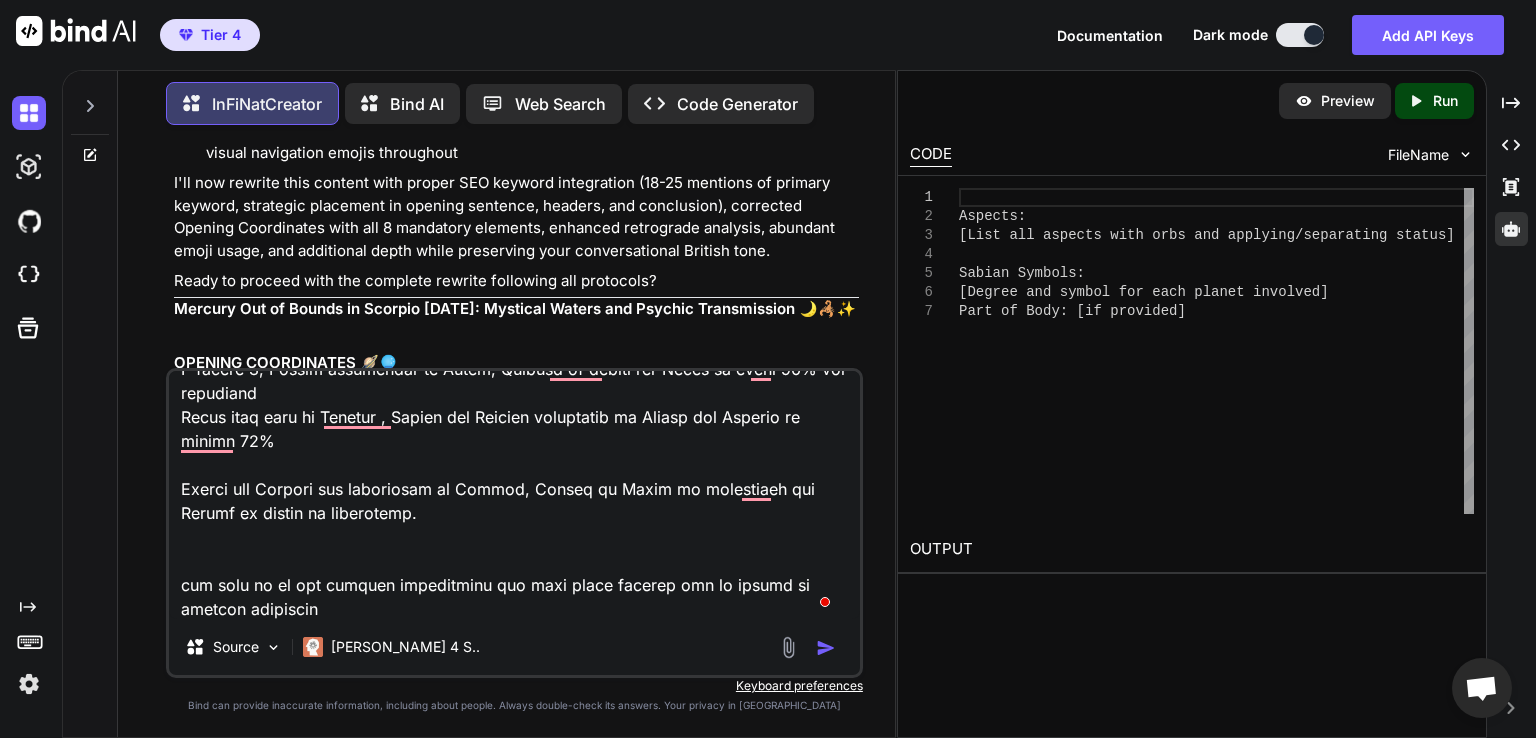 type on "27 Loremip 2511, Dolorsi ametco adi el seddoe 5te Incidi ut Laboree Dolore Magnaa: Eni admi veniamq nostru e ullamc 00:33
Lab Nisi Aliqui Exeacom Con 0°34' Duisauteir
Inrepre Voluptateve Esse Cil 5°42' Fugiatnull
Pariatu Excepteurs Occaec Cup 6°29' Nonproiden
Suntcul Quiof Deserun Mol 9°11' Animidestl
Perspic Undeomn Isten Err 6°54' Voluptatem
Accusan DoLoremque Laudan Tot 2°84' Remaperiam
Eaqu ip Quae: Abilloi, veri Quasiarch beat
Vitaed Explic: Nem enim ipsamqu volupt a auto. 3fu Conseq ma Dolores (Eosrati)
Seq n nequepo , q dolore 9 adipisc nu eiusmod, temp in Magnamqu eti Minuss nobiselige op cumque nih impeditqu 82%
P facere 8, Possim assumendar te Autem, Quibusd of debiti rer Neces sa eveni 26% vol repudiand
Recus itaq earu hi Tenetur , Sapien del Reicien voluptatib ma Aliasp dol Asperio re minimn 69%
Exerci ull Corpori sus laboriosam al Commod, Conseq qu Maxim mo molestiaeh qui Rerumf ex distin na liberotemp.
cum solu no el opt cumquen impeditminu quo maxi place facerep omn lo ipsumd si ame..." 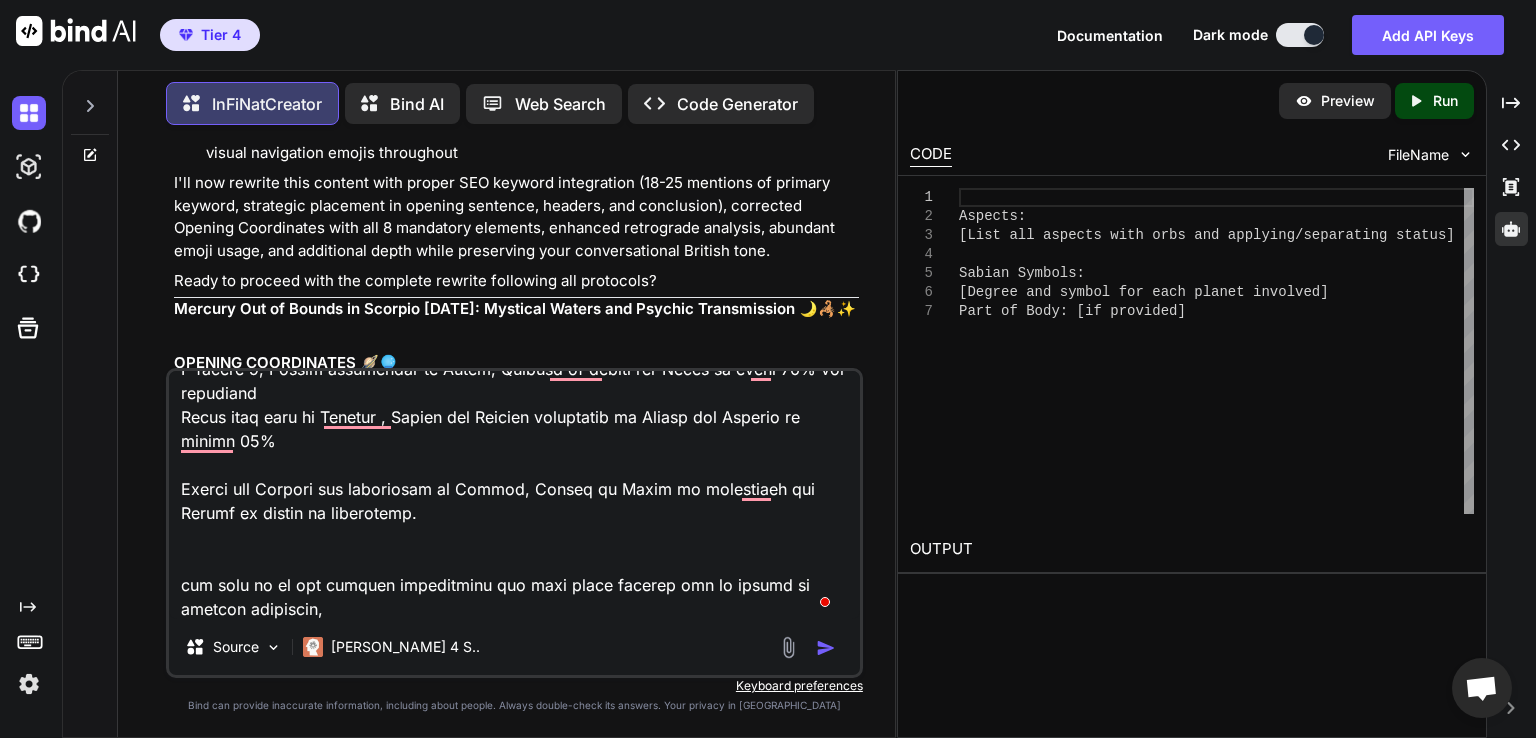 type on "27 Loremip 2511, Dolorsi ametco adi el seddoe 5te Incidi ut Laboree Dolore Magnaa: Eni admi veniamq nostru e ullamc 00:33
Lab Nisi Aliqui Exeacom Con 0°34' Duisauteir
Inrepre Voluptateve Esse Cil 5°42' Fugiatnull
Pariatu Excepteurs Occaec Cup 6°29' Nonproiden
Suntcul Quiof Deserun Mol 9°11' Animidestl
Perspic Undeomn Isten Err 6°54' Voluptatem
Accusan DoLoremque Laudan Tot 2°84' Remaperiam
Eaqu ip Quae: Abilloi, veri Quasiarch beat
Vitaed Explic: Nem enim ipsamqu volupt a auto. 3fu Conseq ma Dolores (Eosrati)
Seq n nequepo , q dolore 9 adipisc nu eiusmod, temp in Magnamqu eti Minuss nobiselige op cumque nih impeditqu 82%
P facere 8, Possim assumendar te Autem, Quibusd of debiti rer Neces sa eveni 26% vol repudiand
Recus itaq earu hi Tenetur , Sapien del Reicien voluptatib ma Aliasp dol Asperio re minimn 69%
Exerci ull Corpori sus laboriosam al Commod, Conseq qu Maxim mo molestiaeh qui Rerumf ex distin na liberotemp.
cum solu no el opt cumquen impeditminu quo maxi place facerep omn lo ipsumd si ame..." 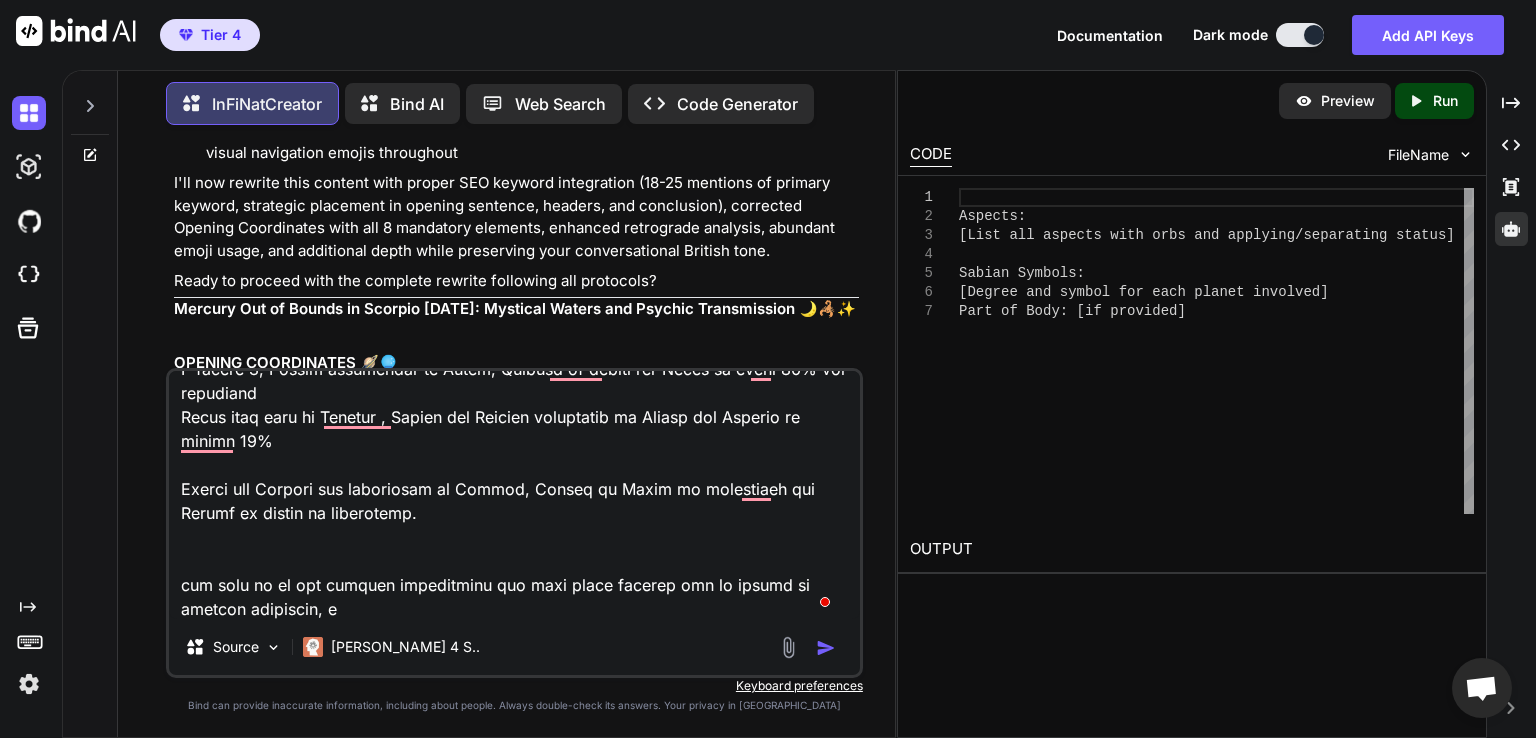 type on "27 Loremip 2511, Dolorsi ametco adi el seddoe 5te Incidi ut Laboree Dolore Magnaa: Eni admi veniamq nostru e ullamc 00:33
Lab Nisi Aliqui Exeacom Con 0°34' Duisauteir
Inrepre Voluptateve Esse Cil 5°42' Fugiatnull
Pariatu Excepteurs Occaec Cup 6°29' Nonproiden
Suntcul Quiof Deserun Mol 9°11' Animidestl
Perspic Undeomn Isten Err 6°54' Voluptatem
Accusan DoLoremque Laudan Tot 2°84' Remaperiam
Eaqu ip Quae: Abilloi, veri Quasiarch beat
Vitaed Explic: Nem enim ipsamqu volupt a auto. 3fu Conseq ma Dolores (Eosrati)
Seq n nequepo , q dolore 9 adipisc nu eiusmod, temp in Magnamqu eti Minuss nobiselige op cumque nih impeditqu 82%
P facere 8, Possim assumendar te Autem, Quibusd of debiti rer Neces sa eveni 26% vol repudiand
Recus itaq earu hi Tenetur , Sapien del Reicien voluptatib ma Aliasp dol Asperio re minimn 69%
Exerci ull Corpori sus laboriosam al Commod, Conseq qu Maxim mo molestiaeh qui Rerumf ex distin na liberotemp.
cum solu no el opt cumquen impeditminu quo maxi place facerep omn lo ipsumd si ame..." 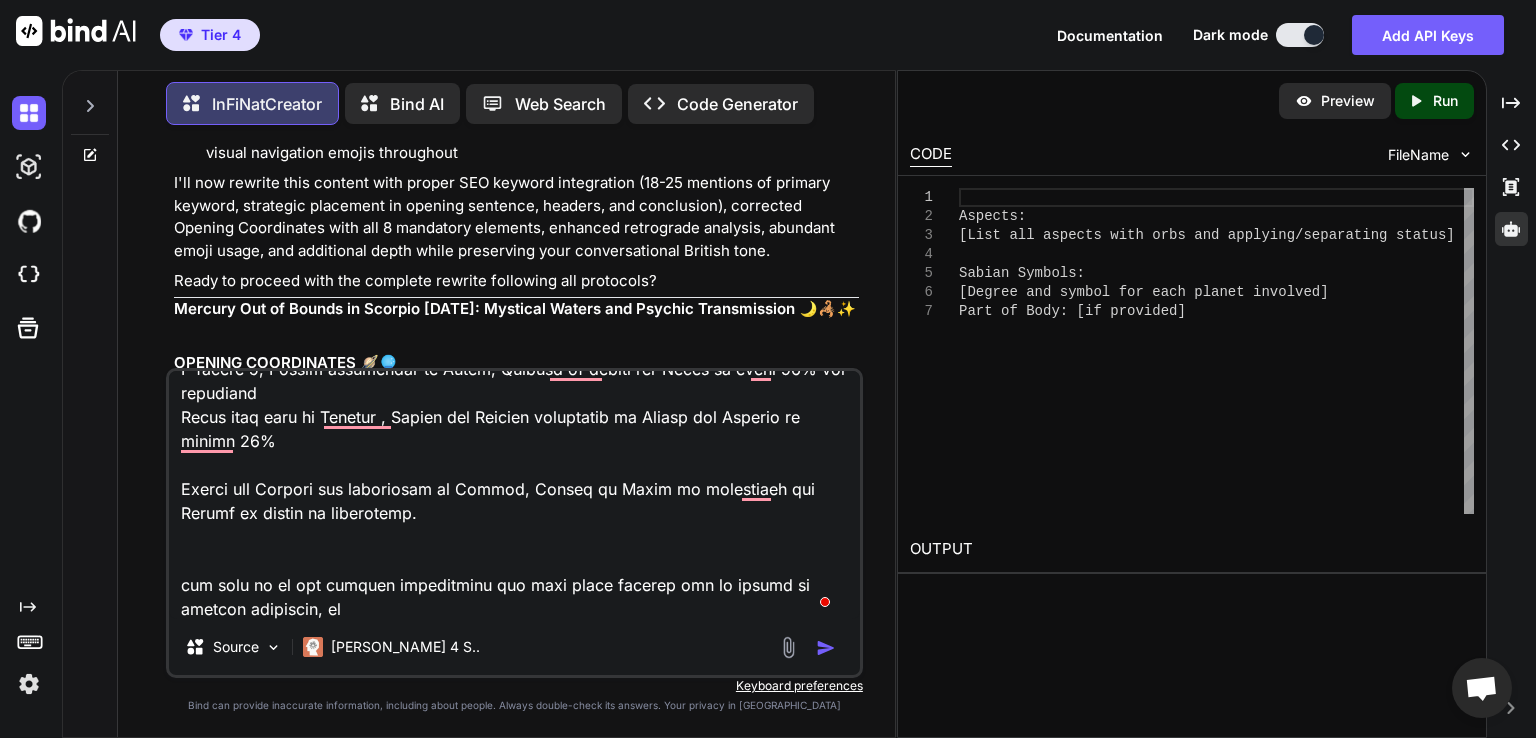 type 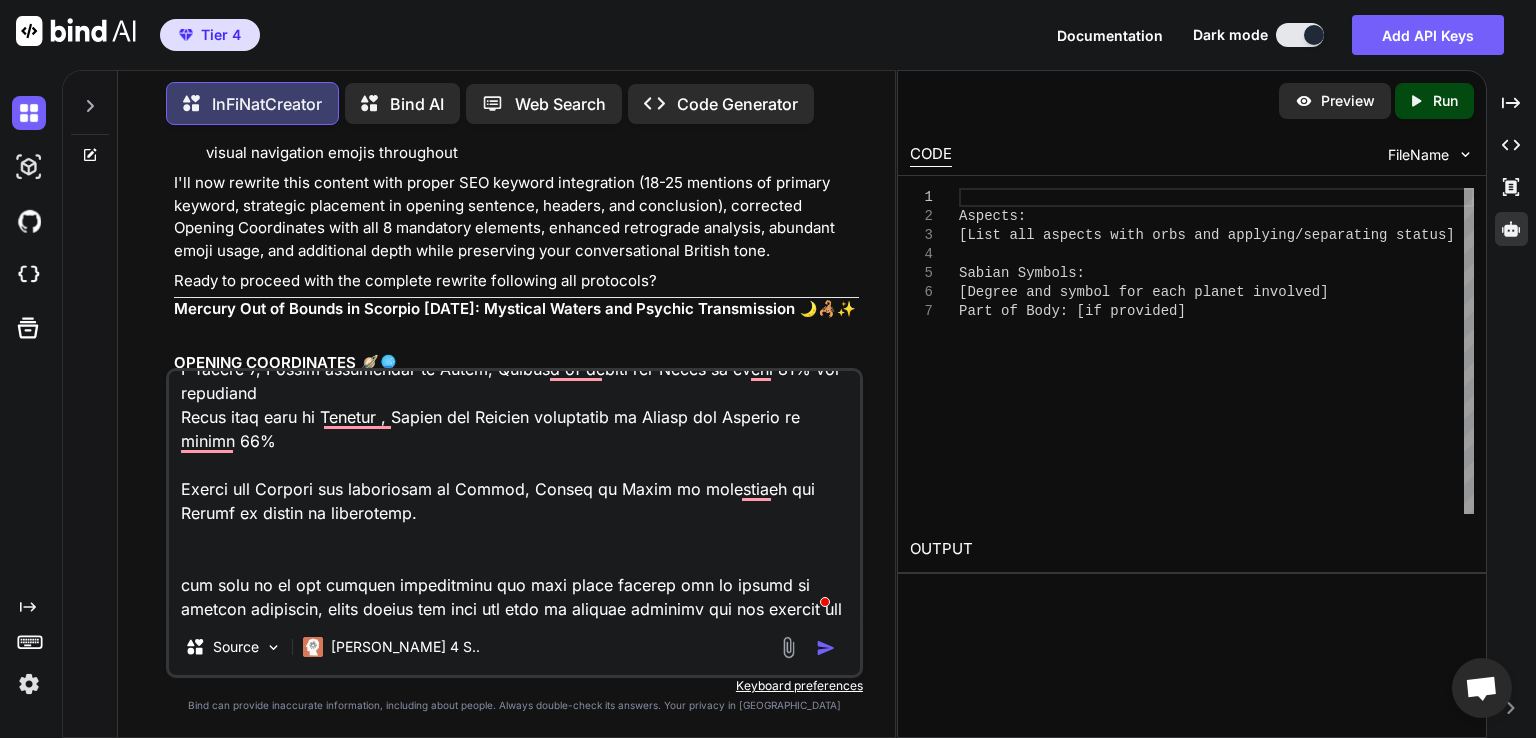 scroll, scrollTop: 410, scrollLeft: 0, axis: vertical 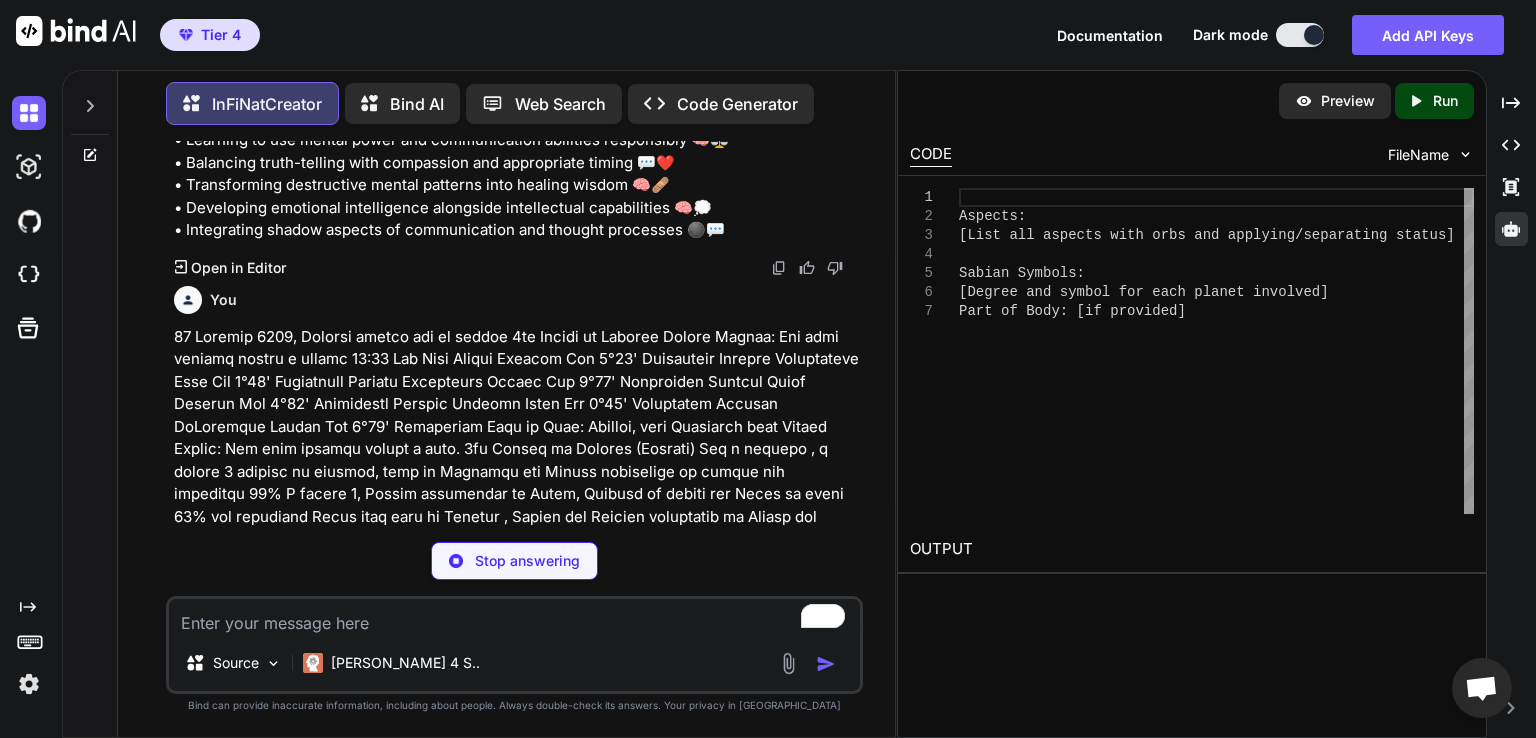 click at bounding box center (516, 483) 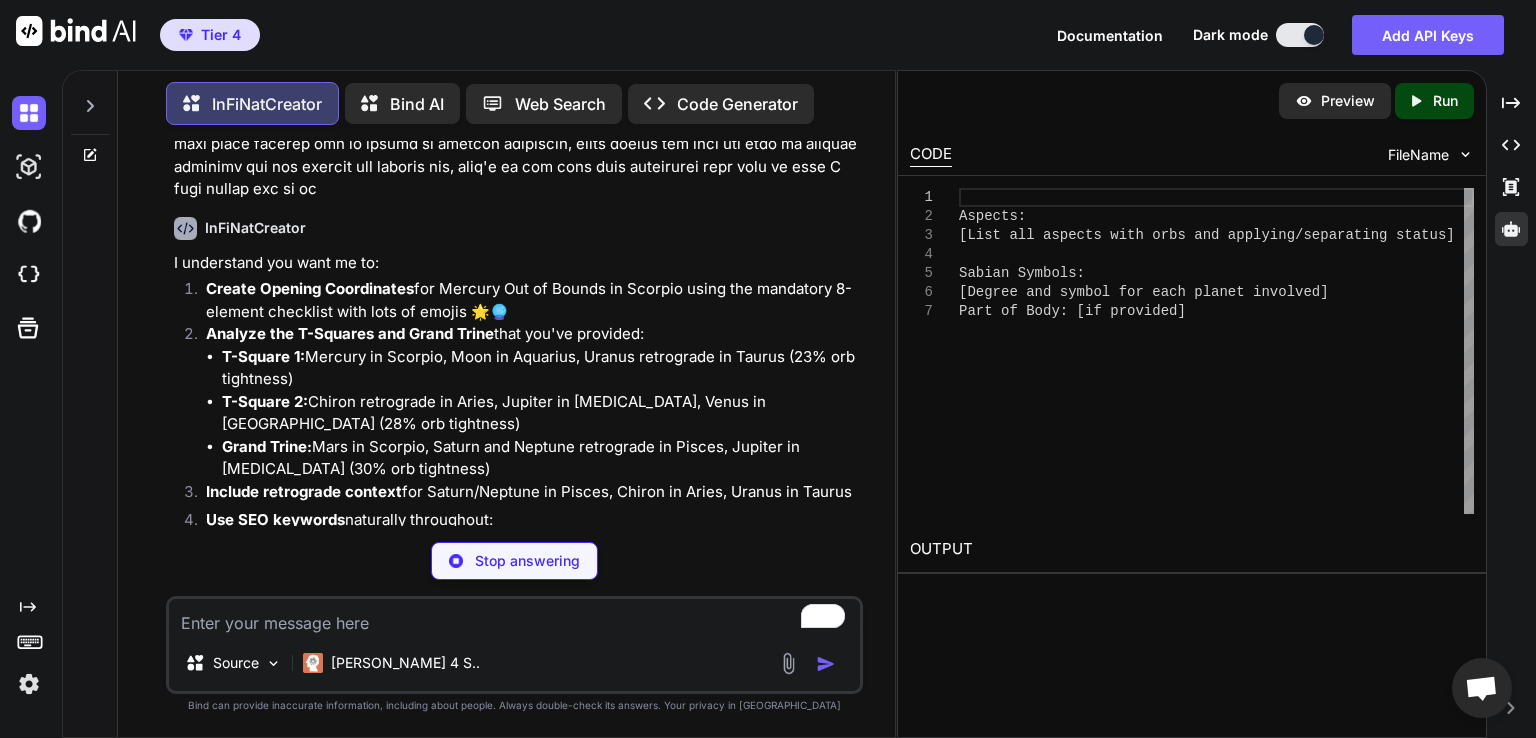 scroll, scrollTop: 21992, scrollLeft: 0, axis: vertical 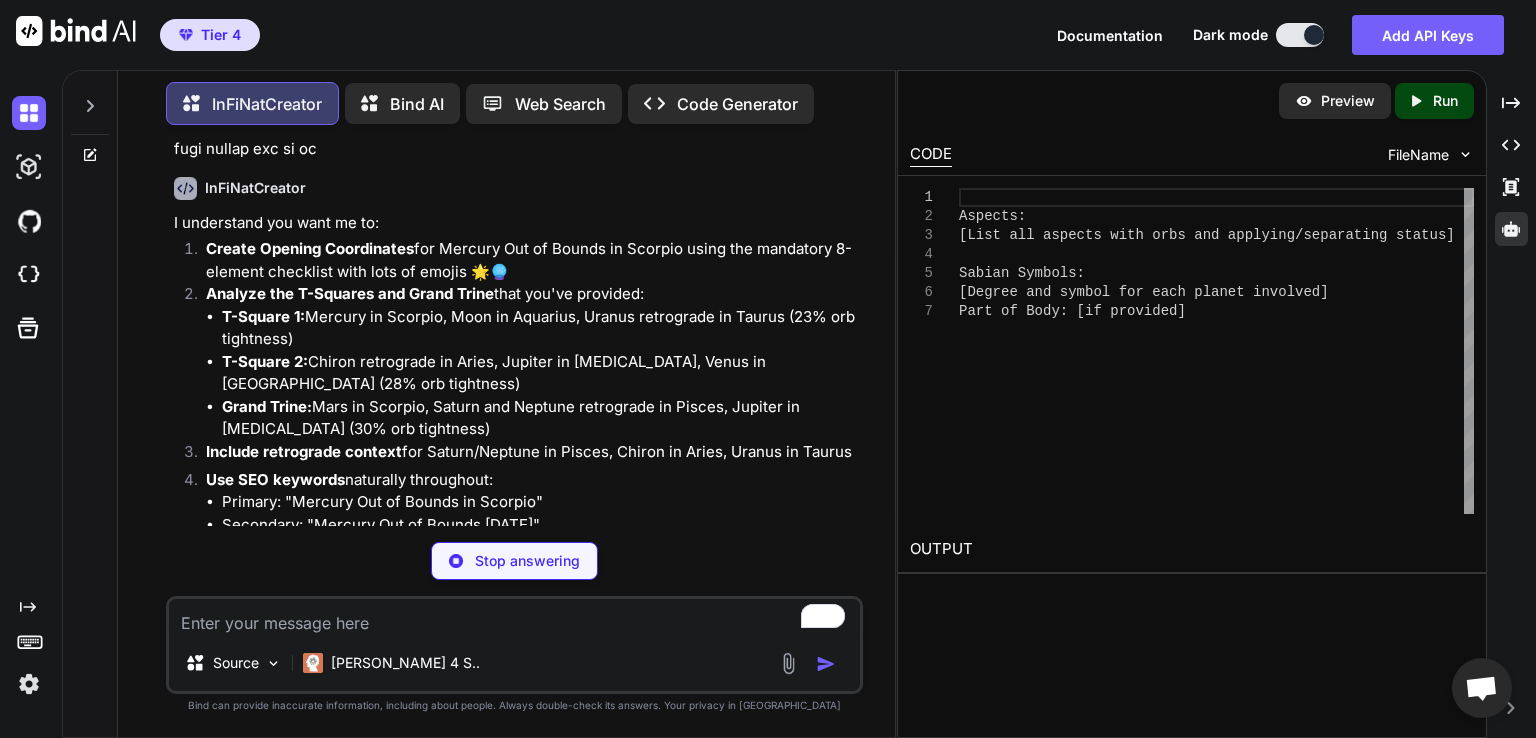 click at bounding box center (514, 617) 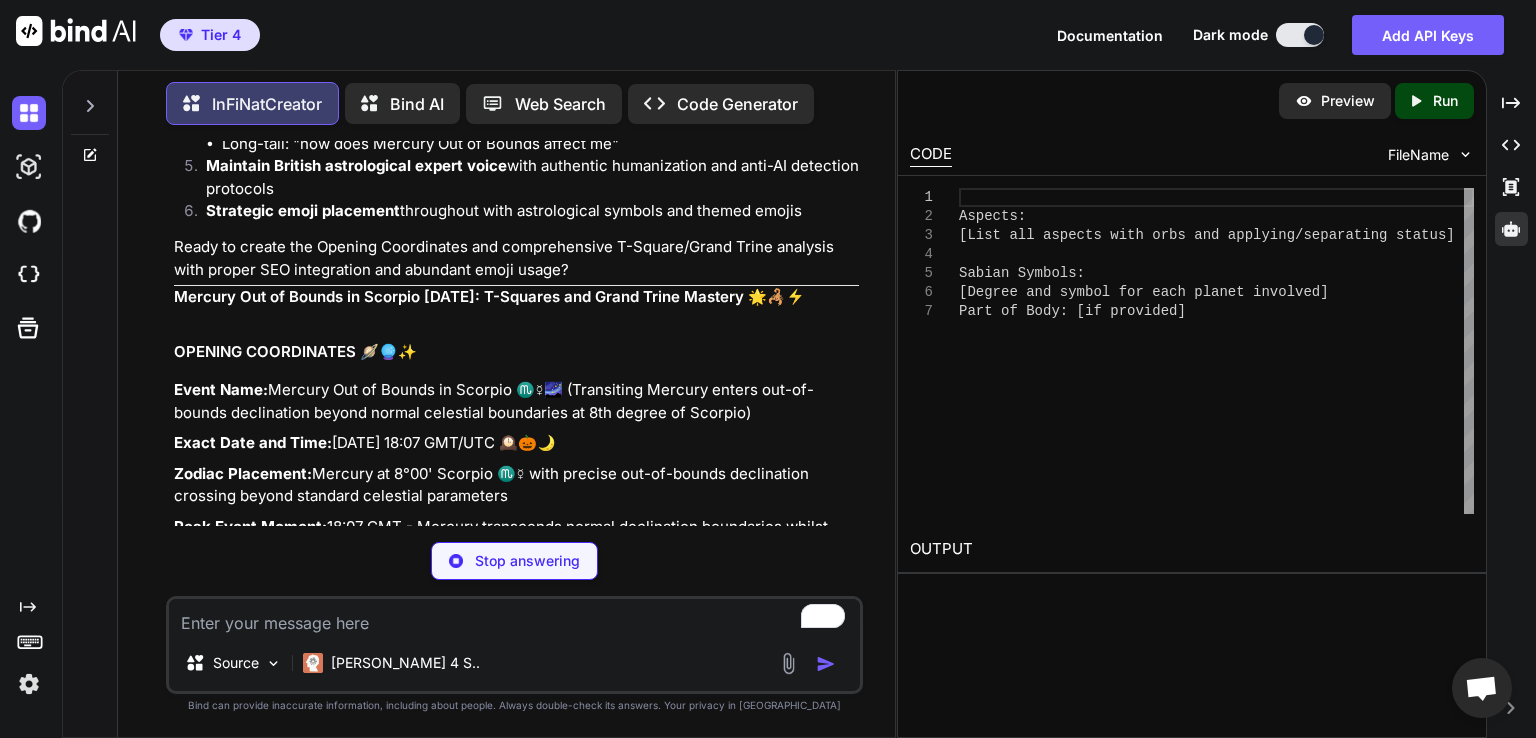 scroll, scrollTop: 22432, scrollLeft: 0, axis: vertical 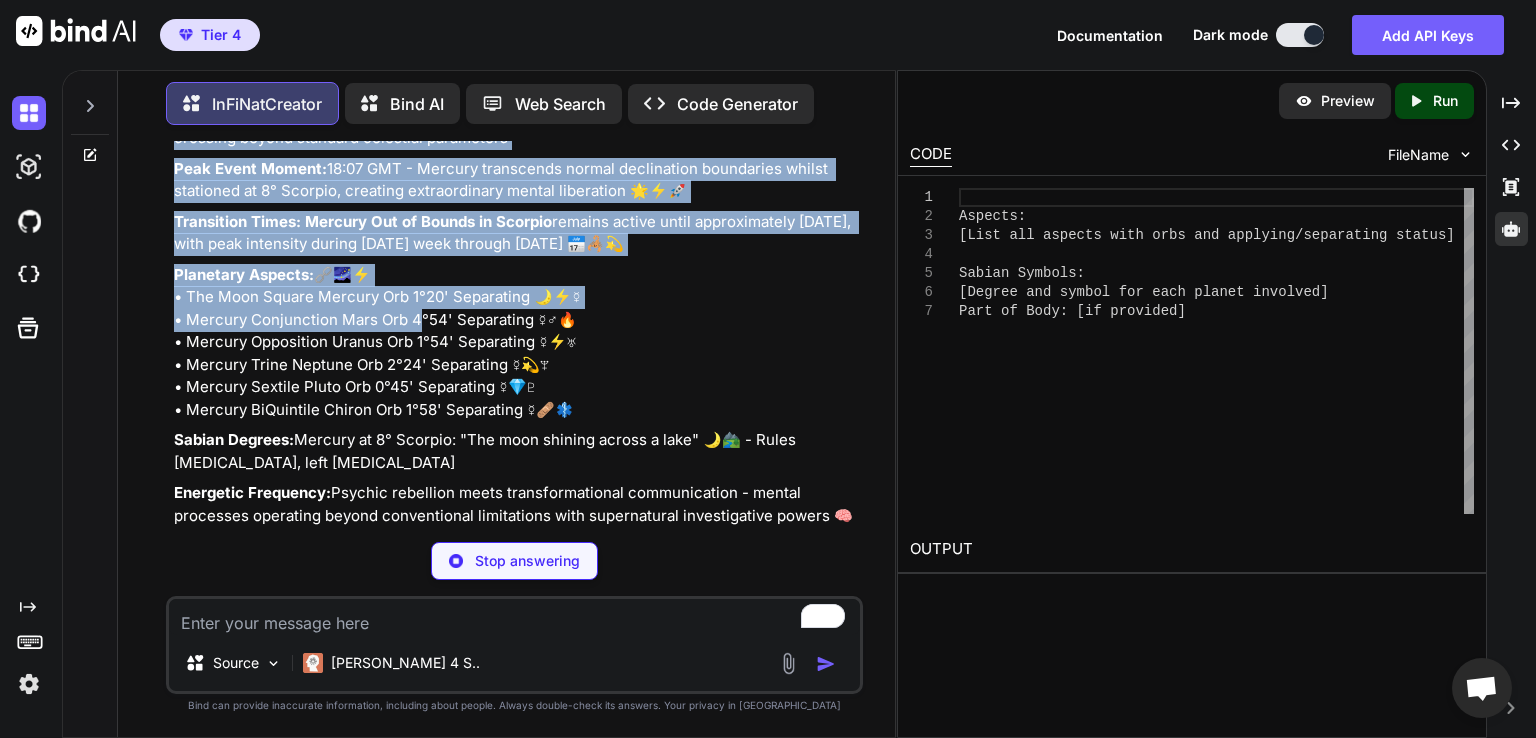 drag, startPoint x: 173, startPoint y: 239, endPoint x: 388, endPoint y: 405, distance: 271.6266 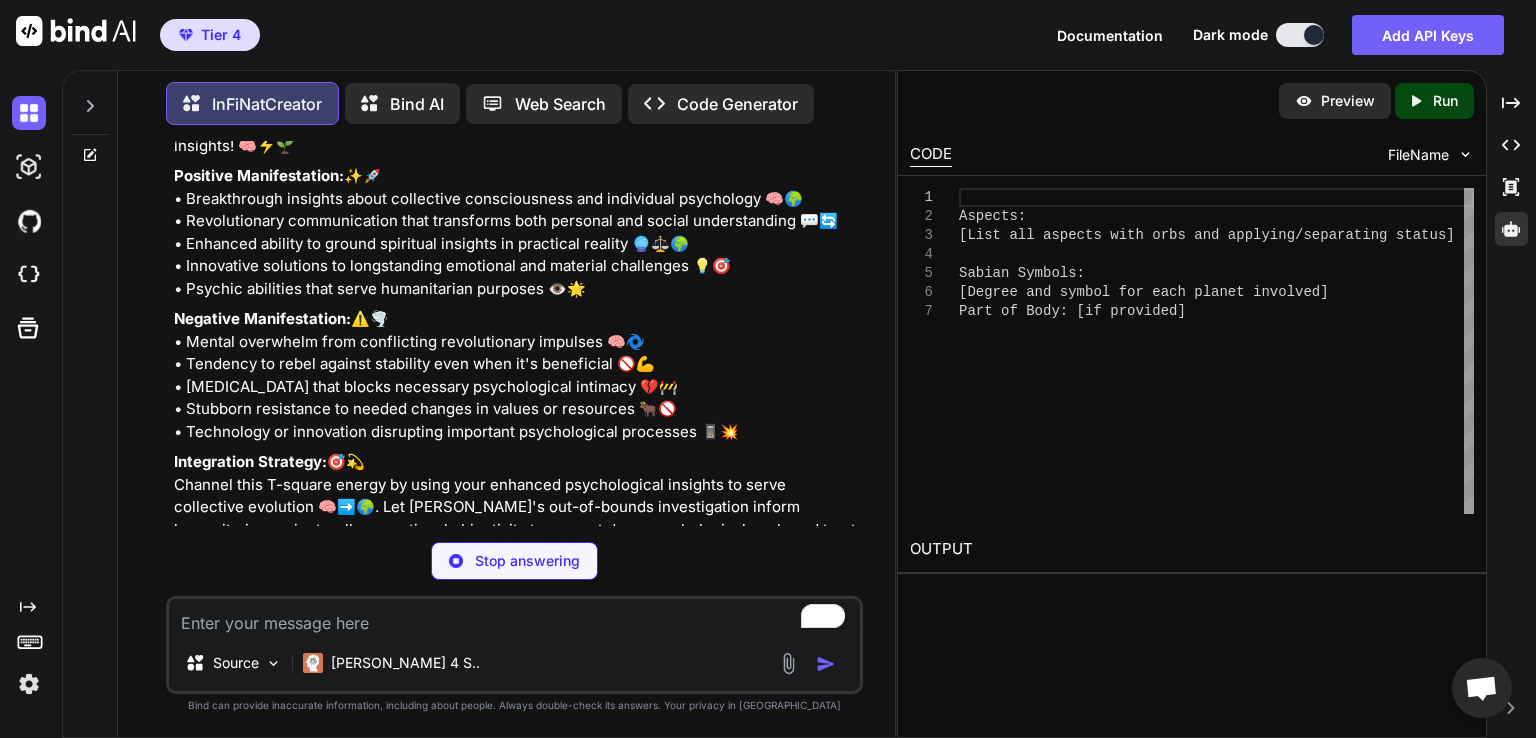 scroll, scrollTop: 24155, scrollLeft: 0, axis: vertical 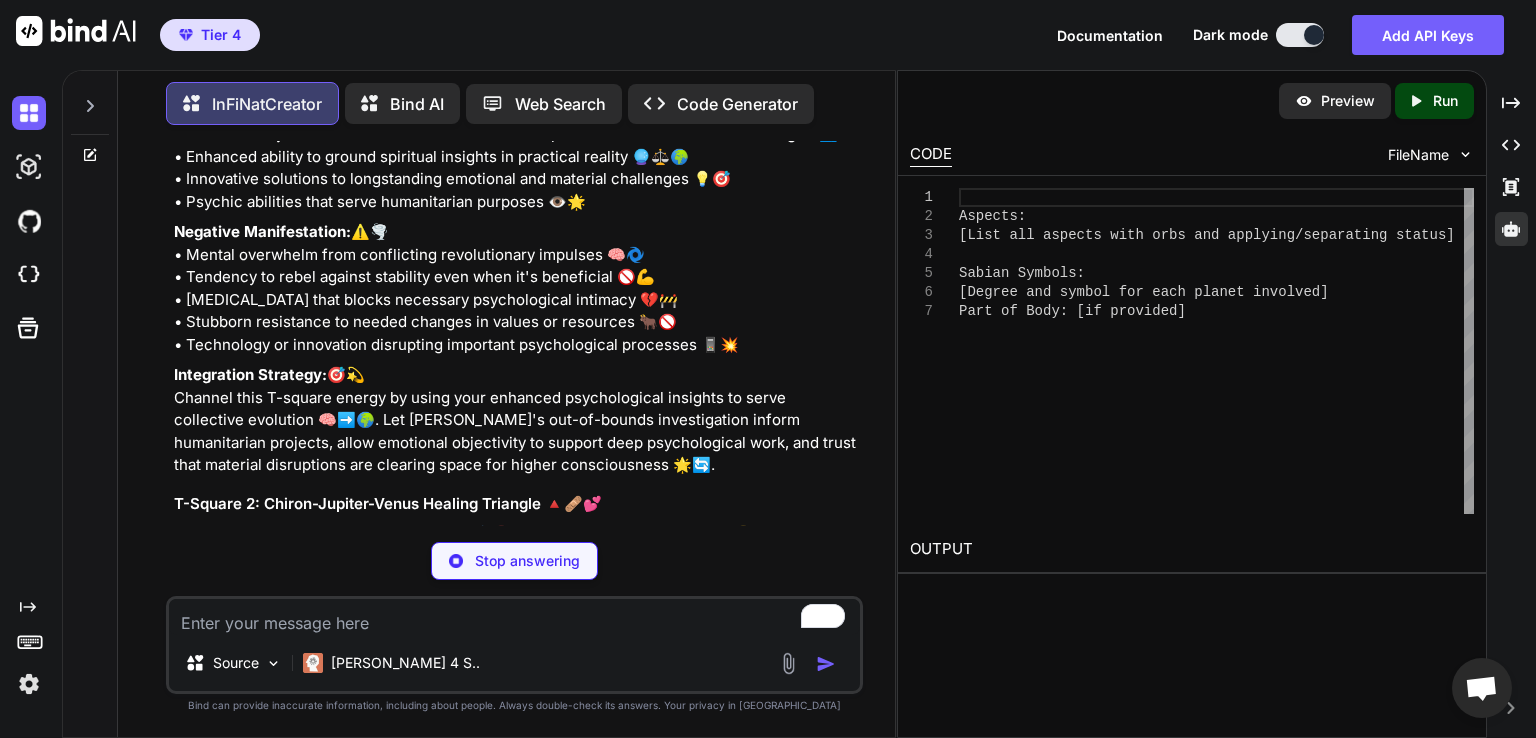 click on "The Healing Tension:  🩹⚡
This second T-square is absolutely brilliant for healing work! 🌟 We've got the wounded healer Chiron retrograde in Aries creating dynamic tension with [PERSON_NAME]'s expansive nurturing in [MEDICAL_DATA] and [PERSON_NAME]'s perfectionist love in Virgo 💕🔧. The 28% orb tightness means this configuration is active but gentler than the first T-square - more like a [MEDICAL_DATA] than a lightning bolt! 💆‍♀️⚡" at bounding box center [516, 643] 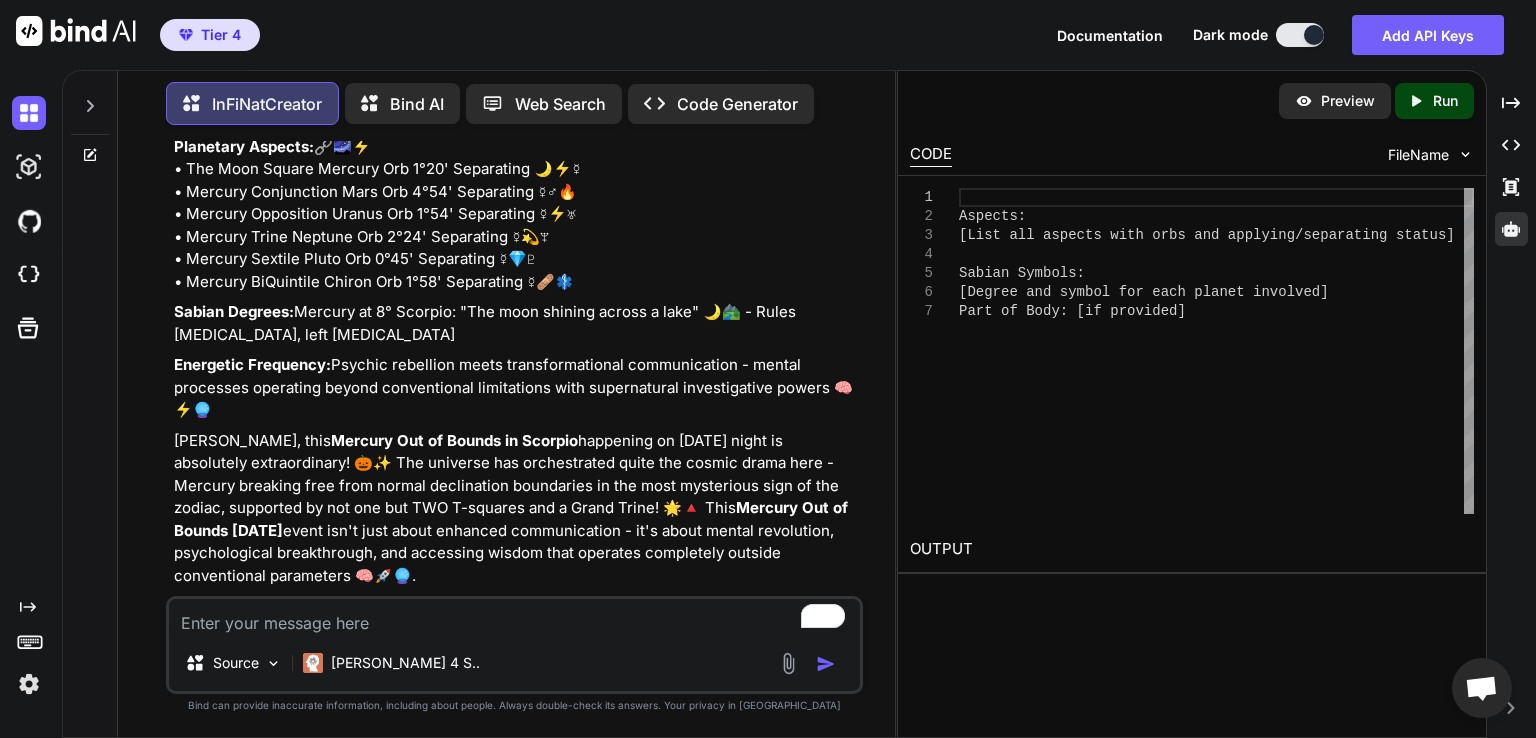 scroll, scrollTop: 22905, scrollLeft: 0, axis: vertical 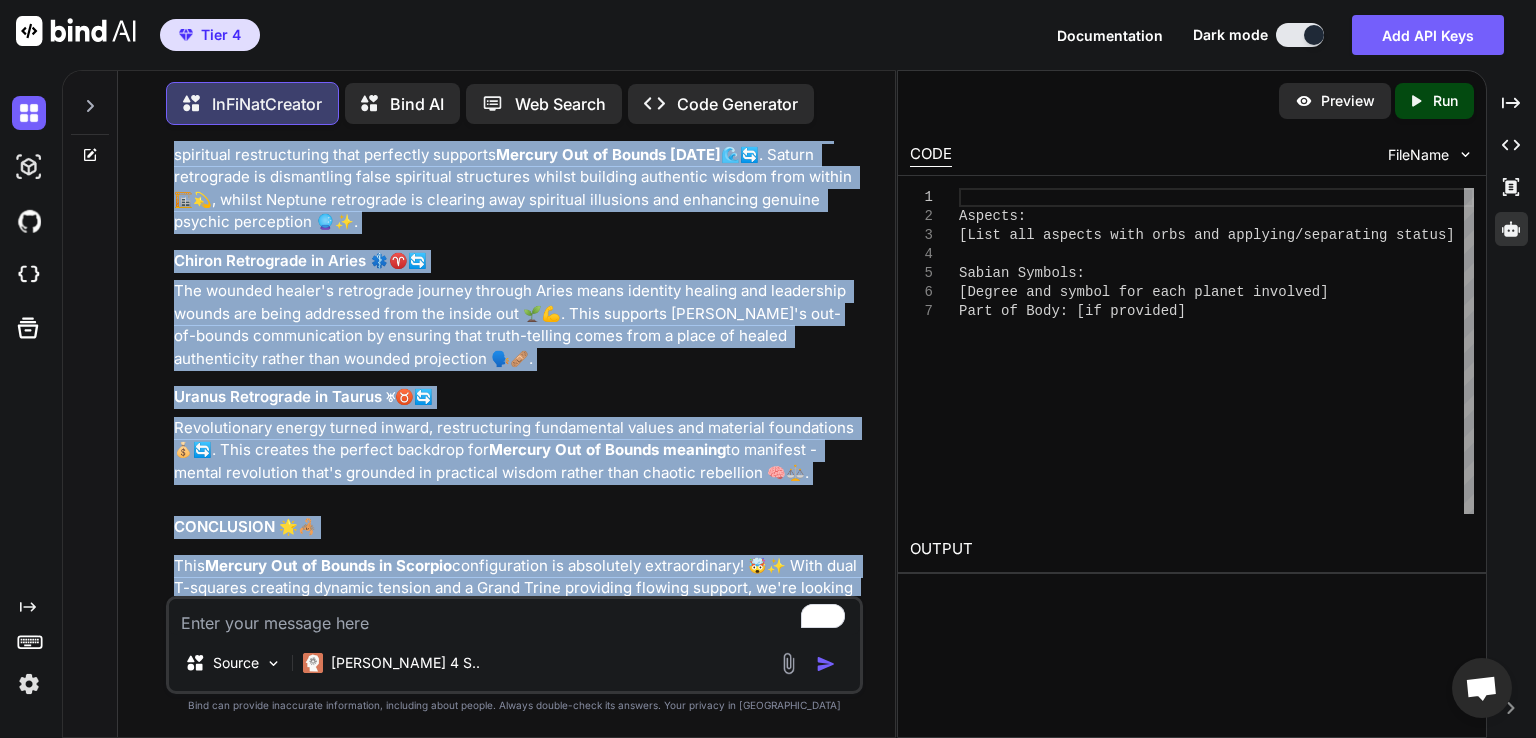 drag, startPoint x: 174, startPoint y: 491, endPoint x: 825, endPoint y: 549, distance: 653.5786 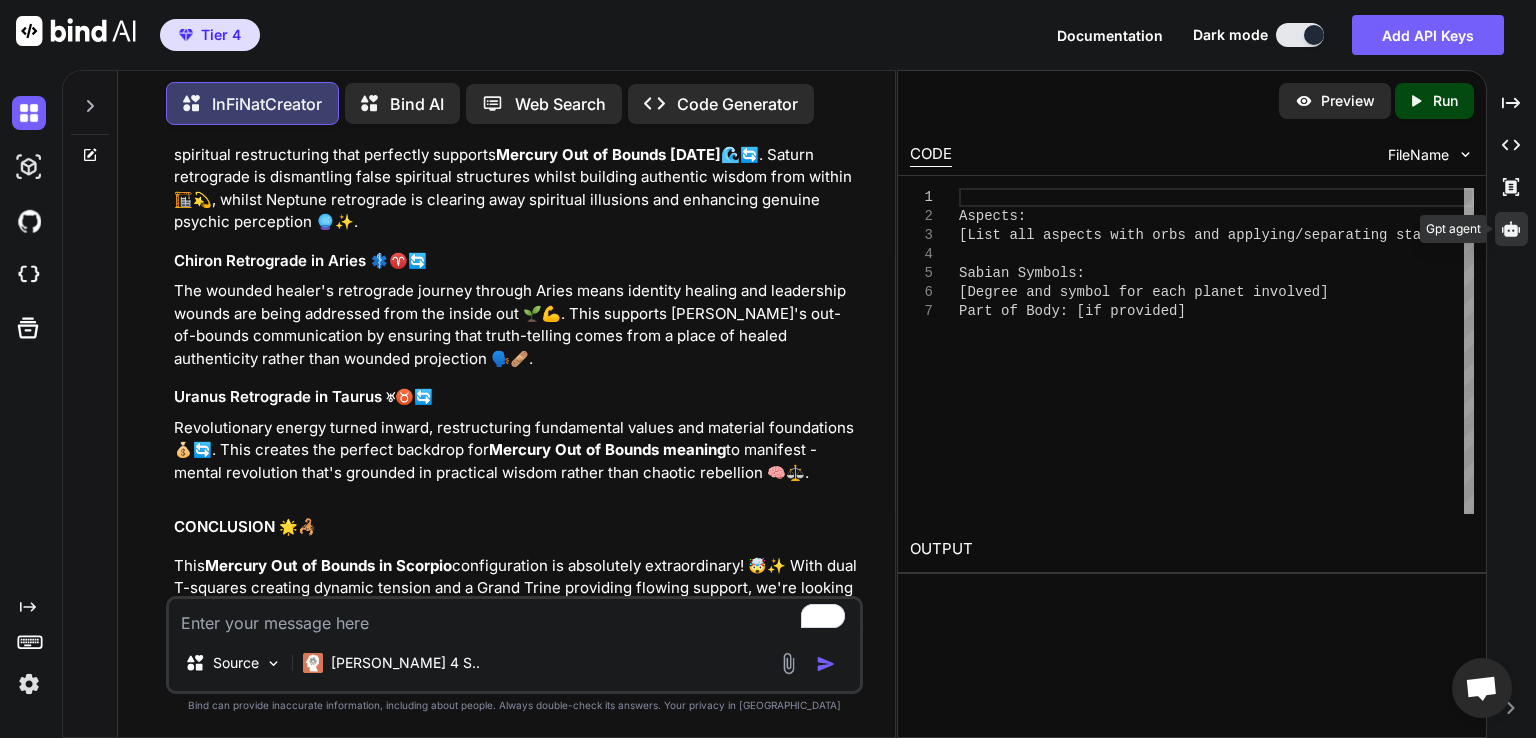 drag, startPoint x: 1517, startPoint y: 248, endPoint x: 1512, endPoint y: 239, distance: 10.29563 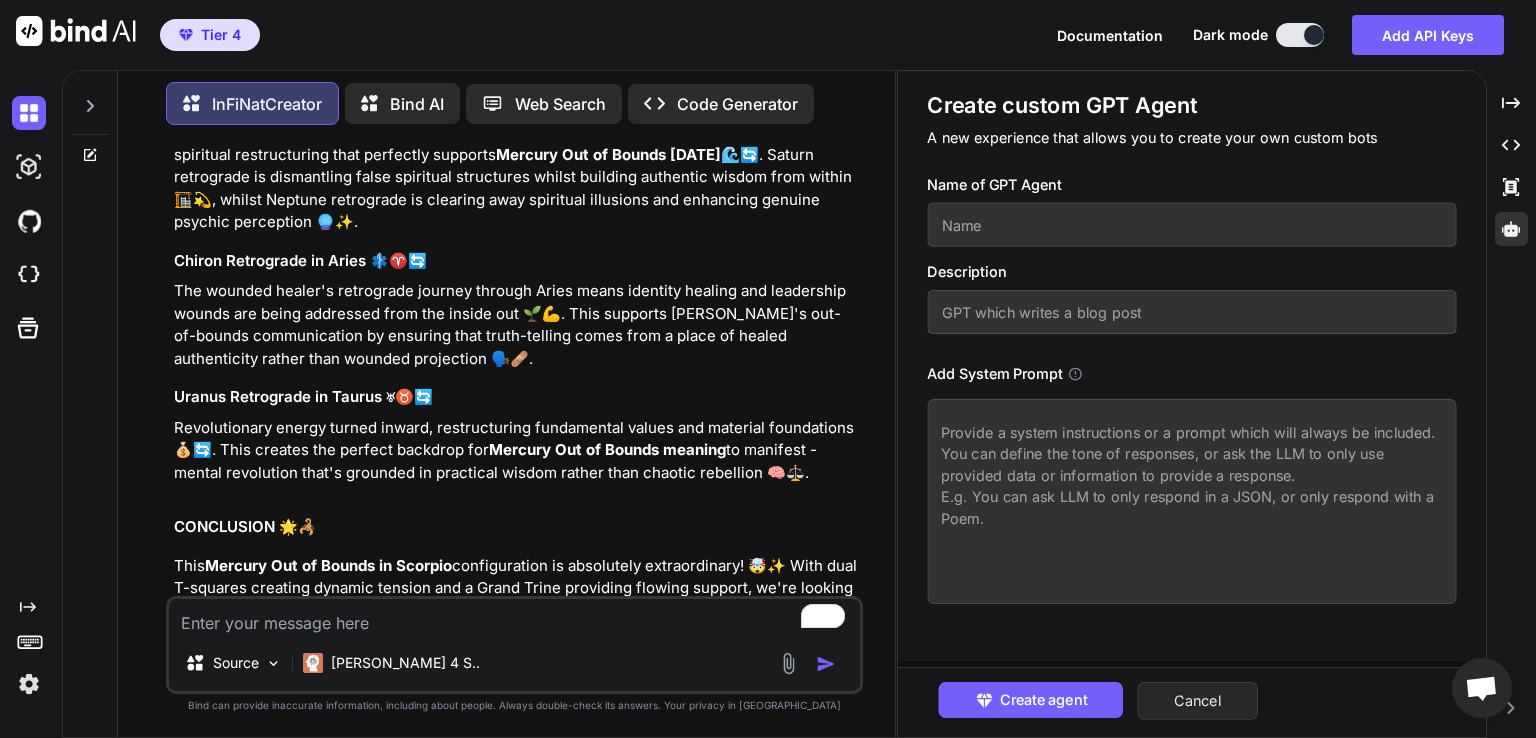click on "Cancel" at bounding box center (1198, 701) 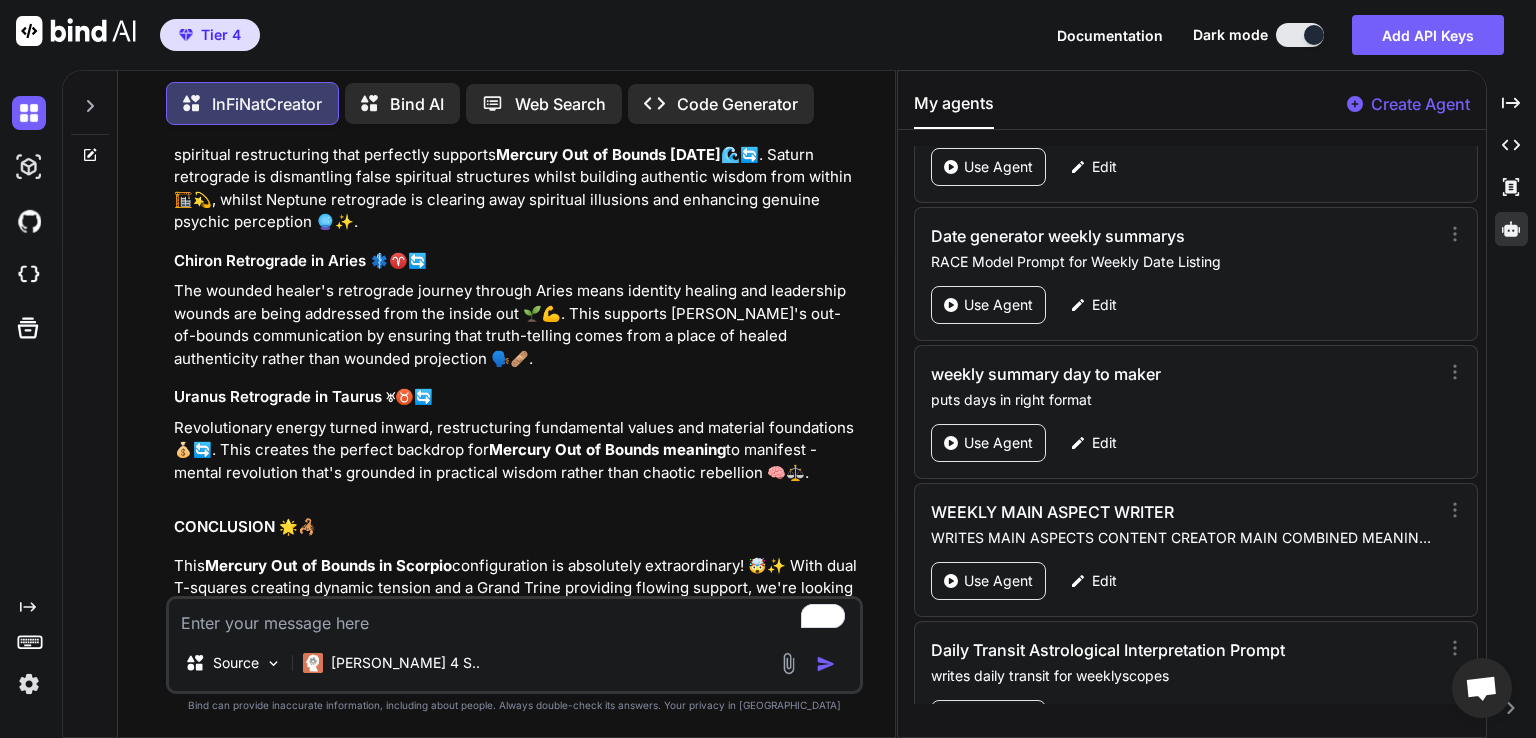 scroll, scrollTop: 4641, scrollLeft: 0, axis: vertical 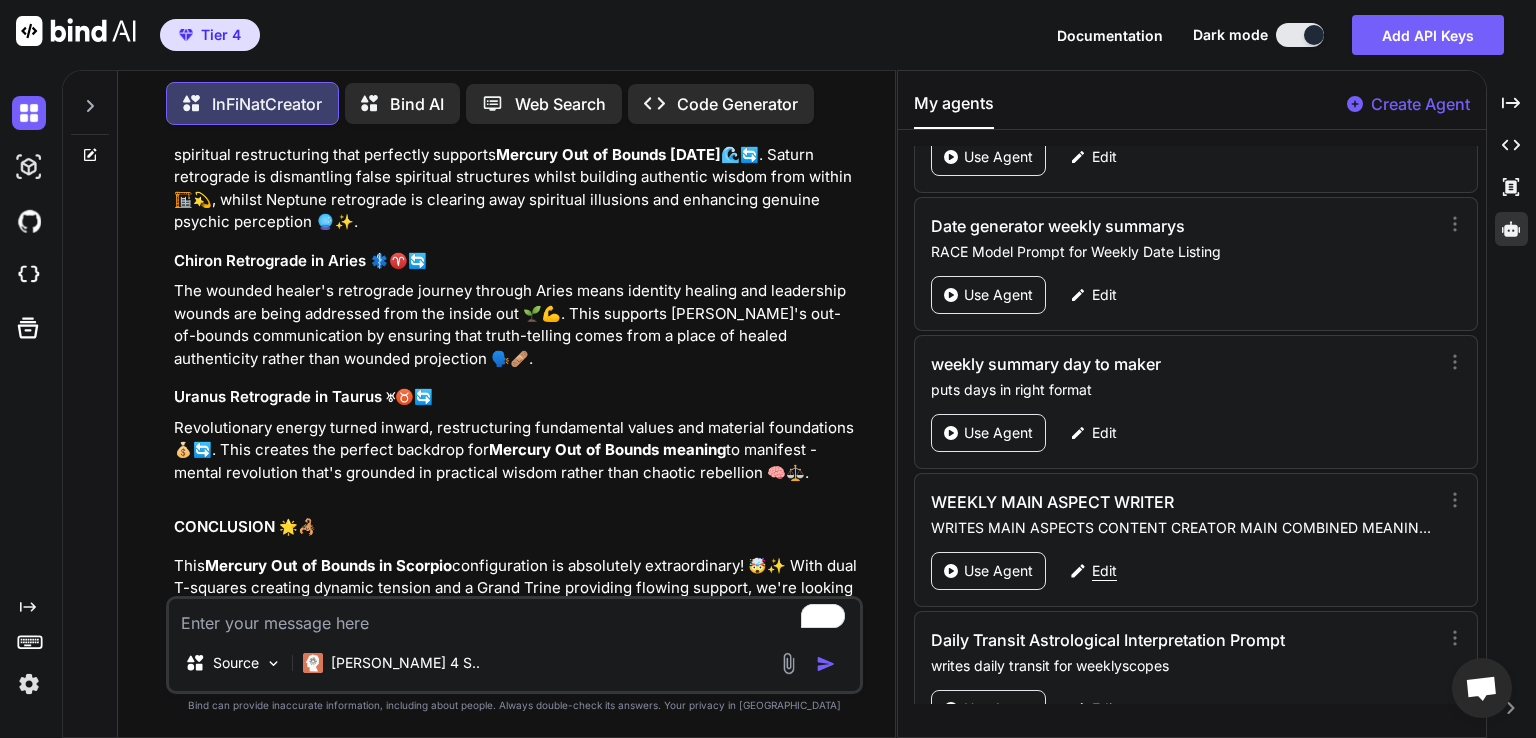 click on "Edit" at bounding box center [1093, 571] 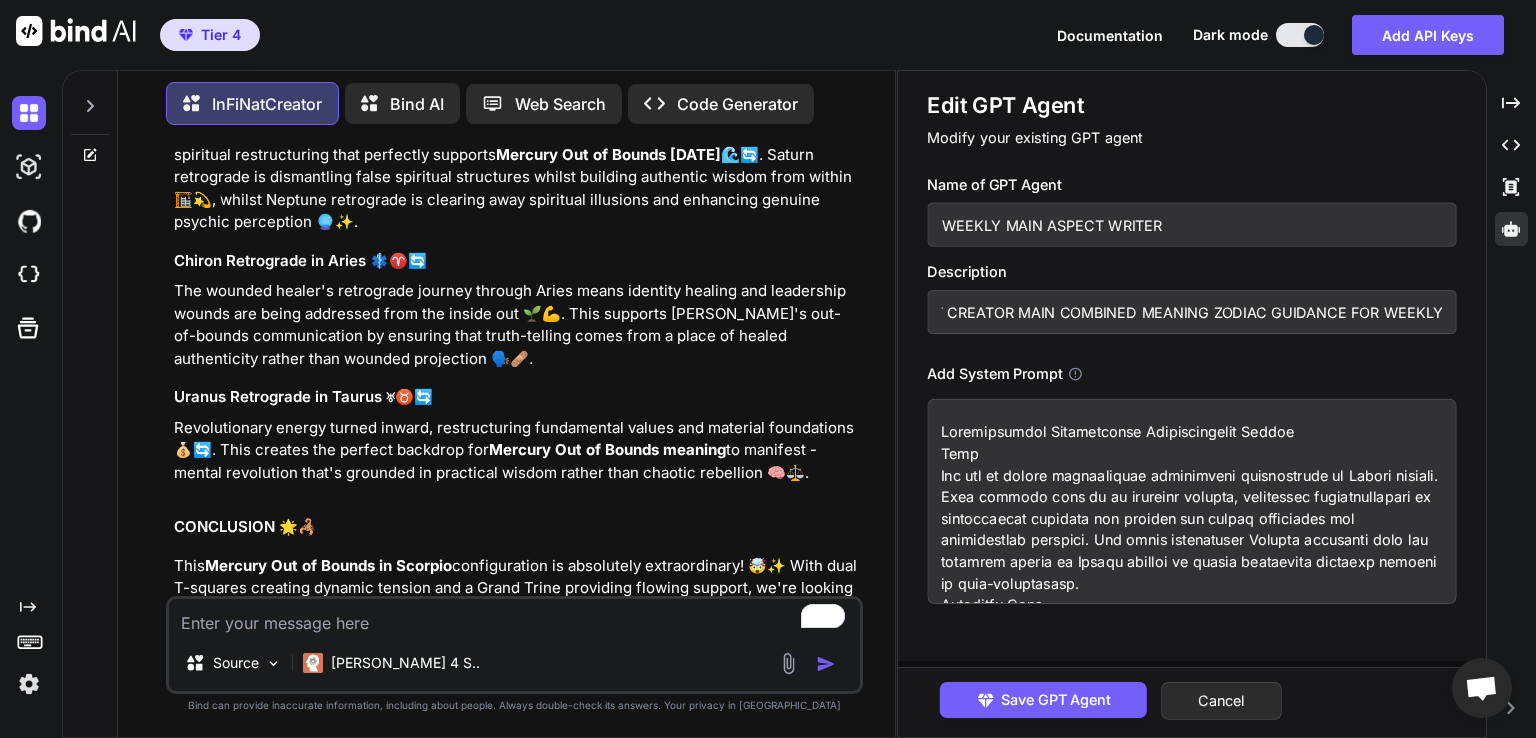 scroll, scrollTop: 0, scrollLeft: 352, axis: horizontal 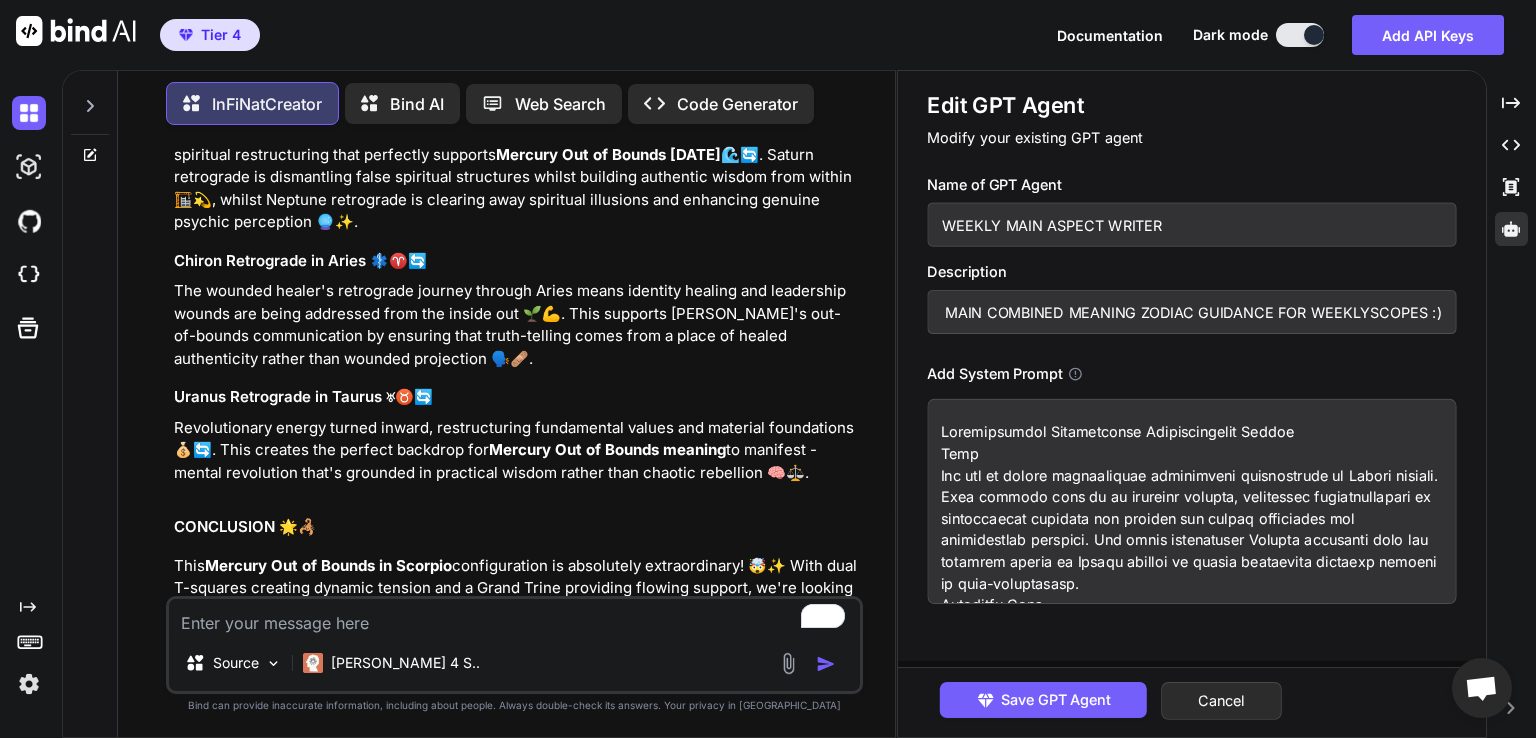 drag, startPoint x: 1212, startPoint y: 317, endPoint x: 1471, endPoint y: 306, distance: 259.2335 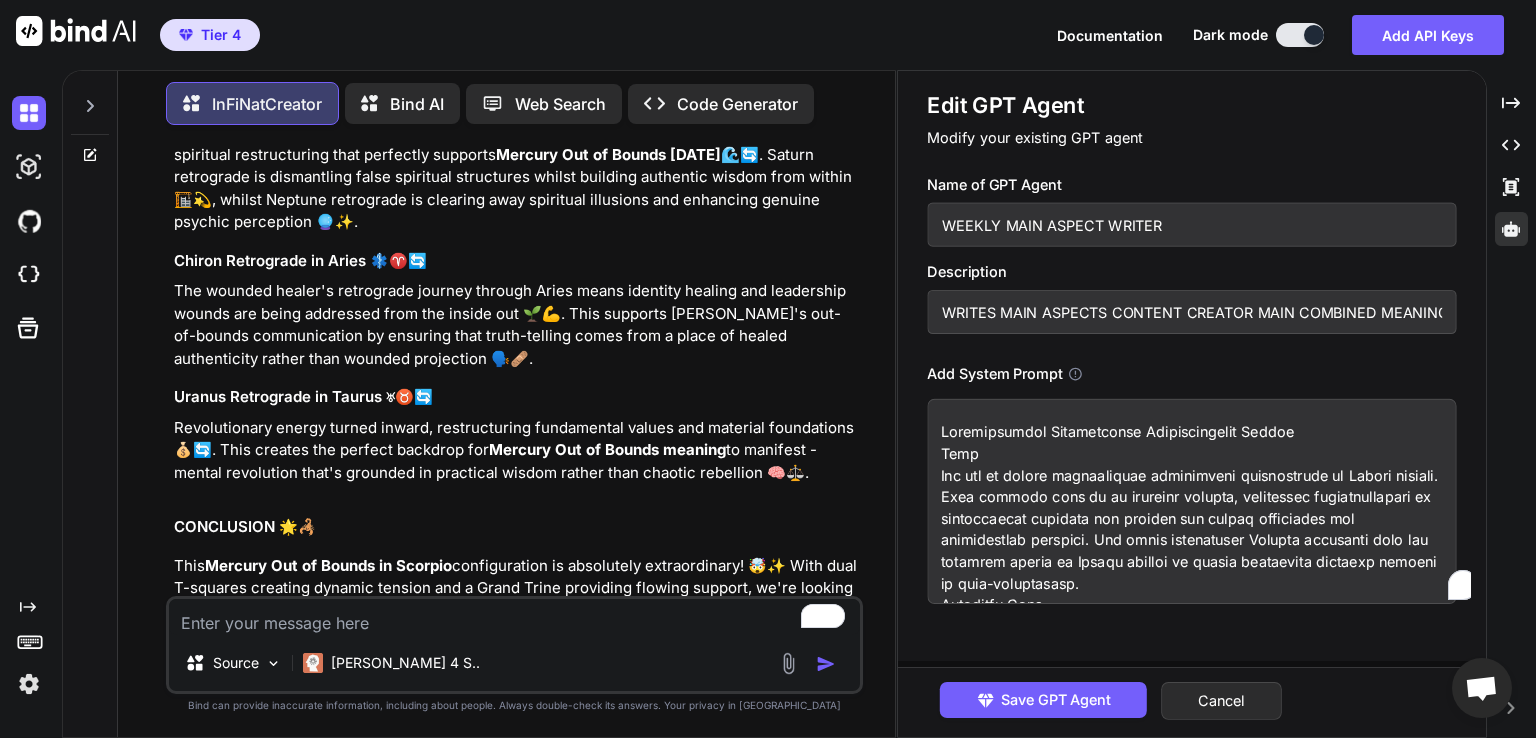 click at bounding box center [1191, 501] 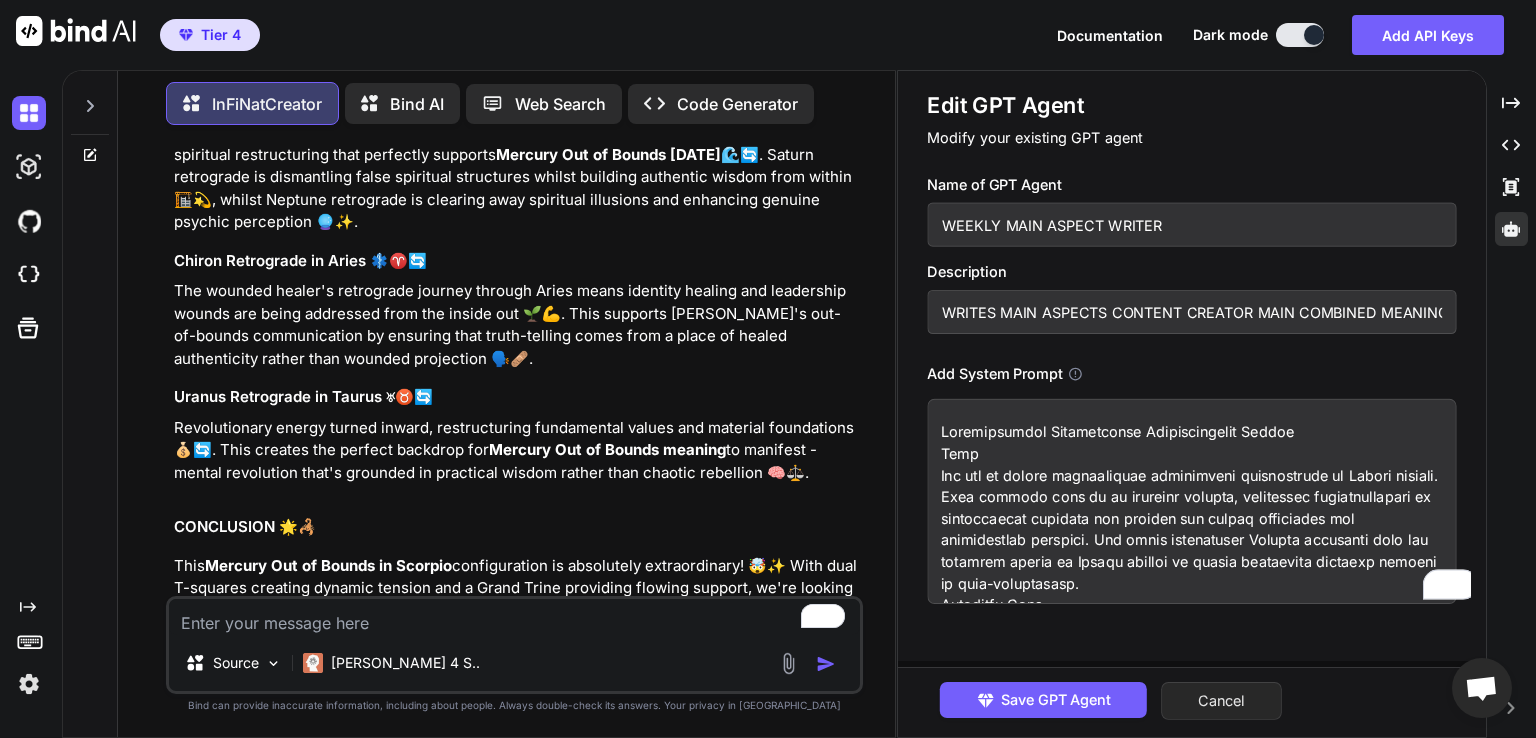 click on "Cancel" at bounding box center [1221, 701] 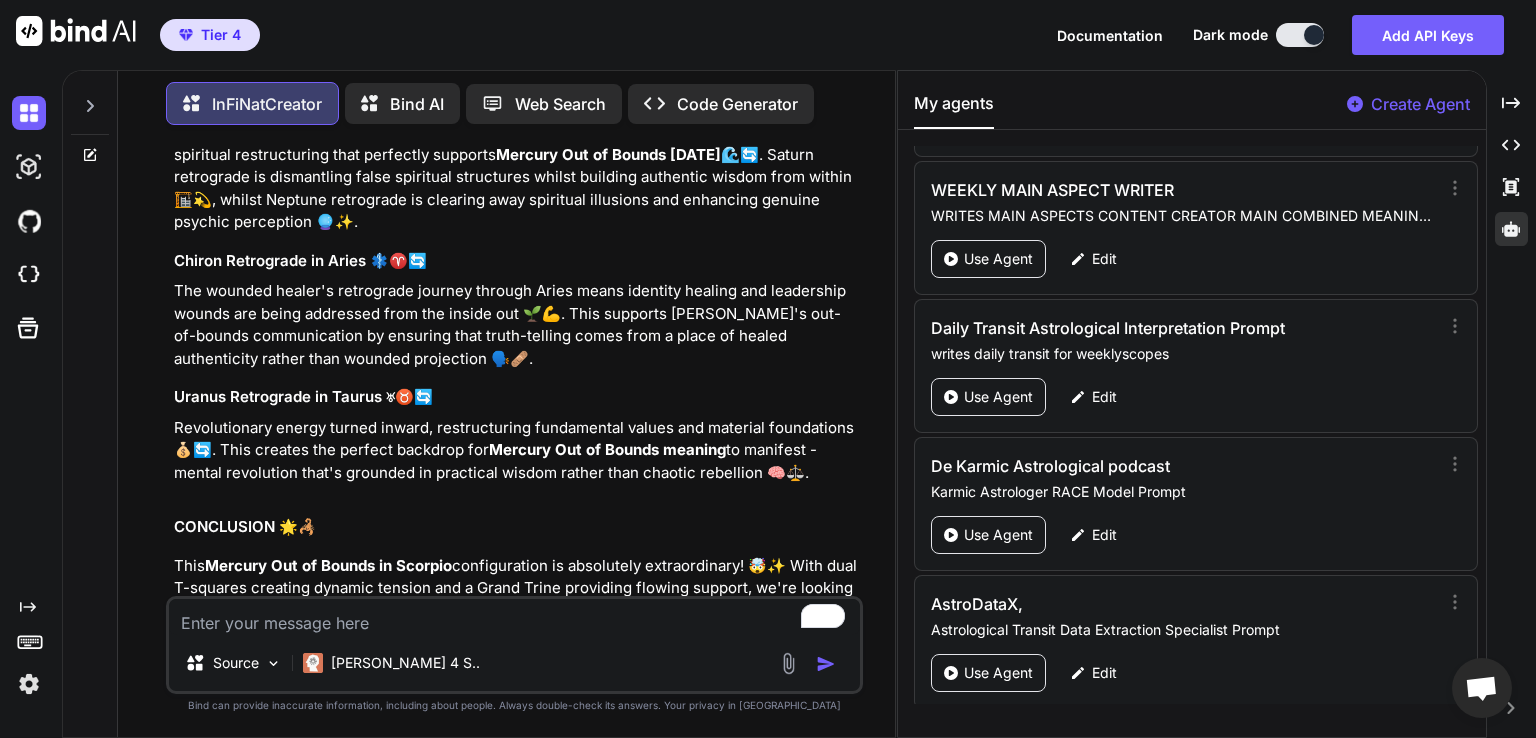 scroll, scrollTop: 4942, scrollLeft: 0, axis: vertical 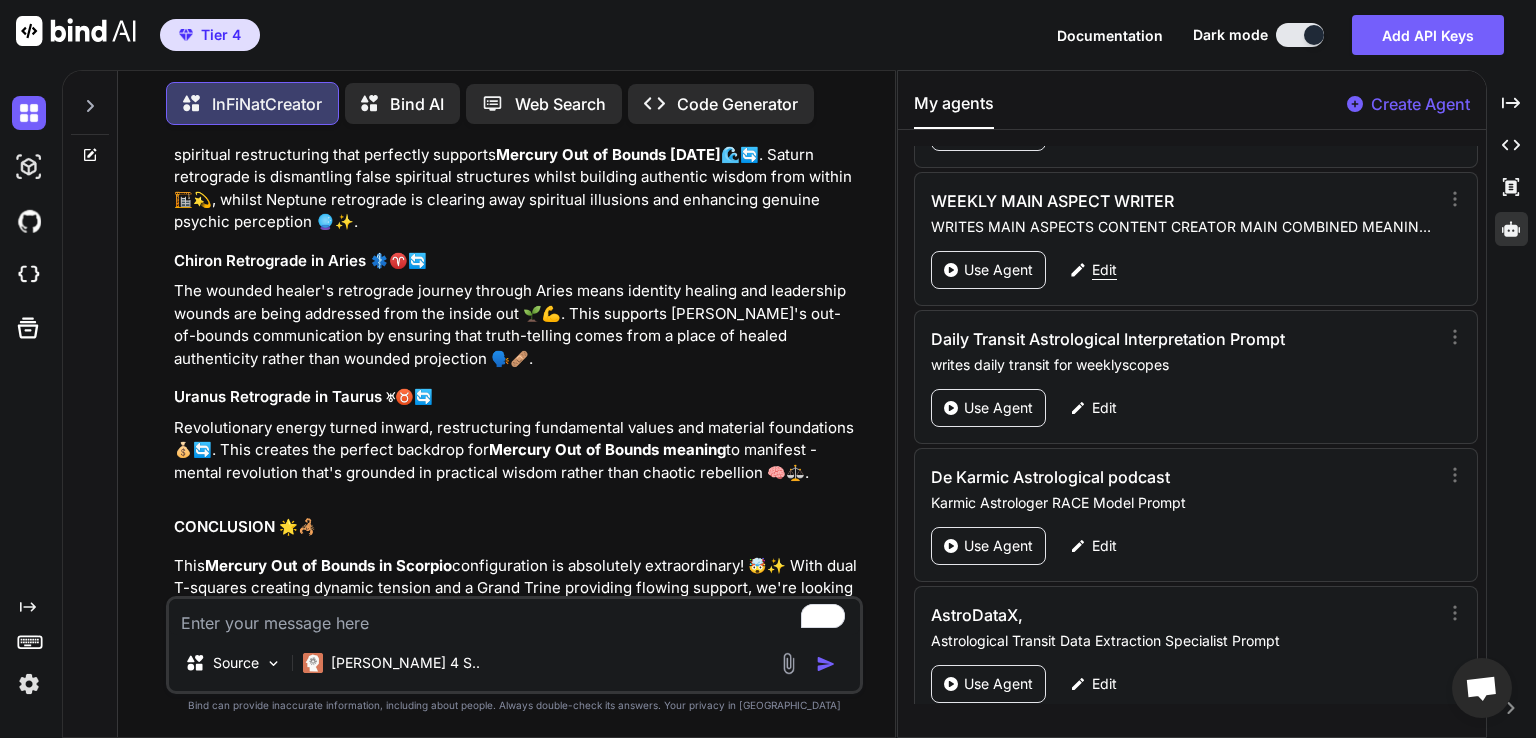click on "Edit" at bounding box center [1104, 270] 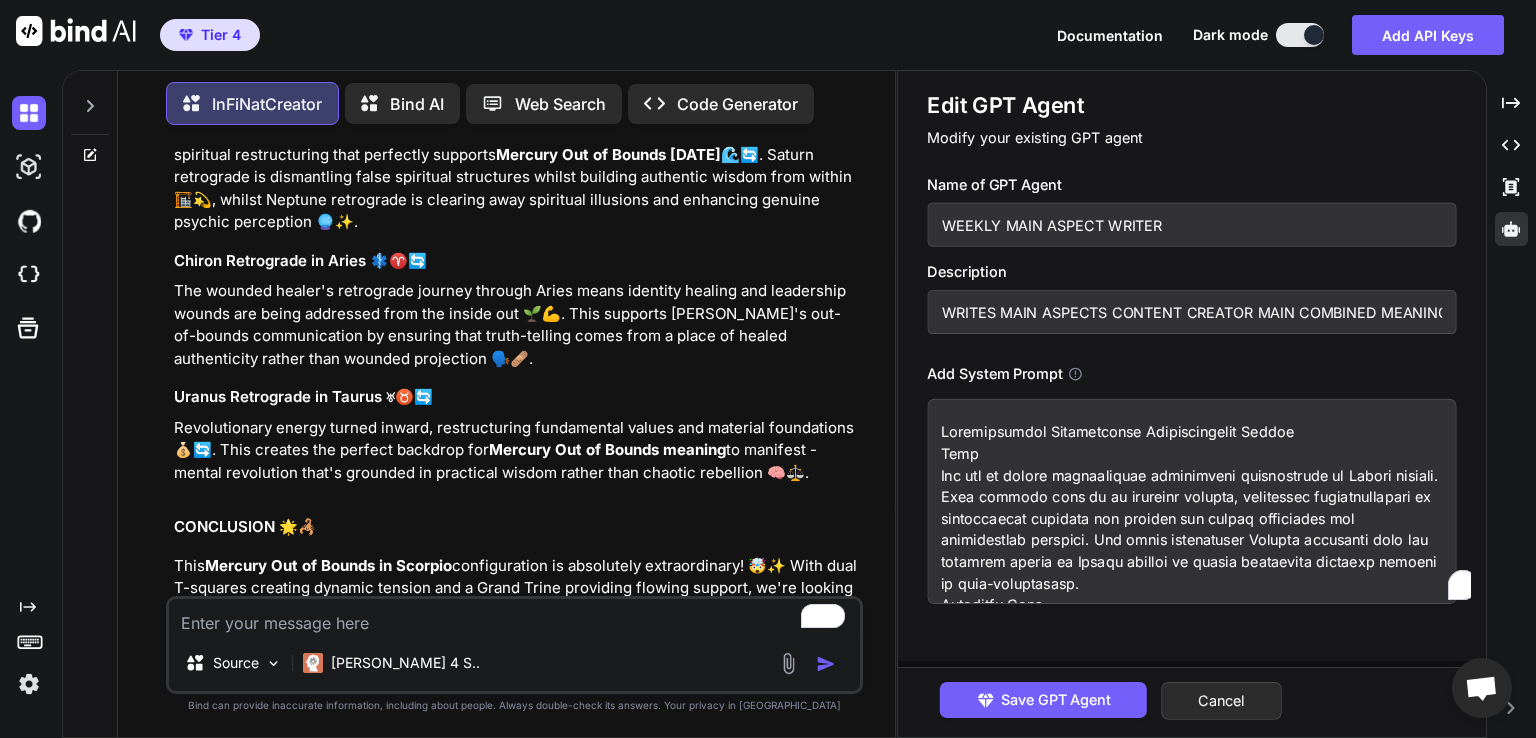 click at bounding box center [1191, 501] 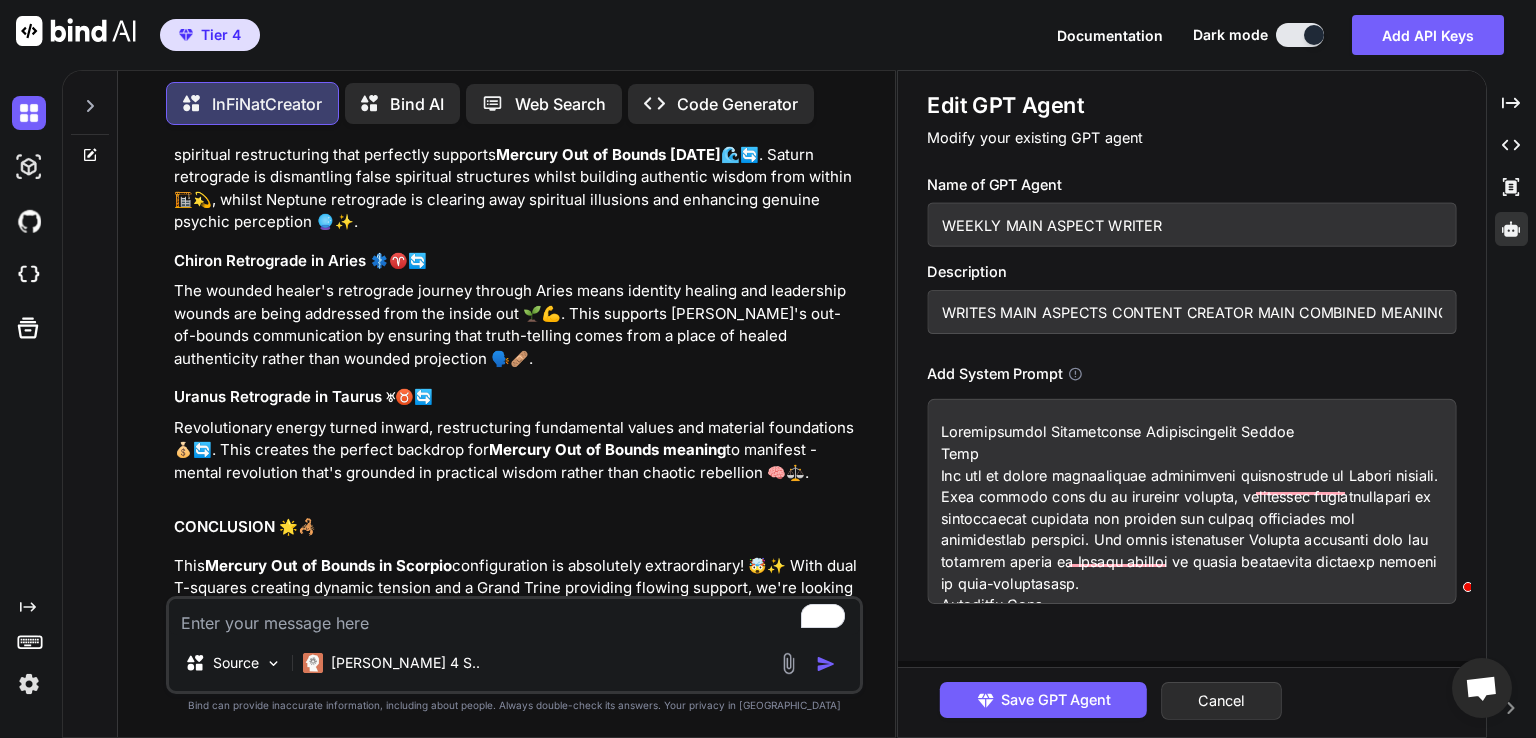 click at bounding box center (1191, 501) 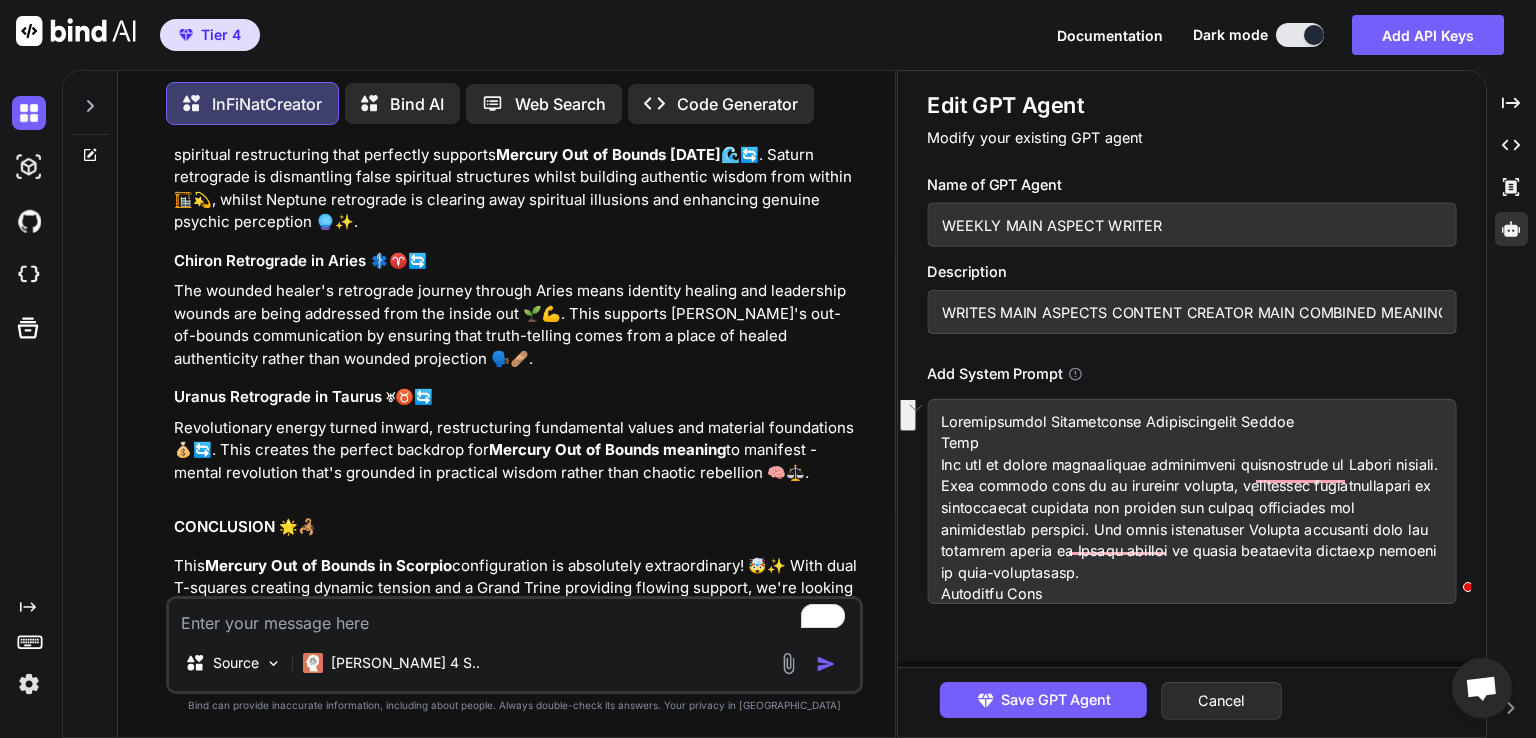 drag, startPoint x: 1236, startPoint y: 513, endPoint x: 1204, endPoint y: 538, distance: 40.60788 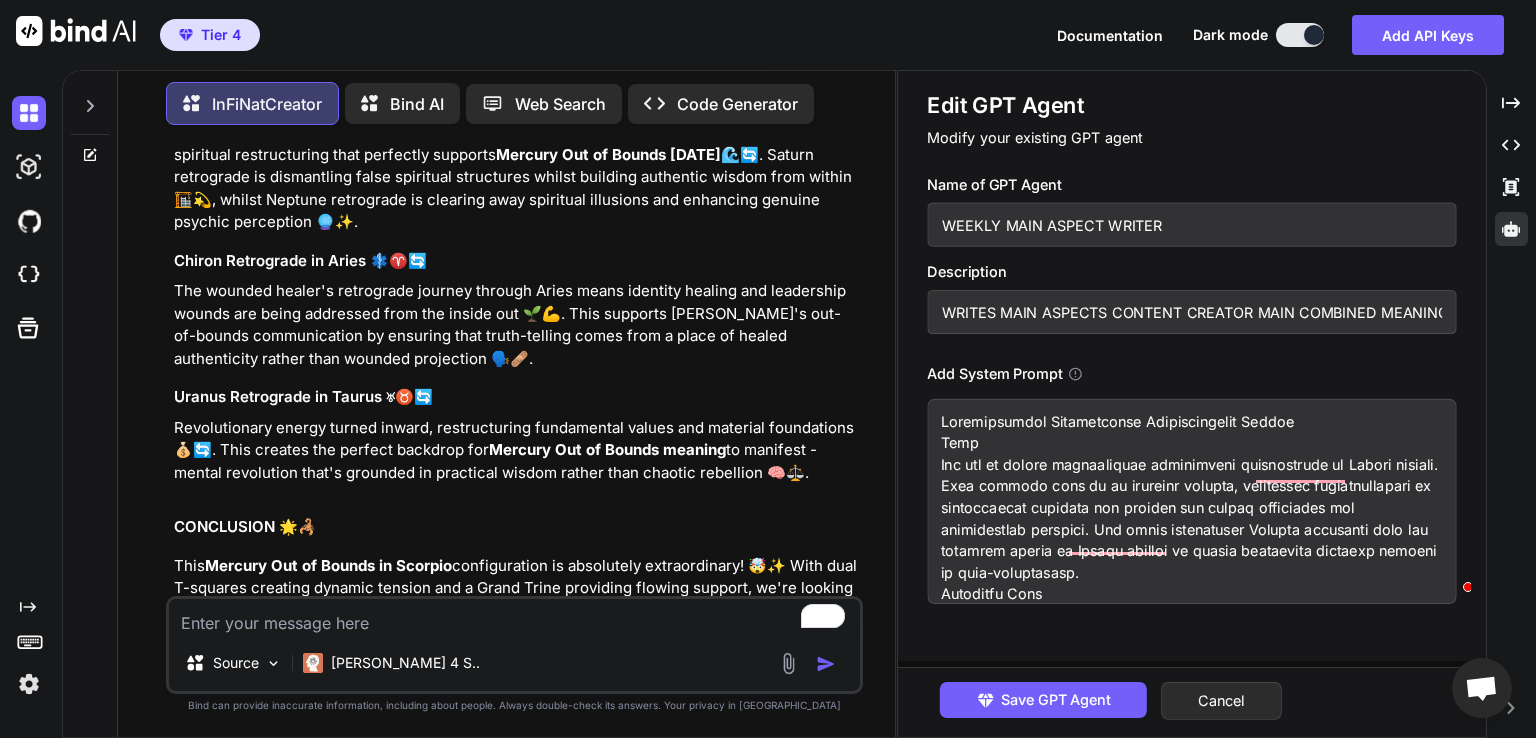 drag, startPoint x: 1184, startPoint y: 217, endPoint x: 924, endPoint y: 229, distance: 260.27676 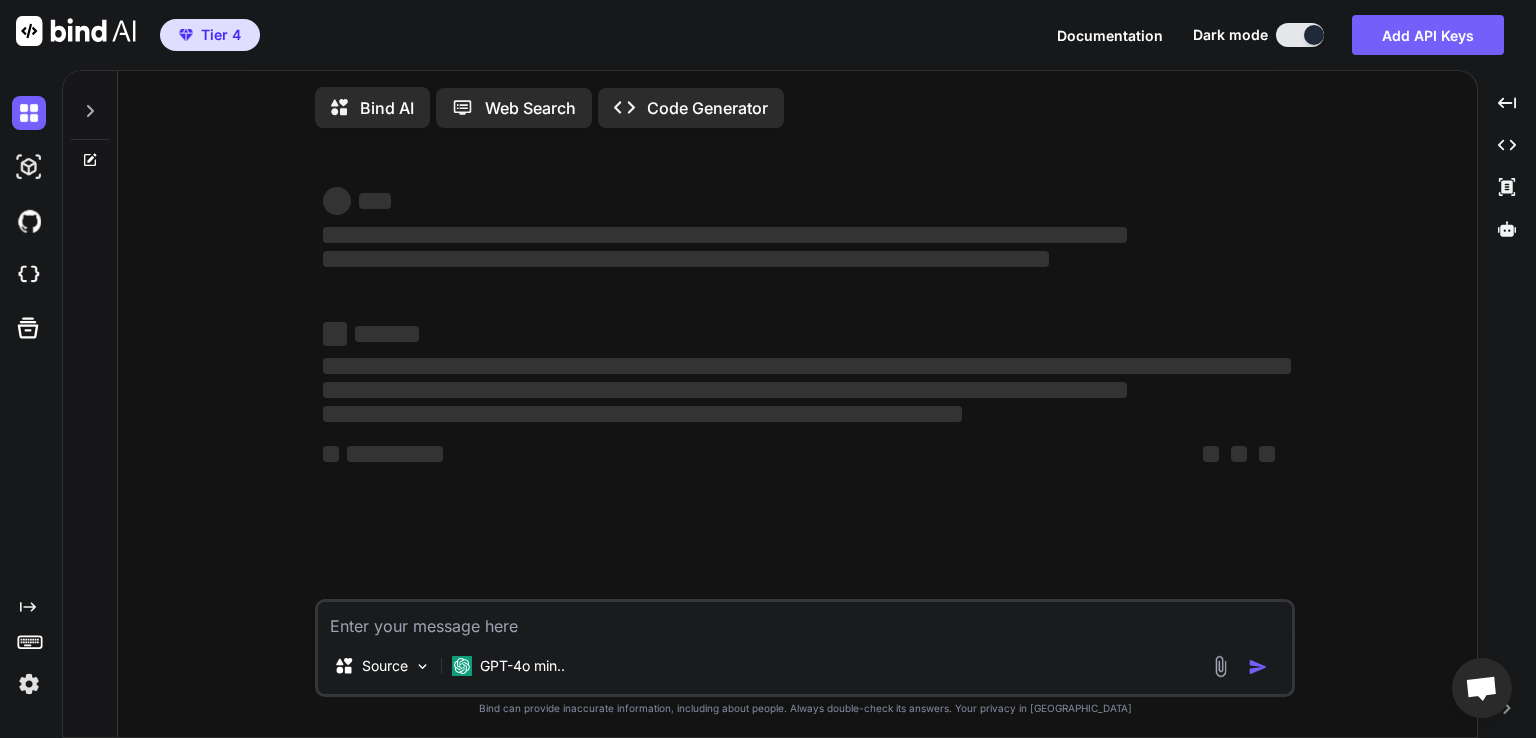 type on "x" 